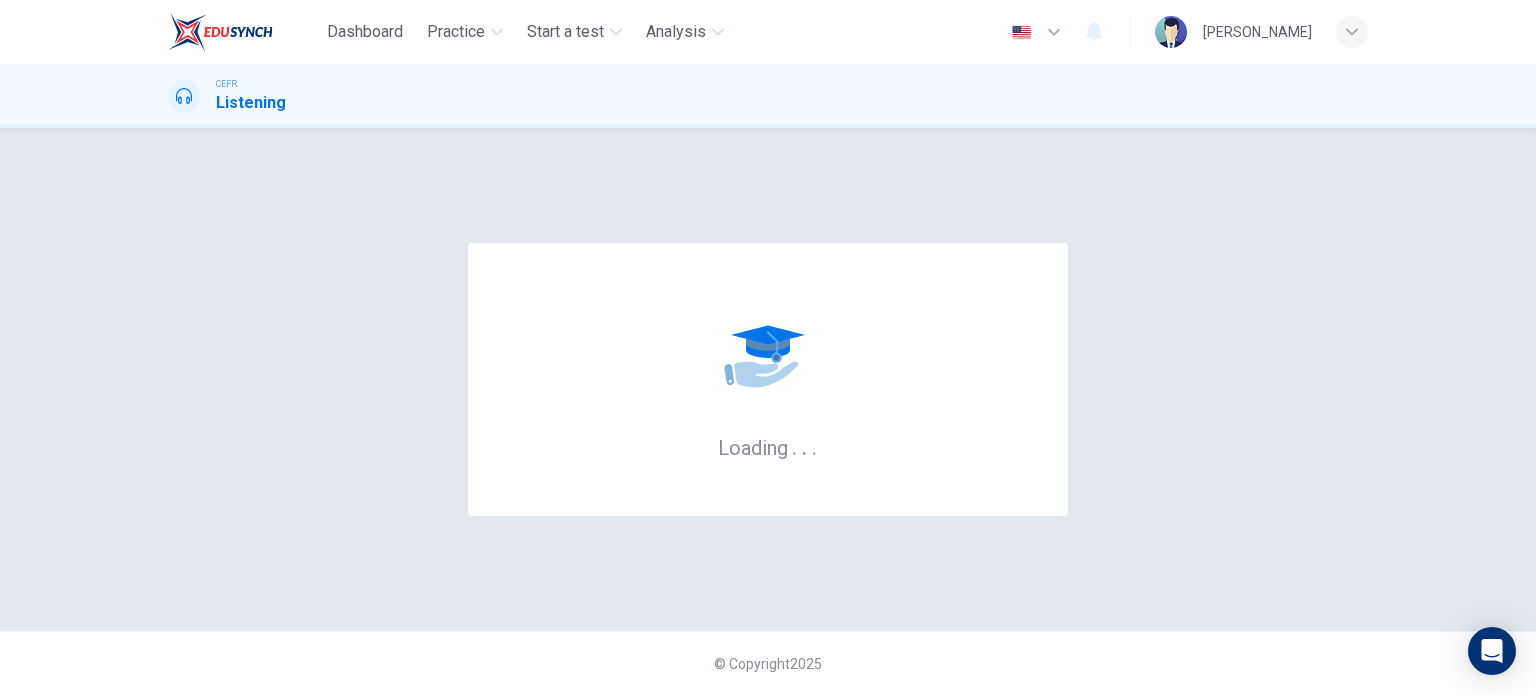 scroll, scrollTop: 0, scrollLeft: 0, axis: both 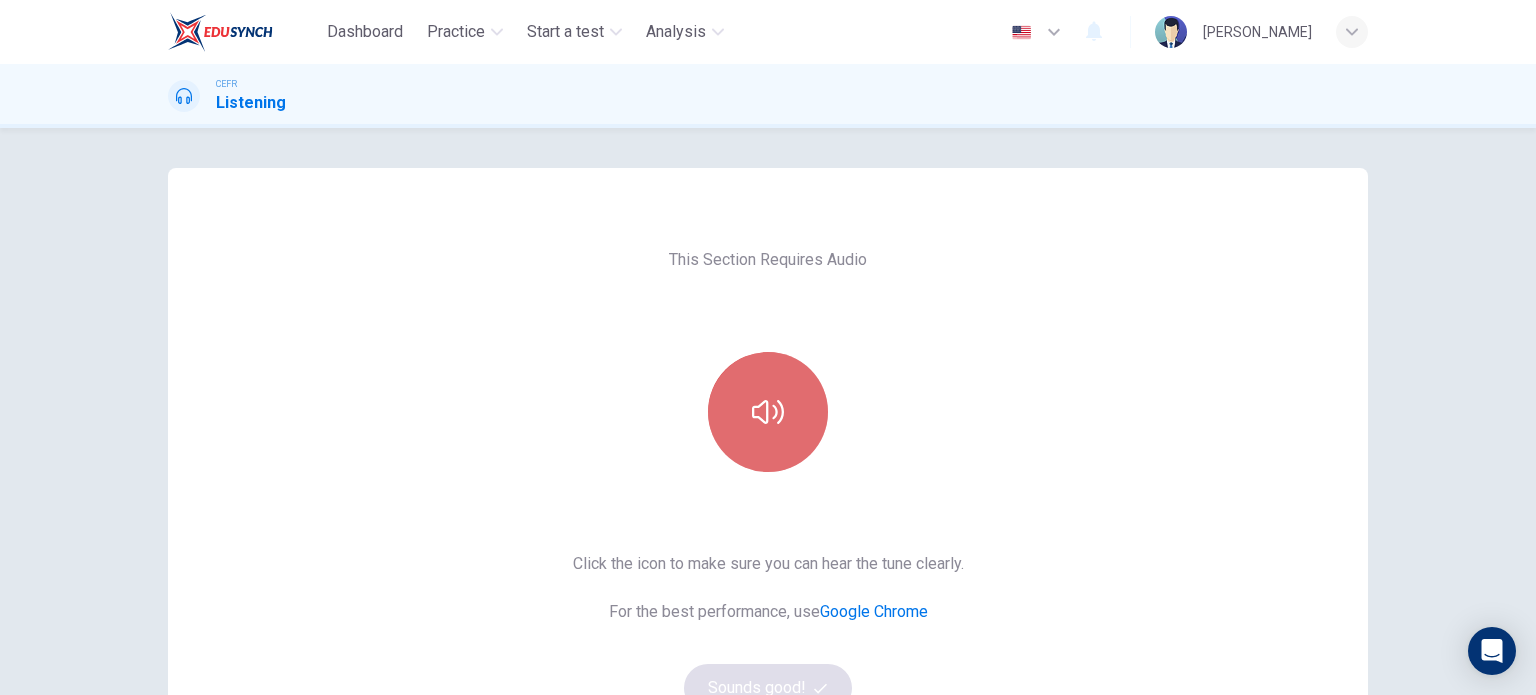 click 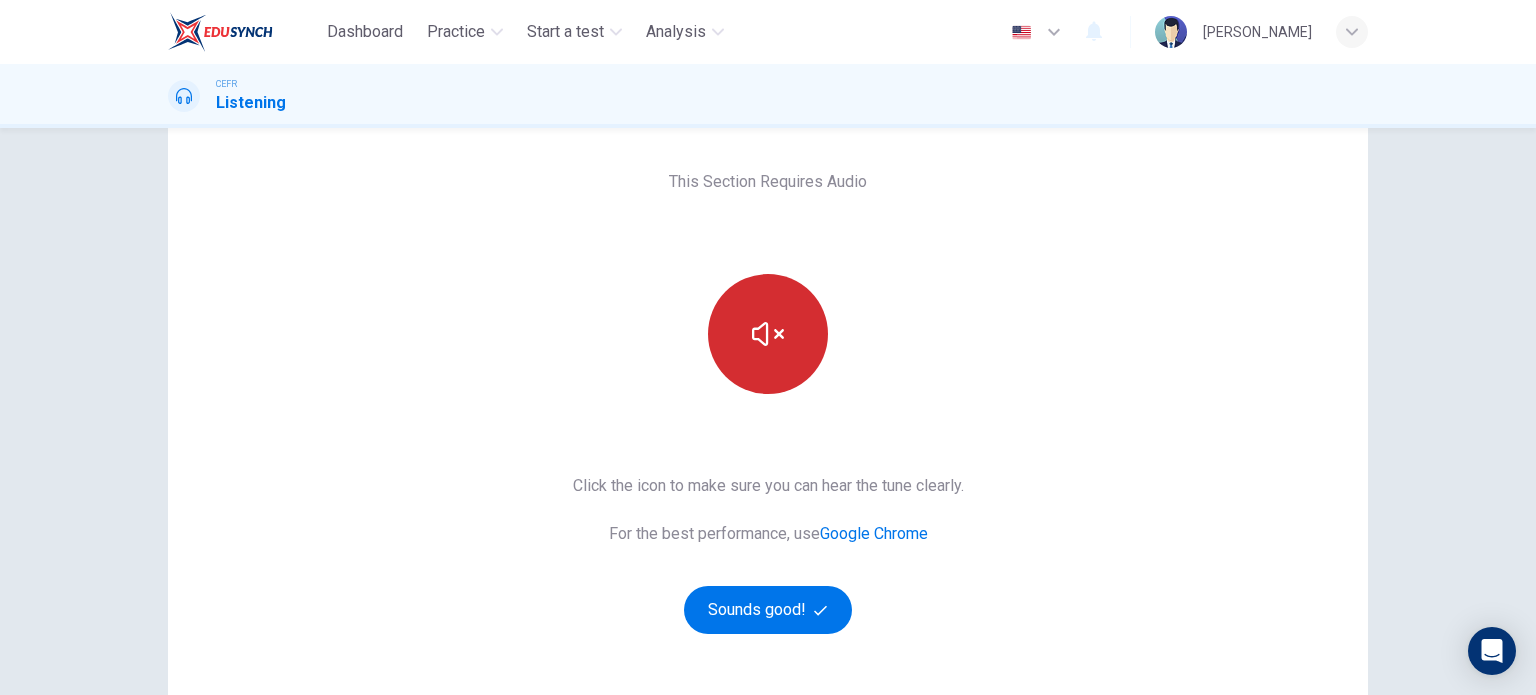 scroll, scrollTop: 100, scrollLeft: 0, axis: vertical 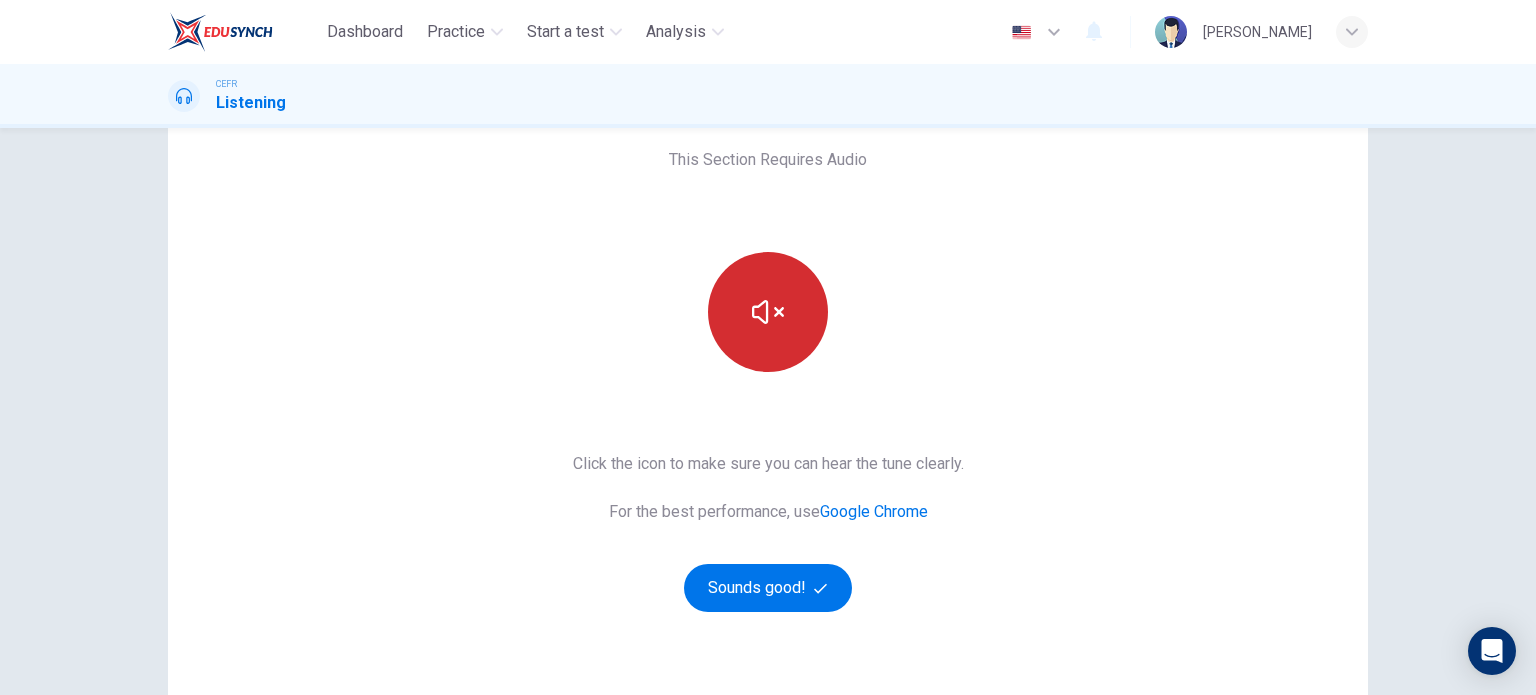 type 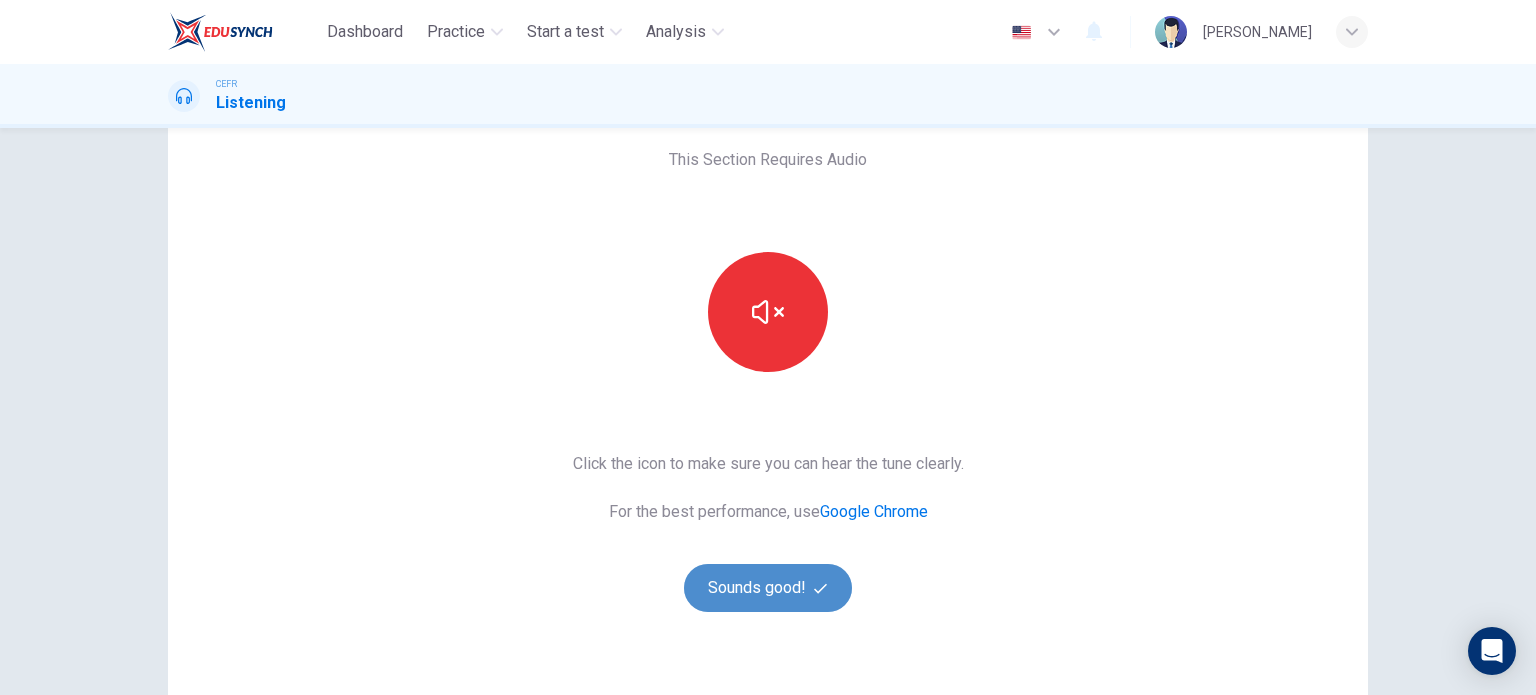 click on "Sounds good!" at bounding box center [768, 588] 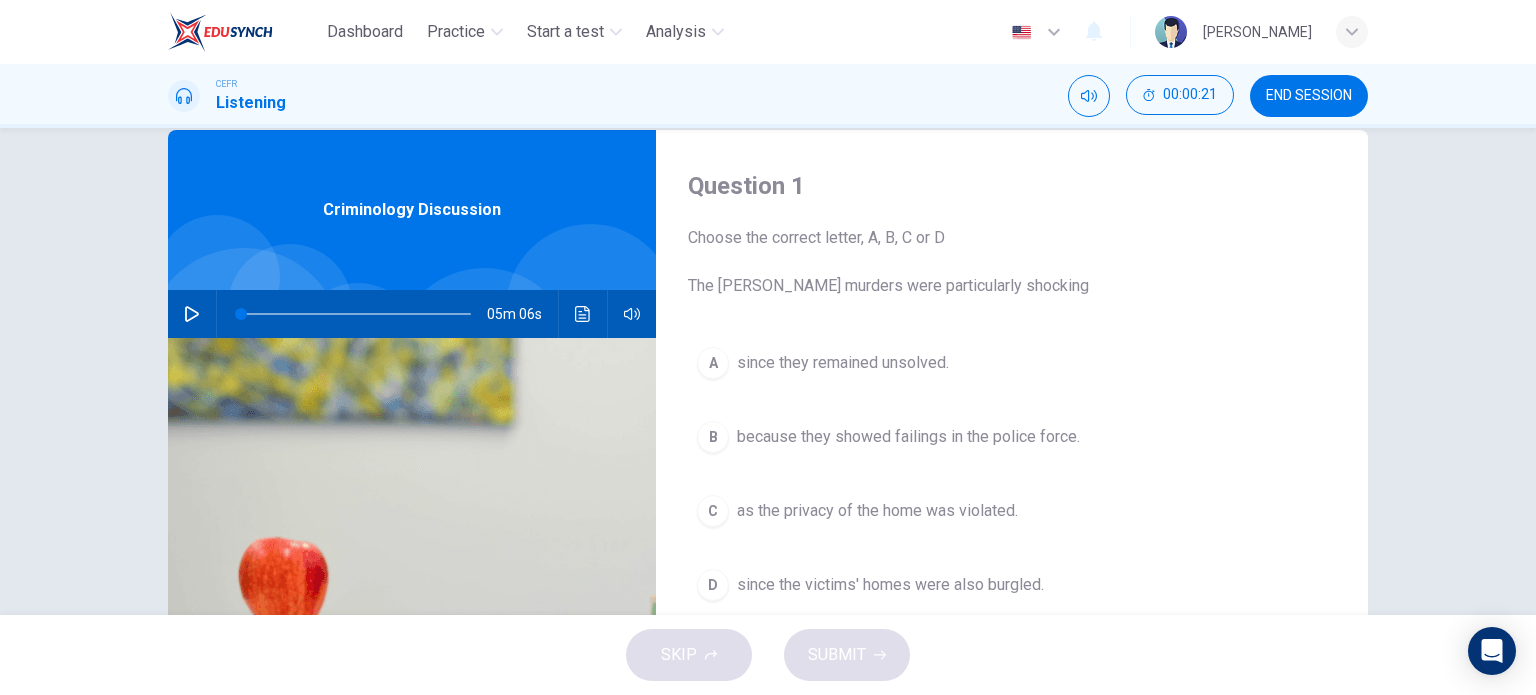 scroll, scrollTop: 0, scrollLeft: 0, axis: both 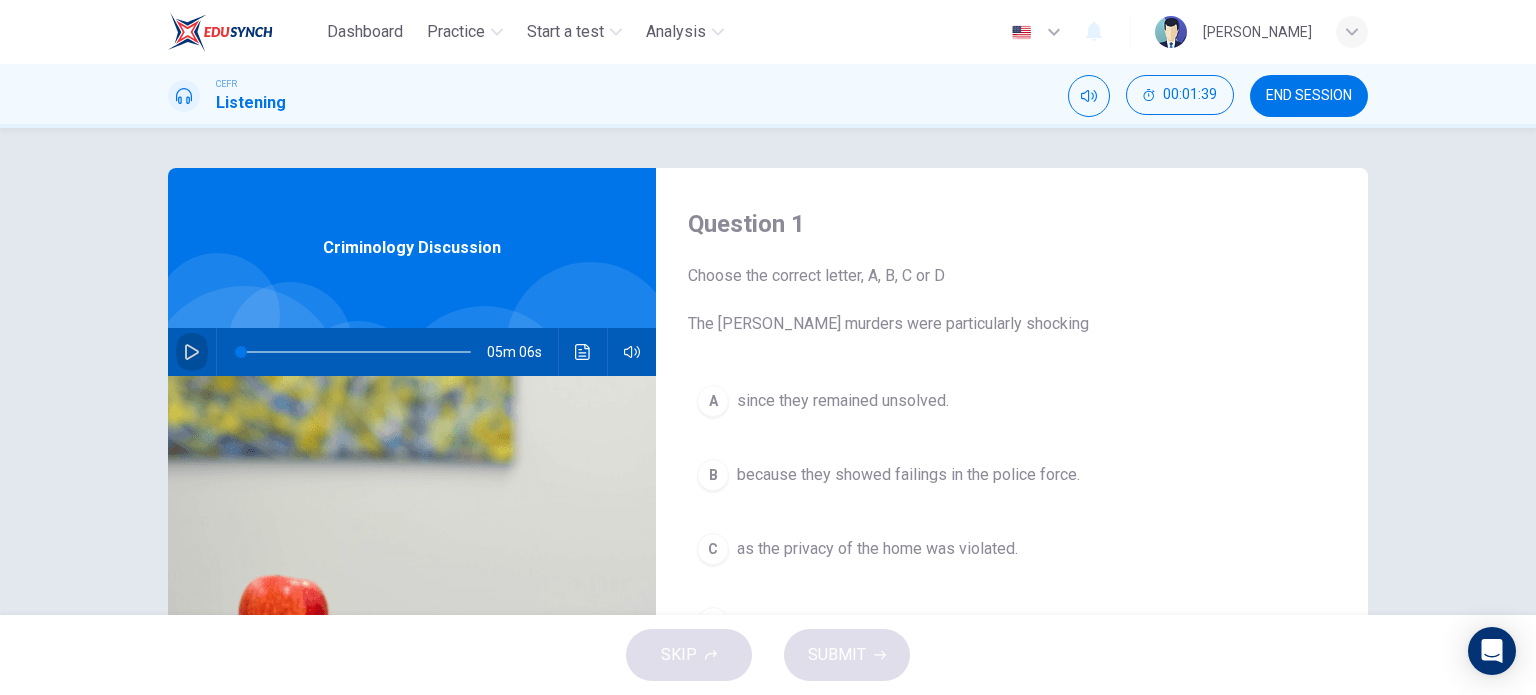 click 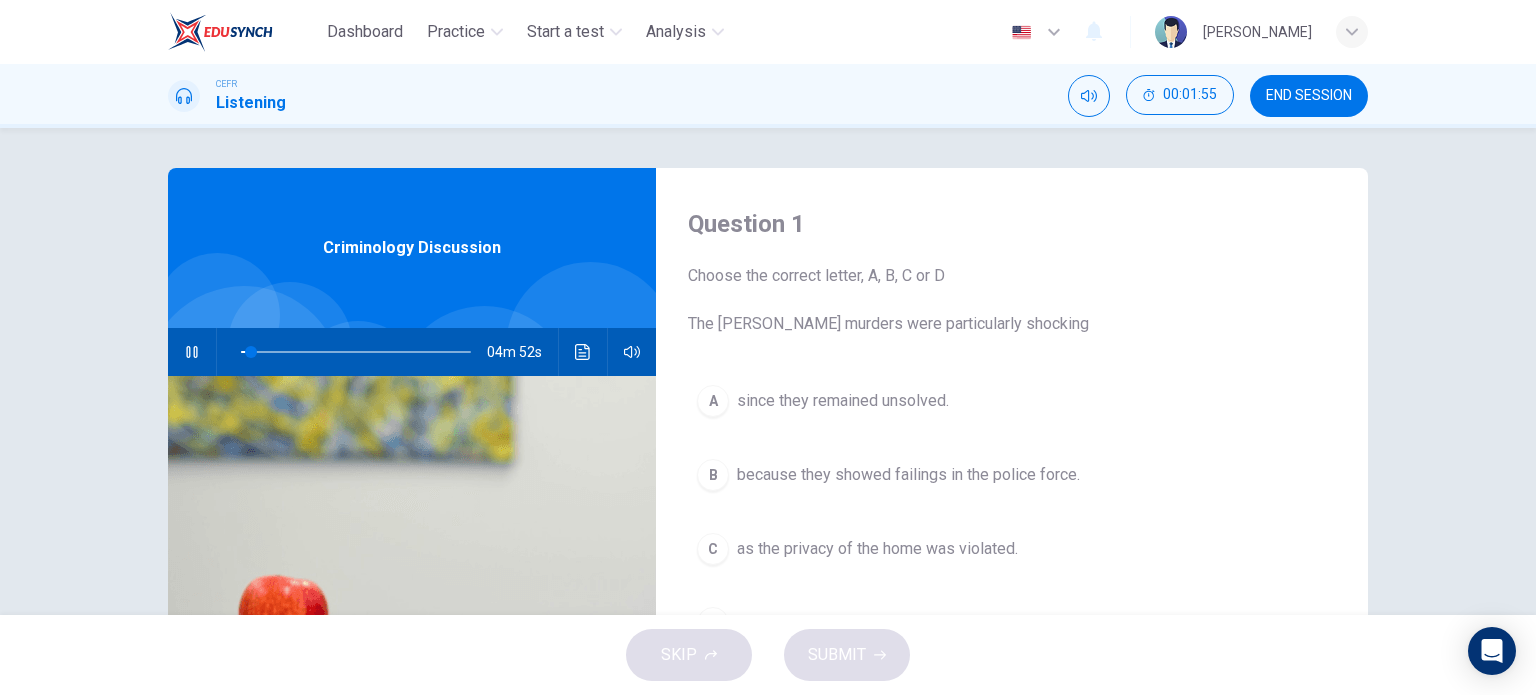 type on "5" 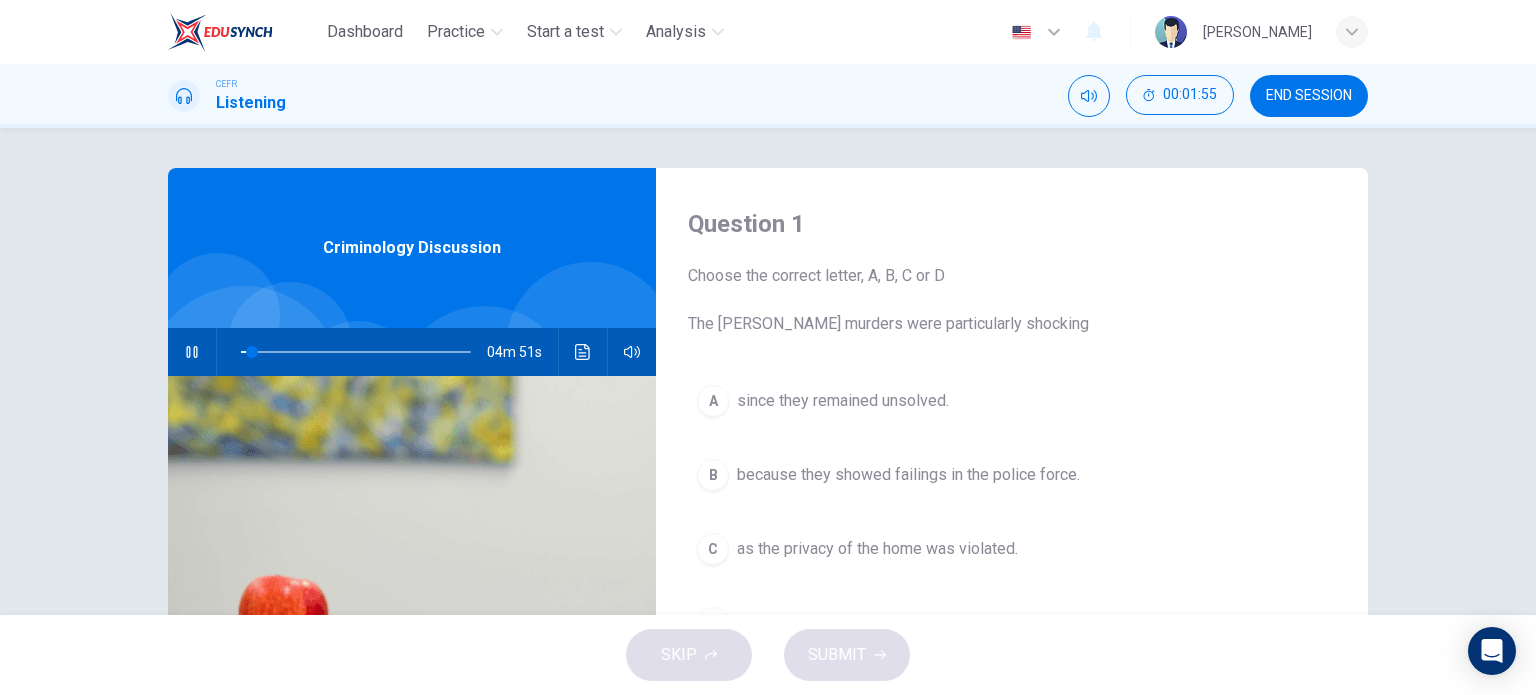 type 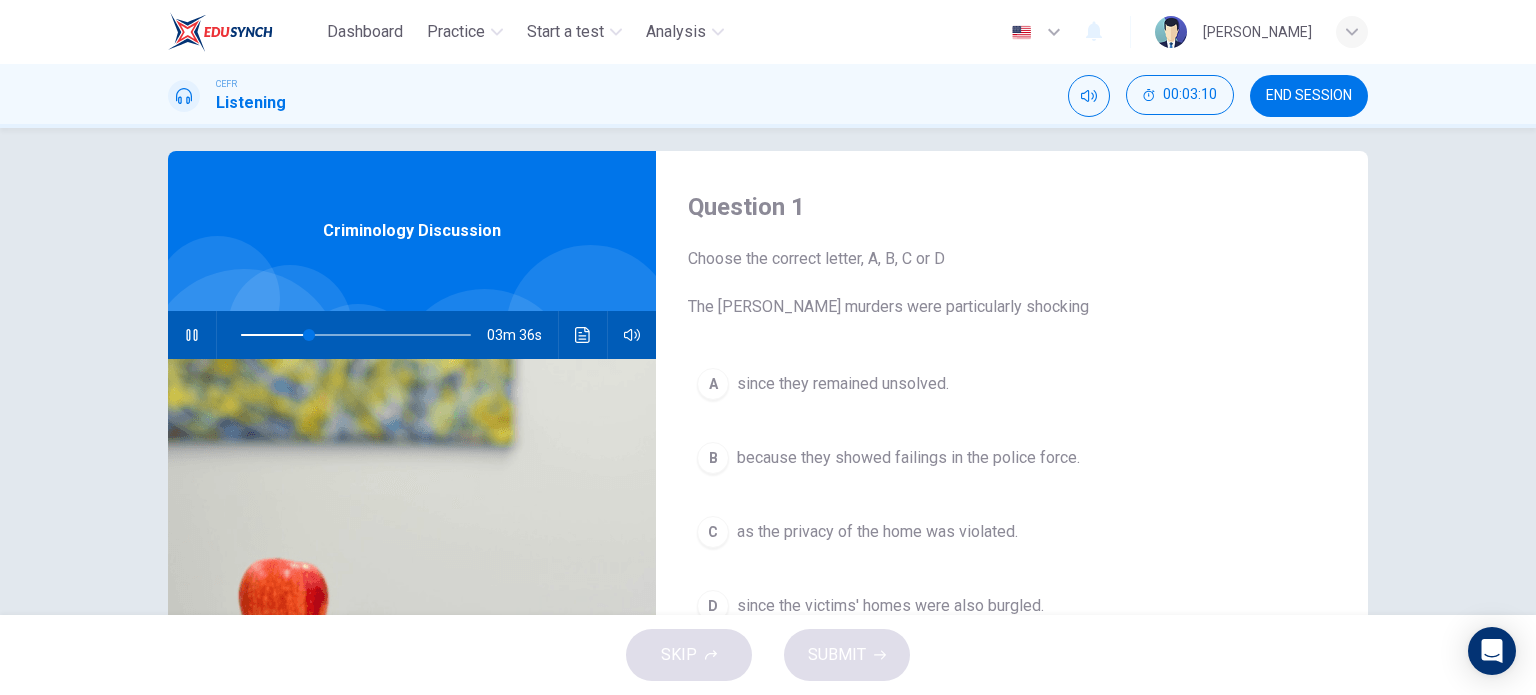 scroll, scrollTop: 33, scrollLeft: 0, axis: vertical 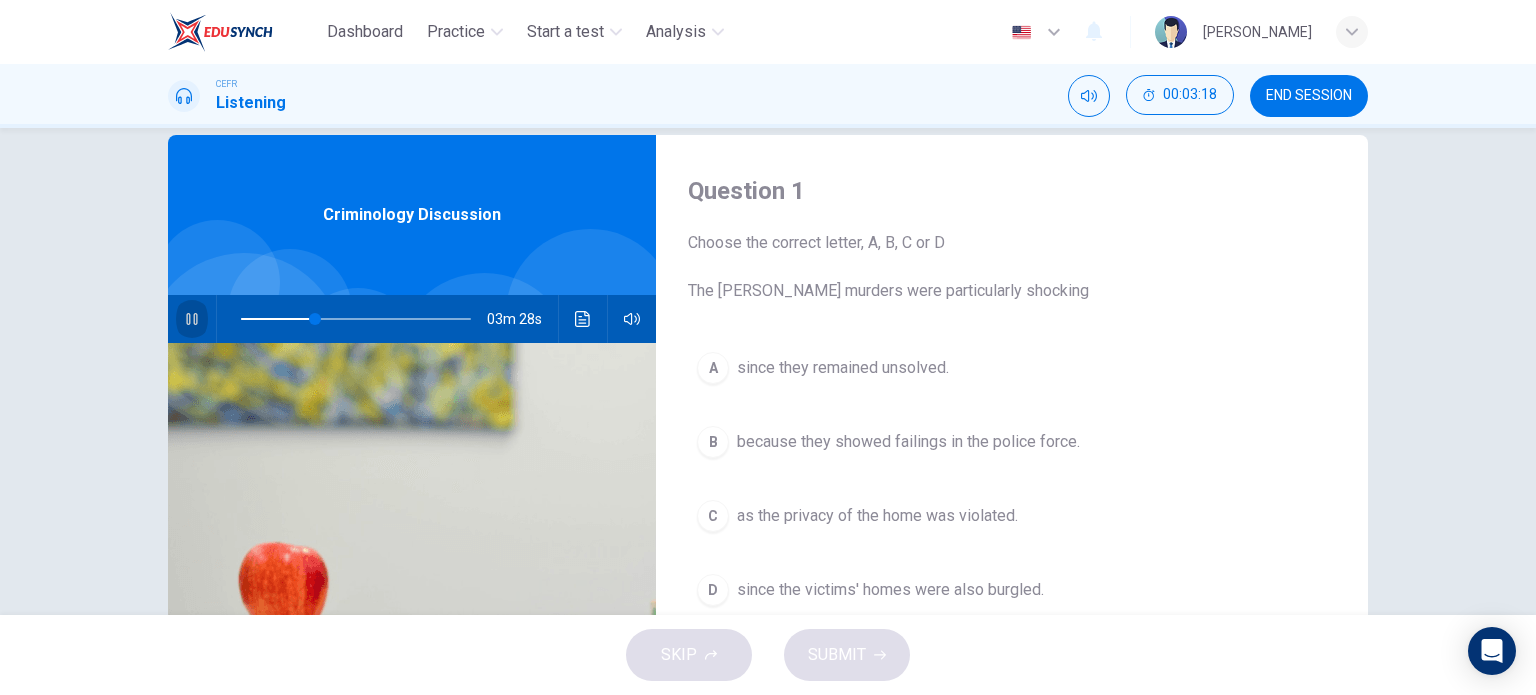 click 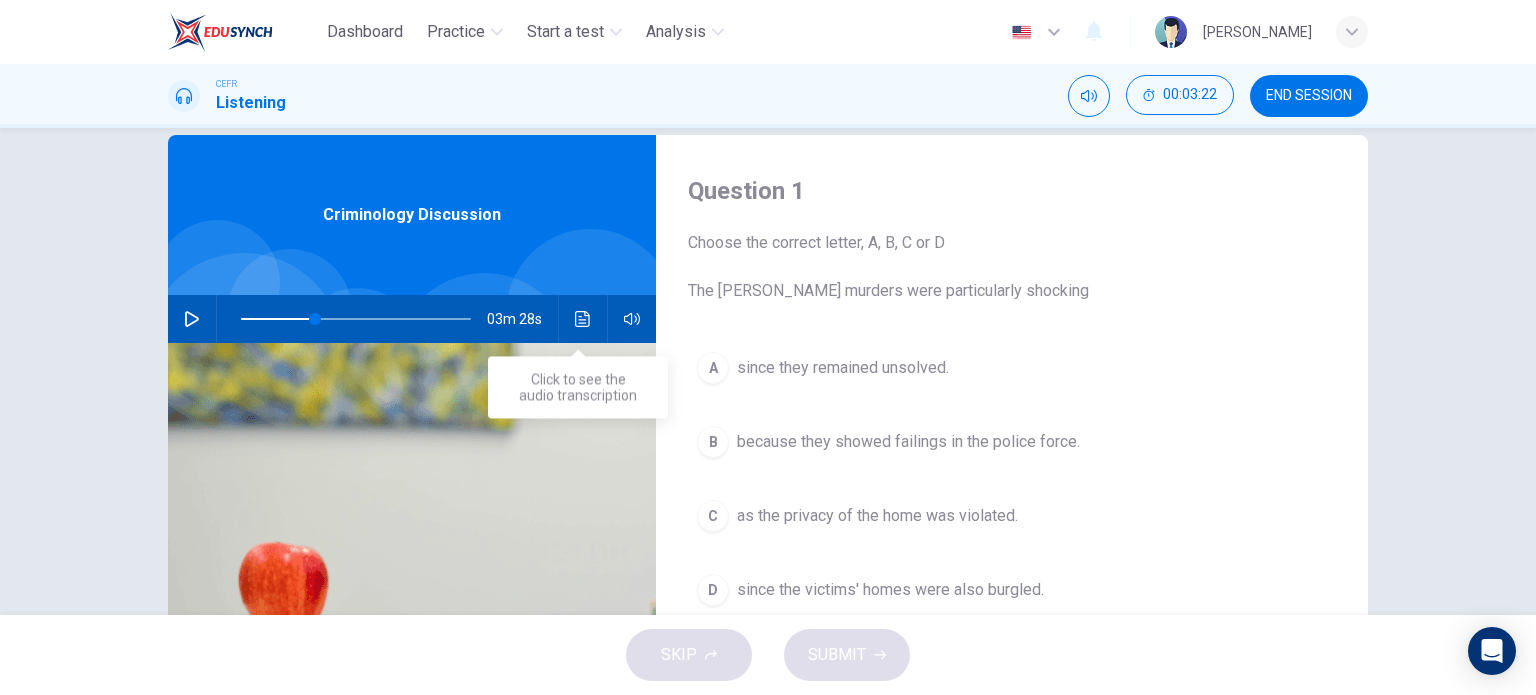 click 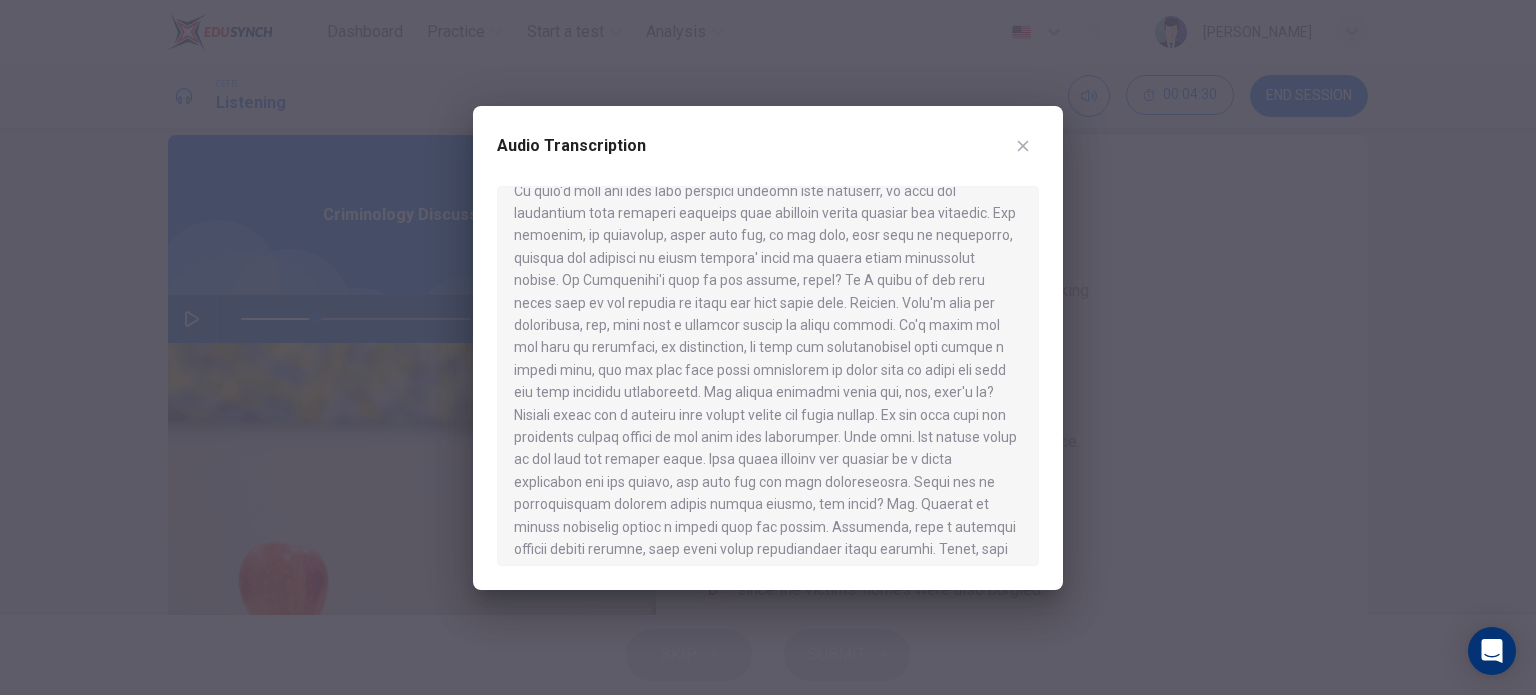scroll, scrollTop: 100, scrollLeft: 0, axis: vertical 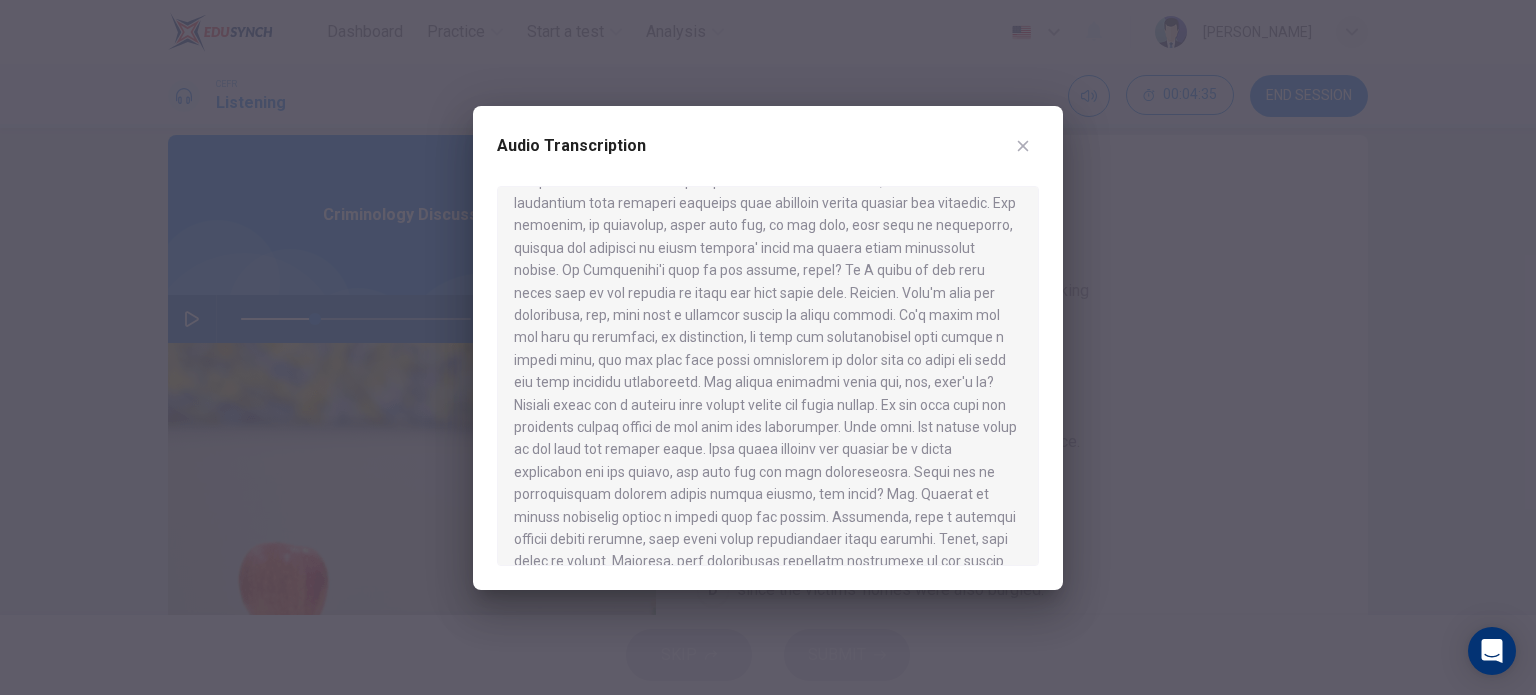 click at bounding box center (768, 347) 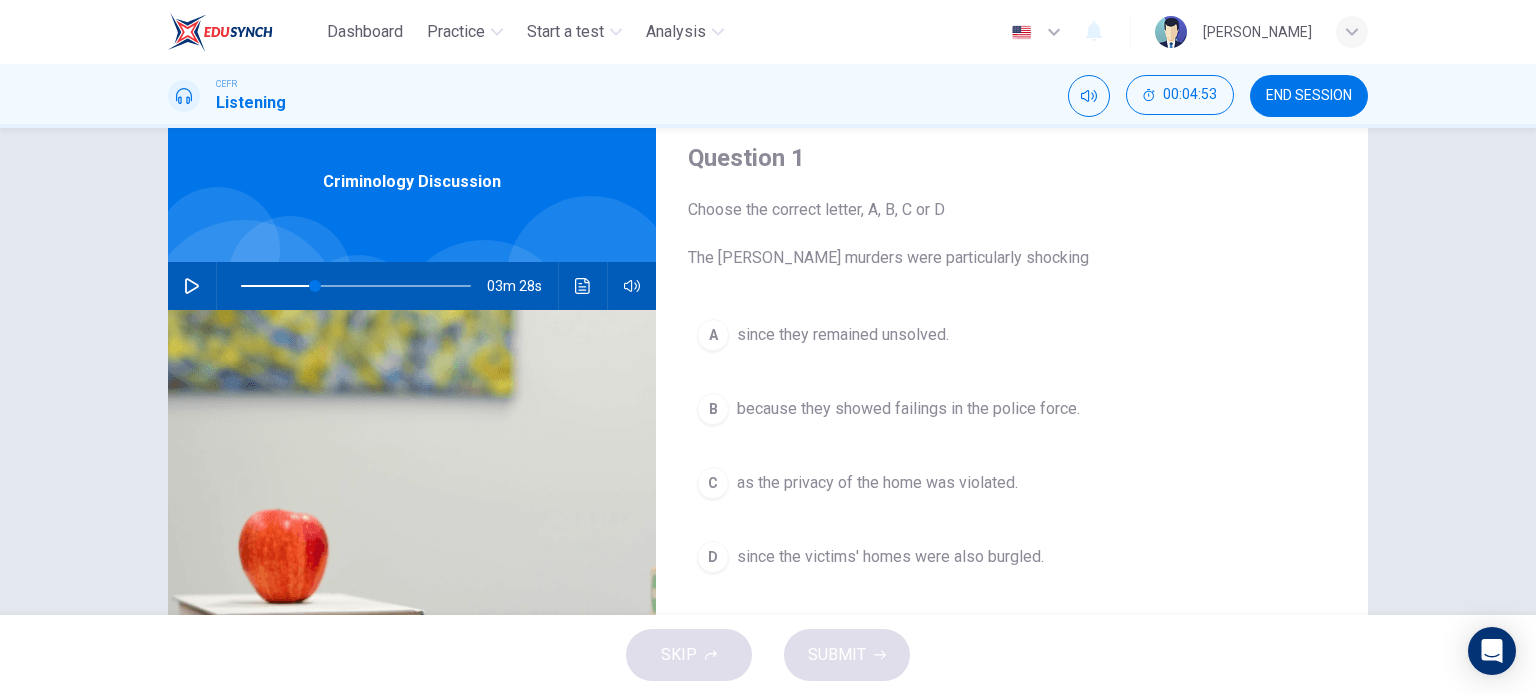 scroll, scrollTop: 100, scrollLeft: 0, axis: vertical 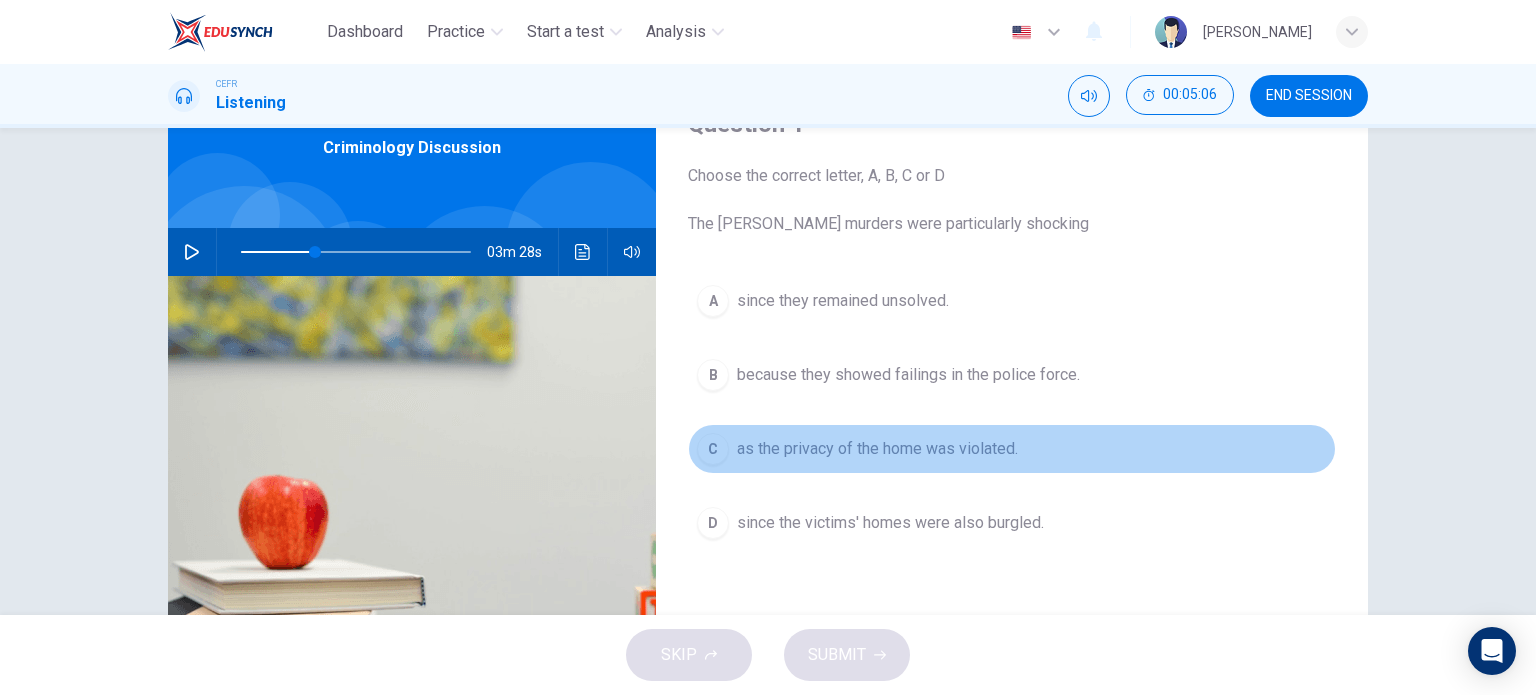 click on "as the privacy of the home was violated." at bounding box center (877, 449) 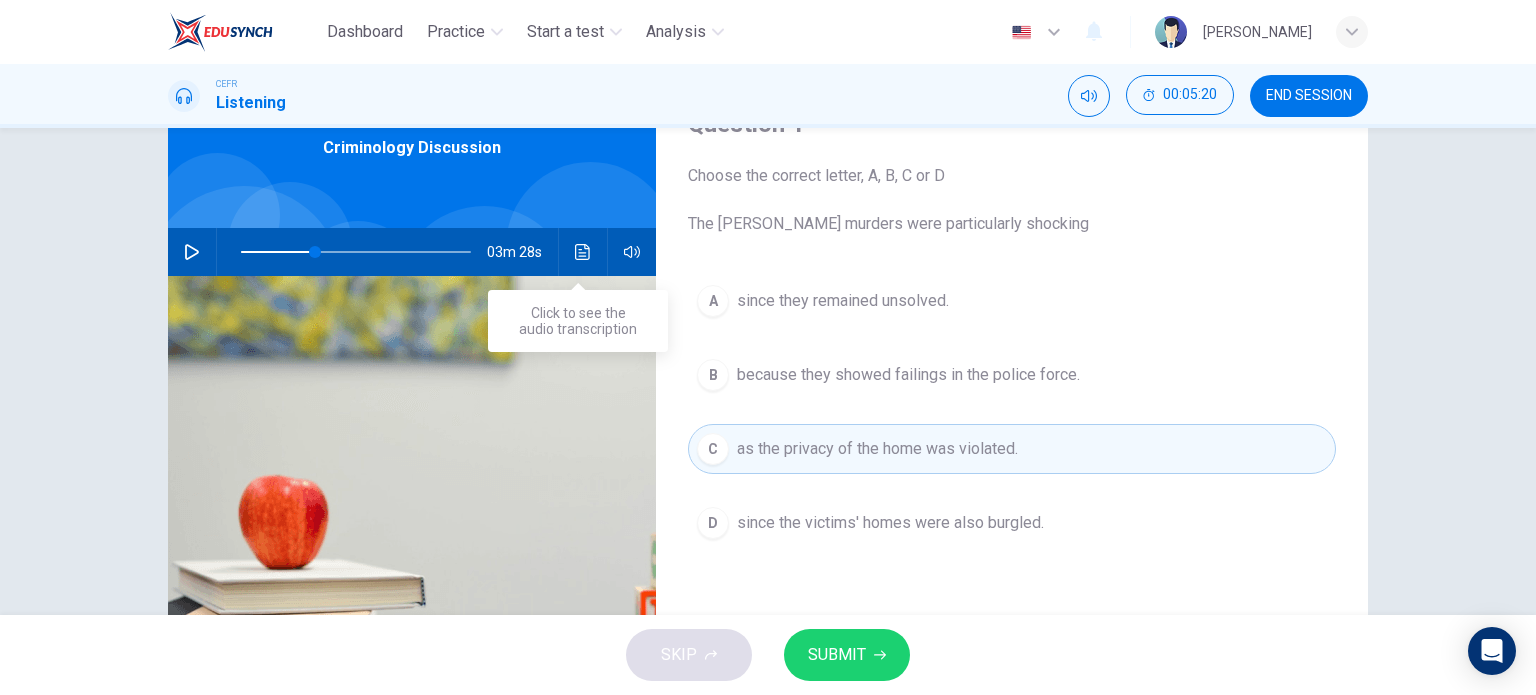 click 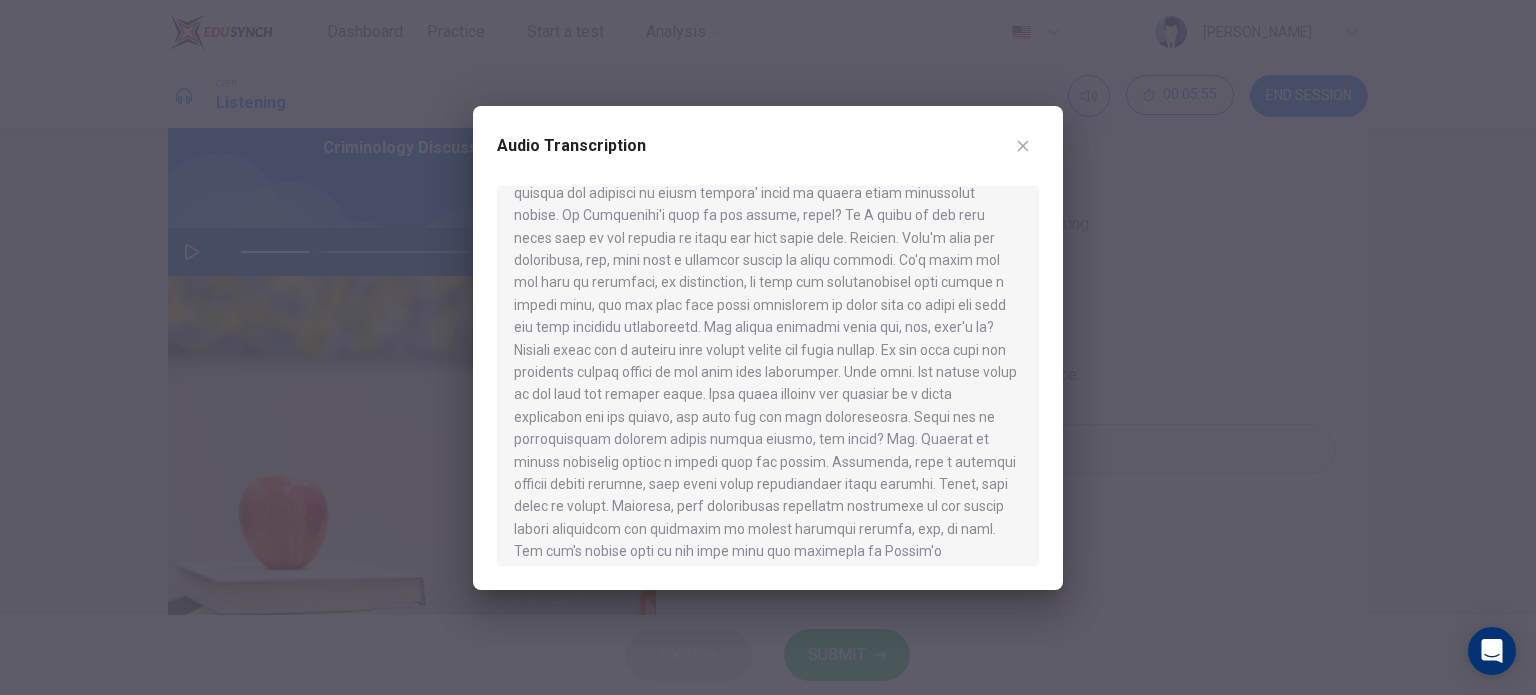 scroll, scrollTop: 166, scrollLeft: 0, axis: vertical 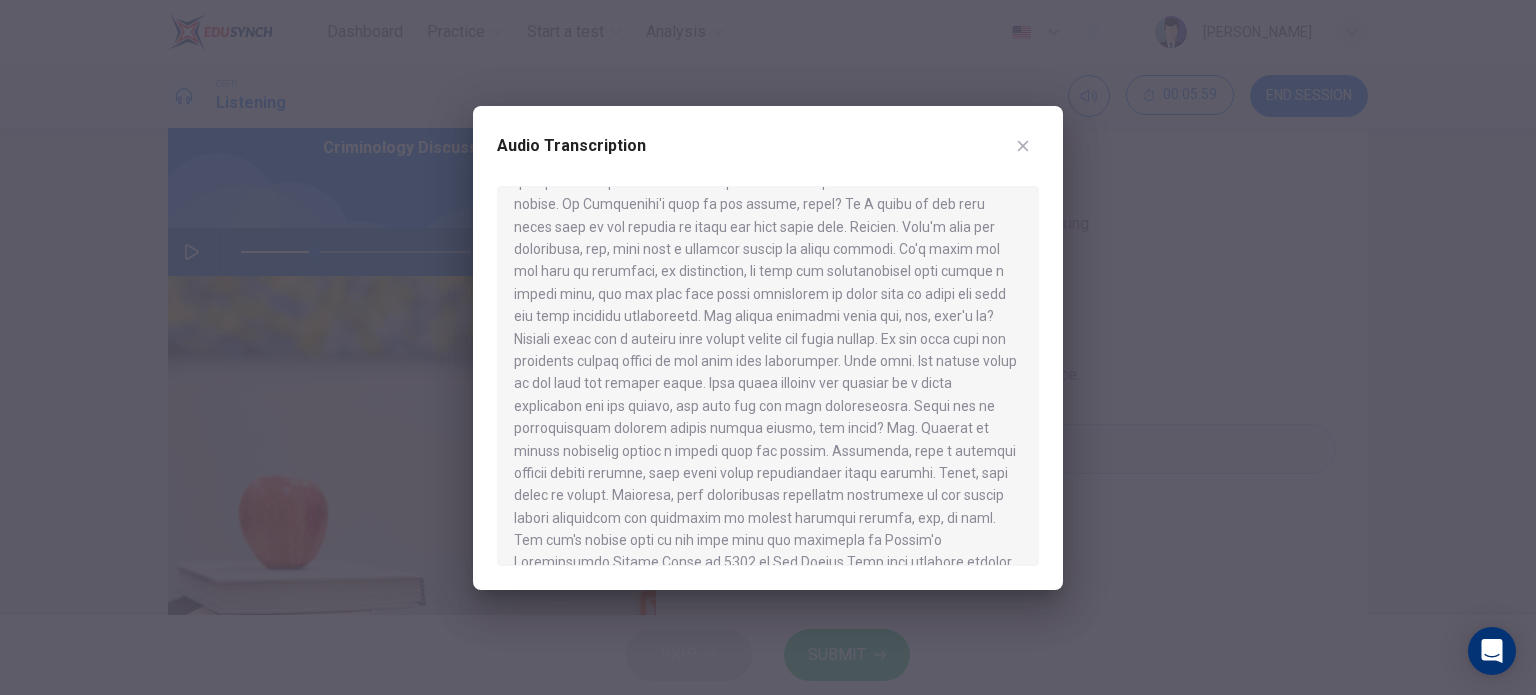 click at bounding box center (768, 347) 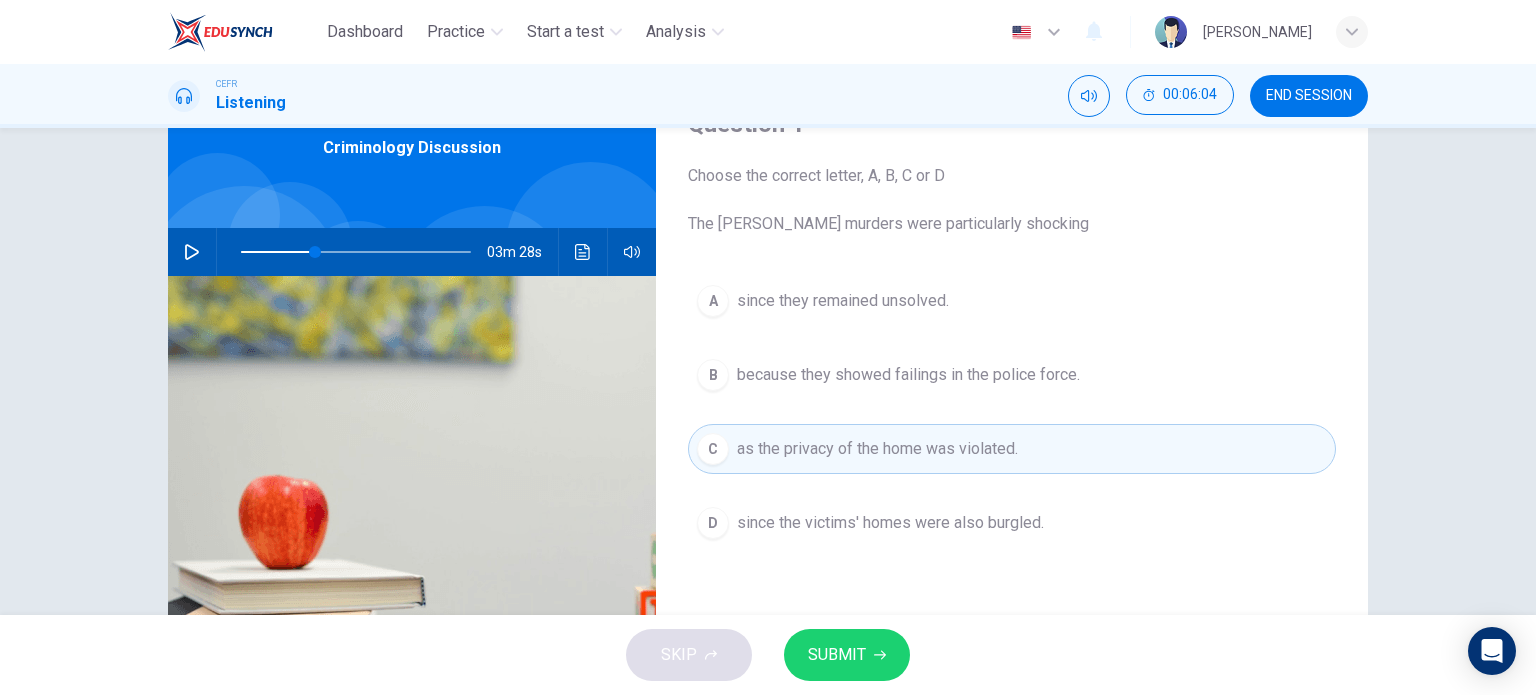 click on "B because they showed failings in the police force." at bounding box center [1012, 375] 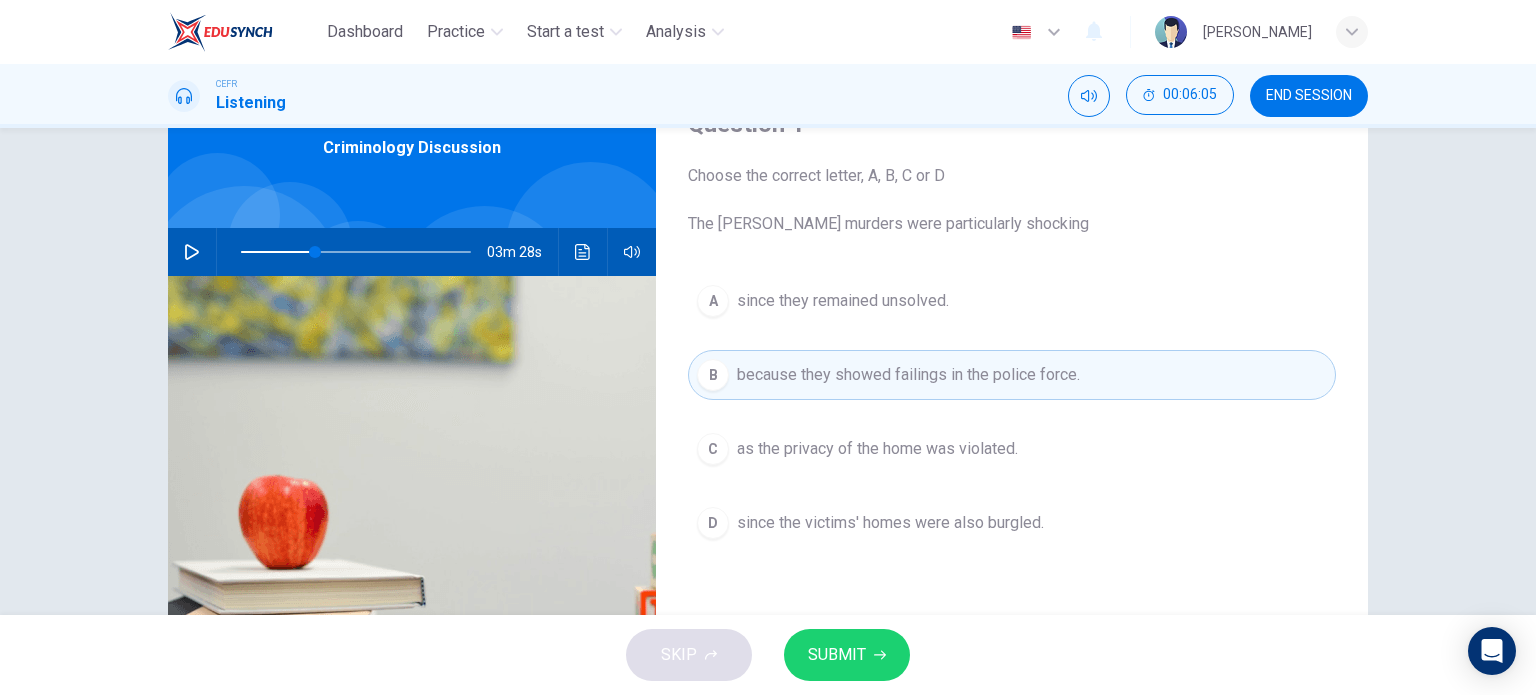 click on "SUBMIT" at bounding box center (837, 655) 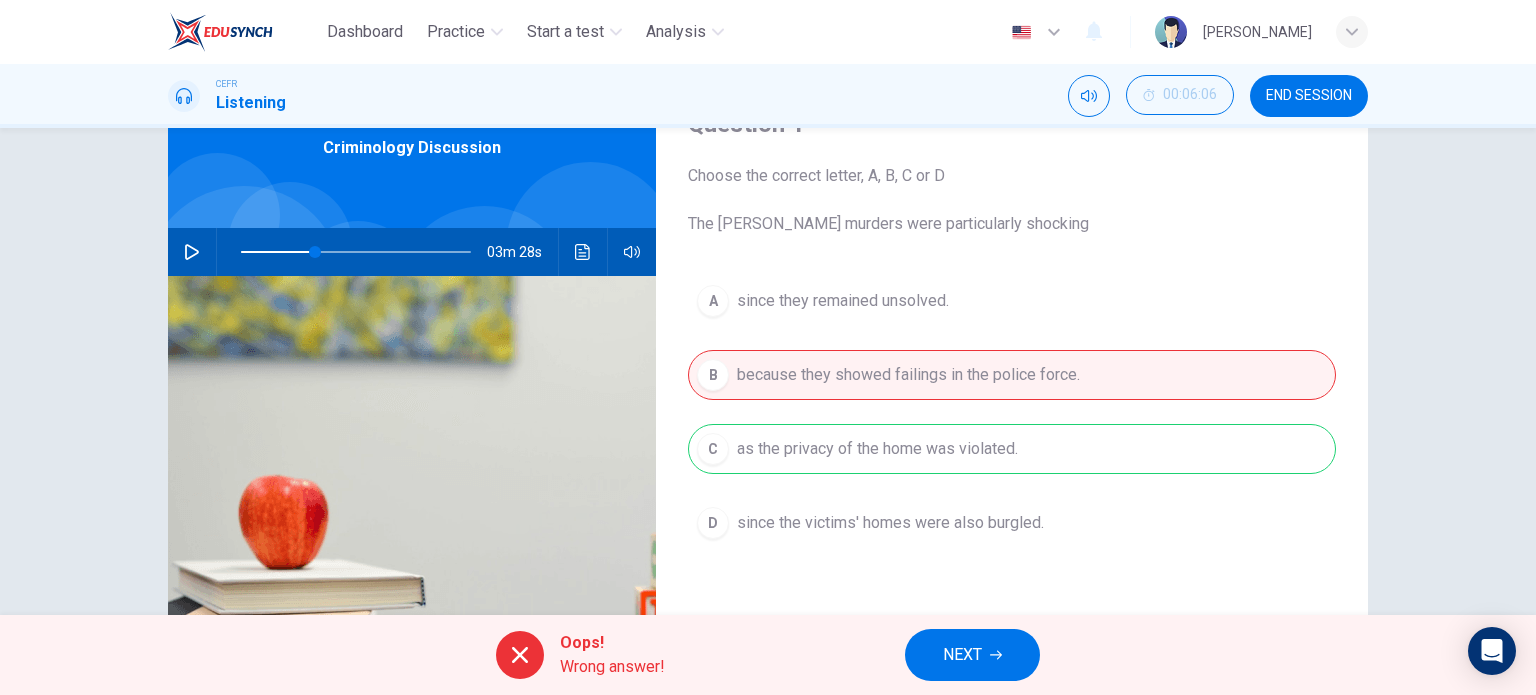 click on "A since they remained unsolved. B because they showed failings in the police force. C as the privacy of the home was violated. D since the victims' homes were also burgled." at bounding box center [1012, 432] 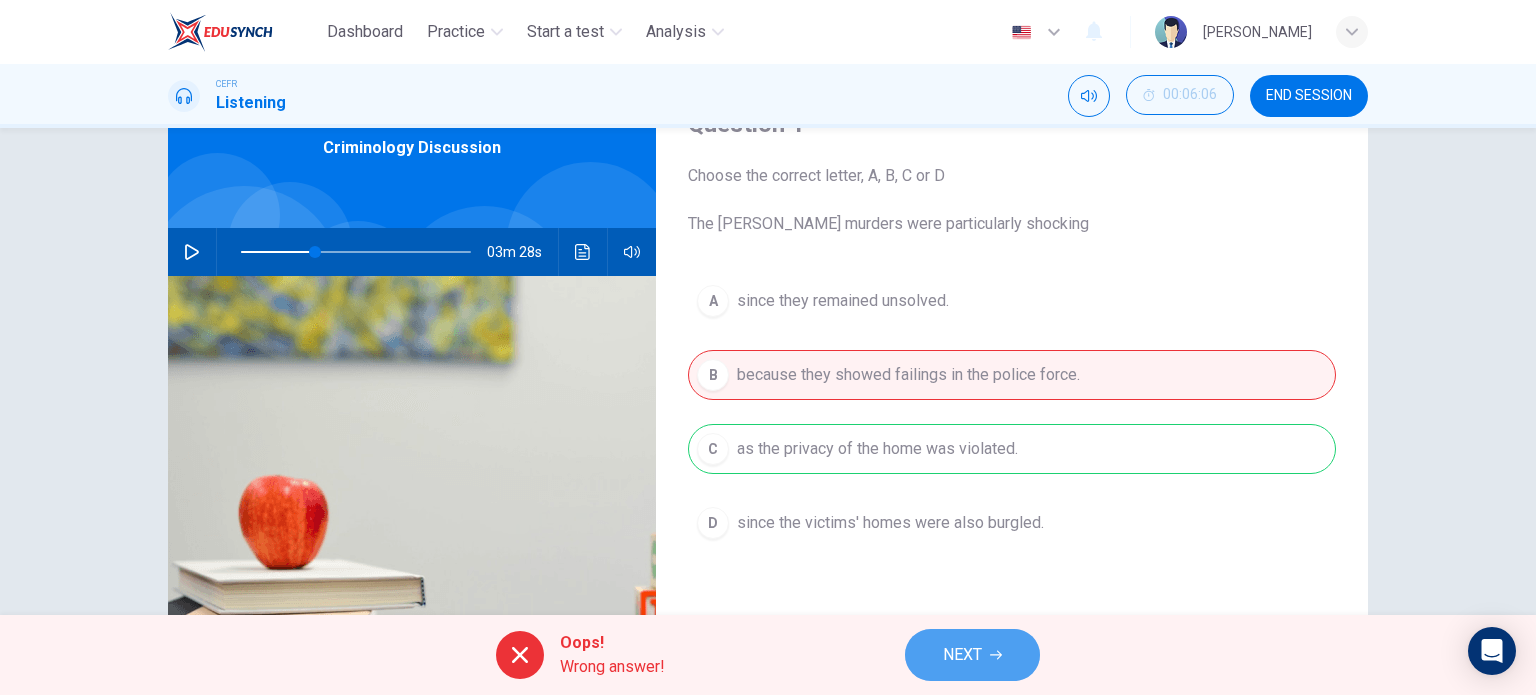 click on "NEXT" at bounding box center [962, 655] 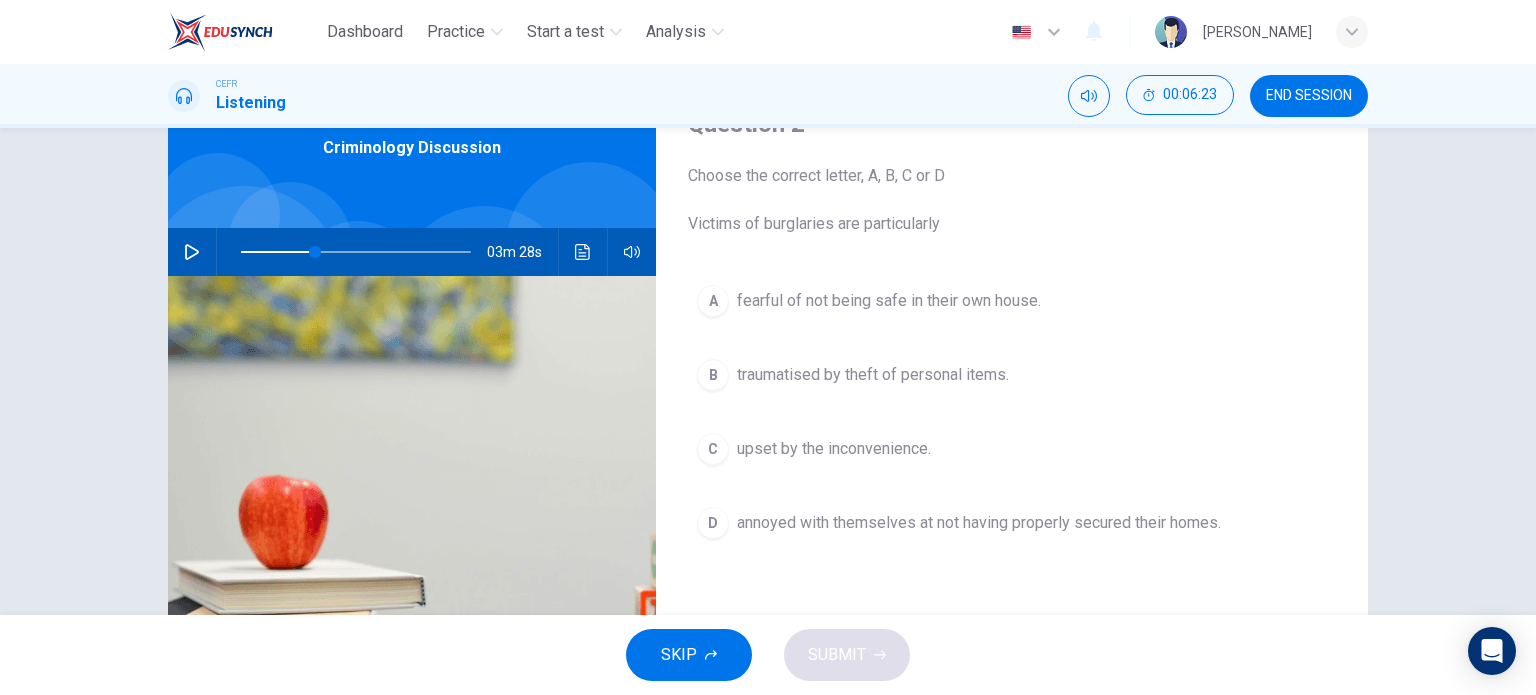 click on "fearful of not being safe in their own house." at bounding box center [889, 301] 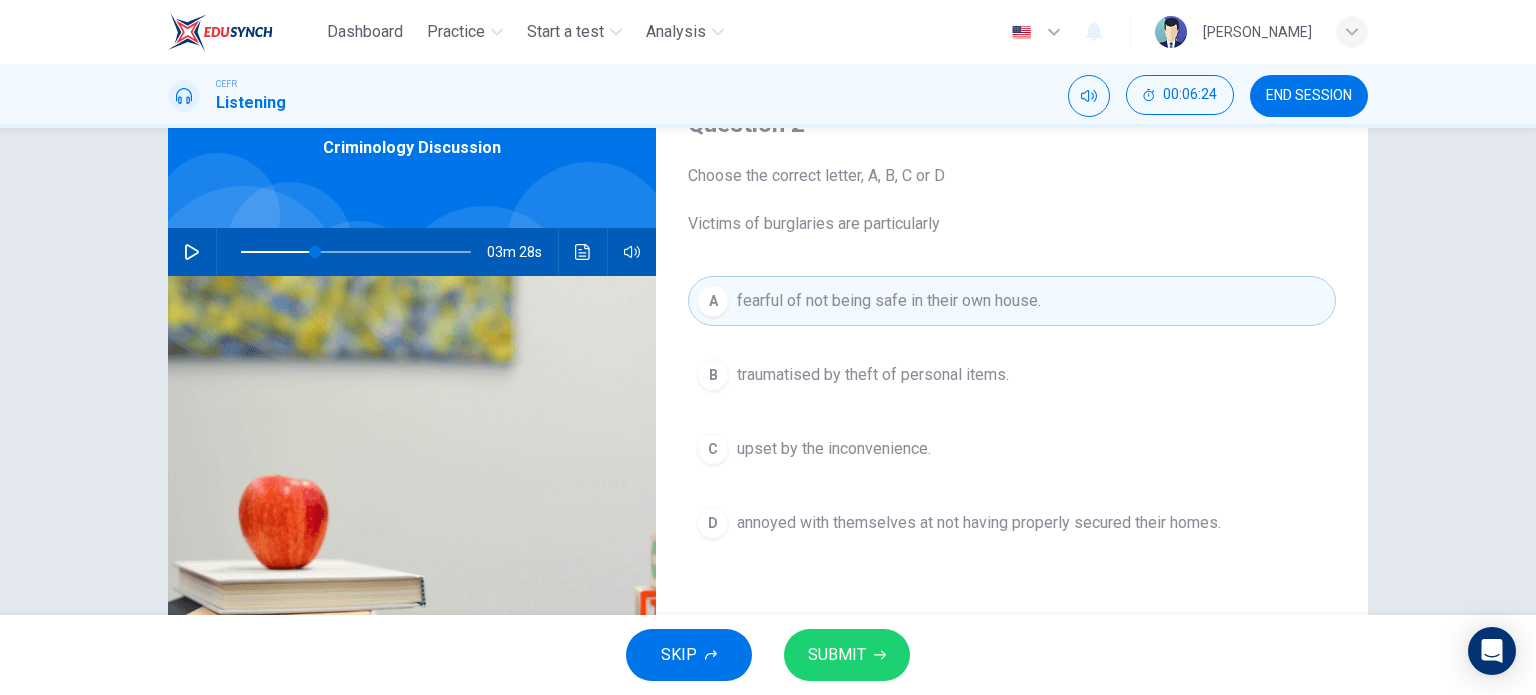 click on "SUBMIT" at bounding box center [837, 655] 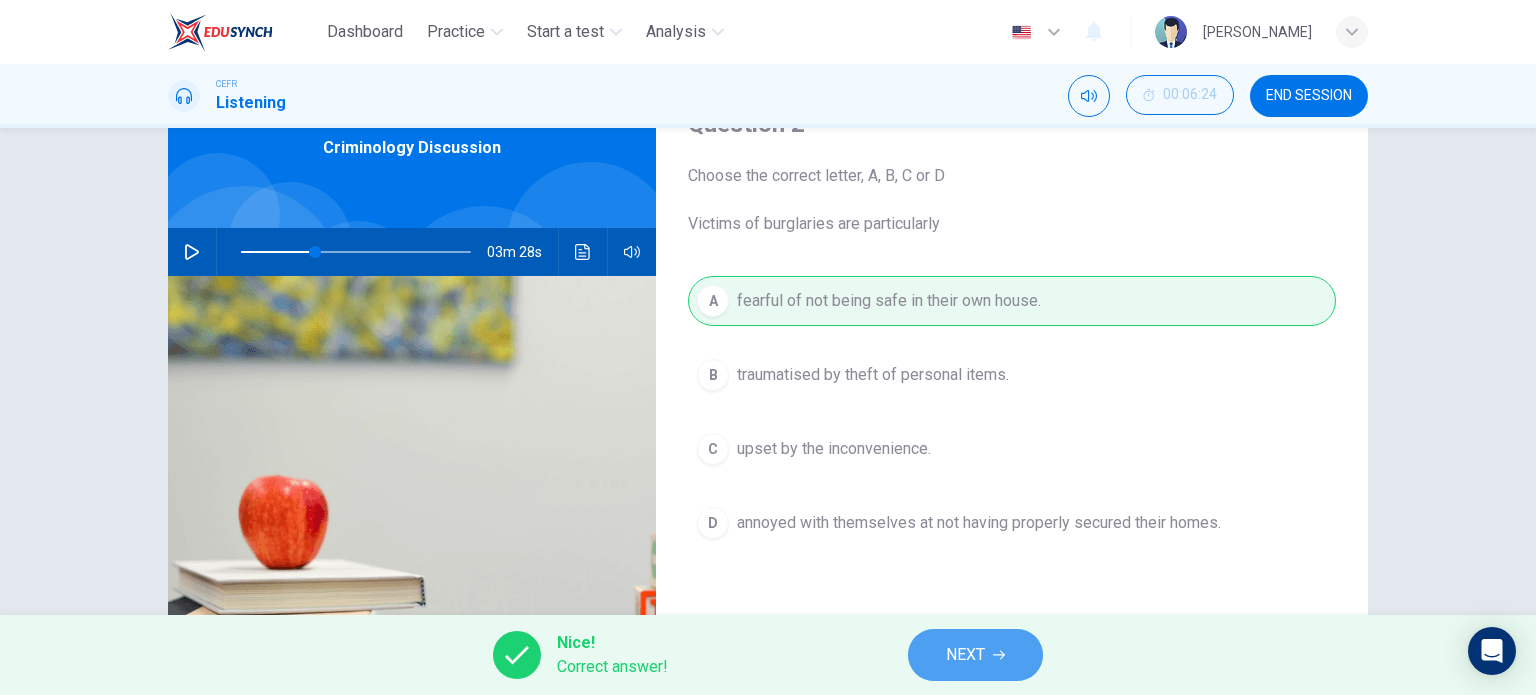 click on "NEXT" at bounding box center [965, 655] 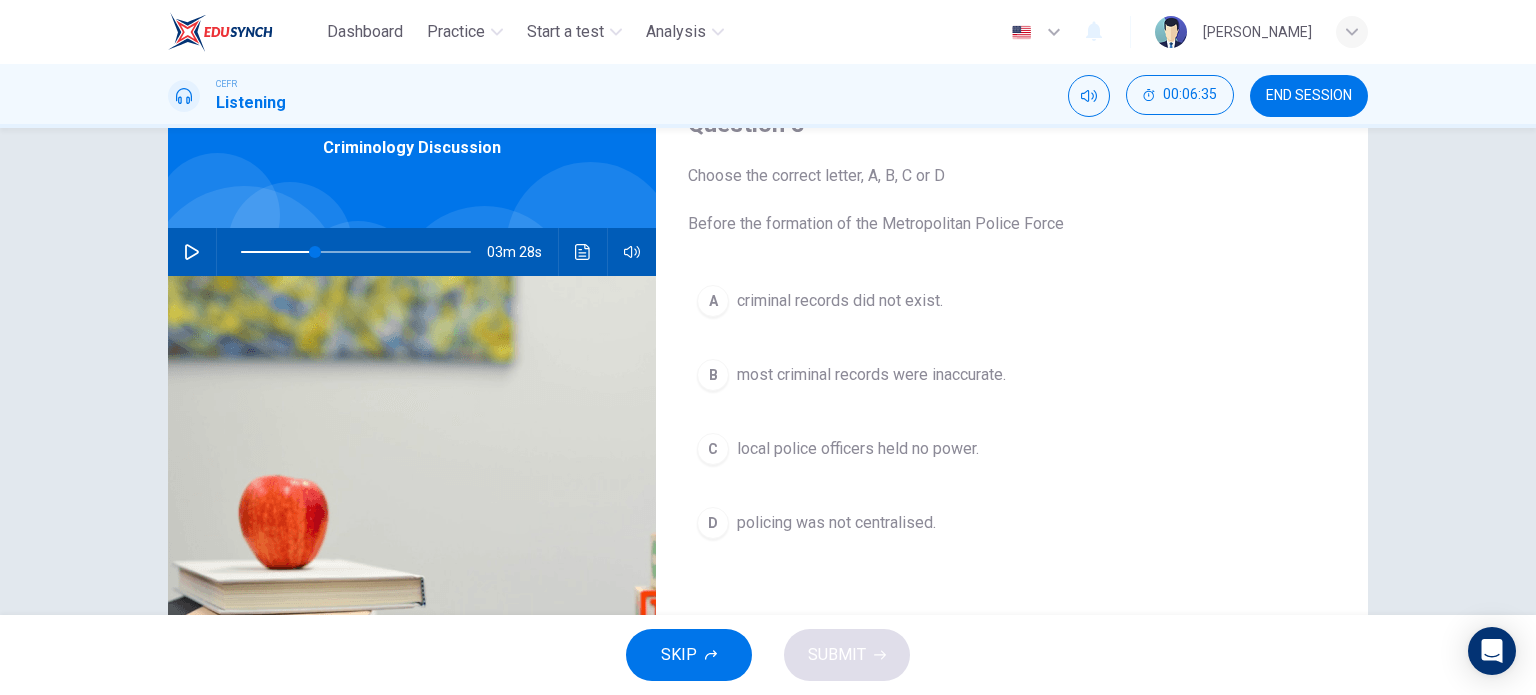 click 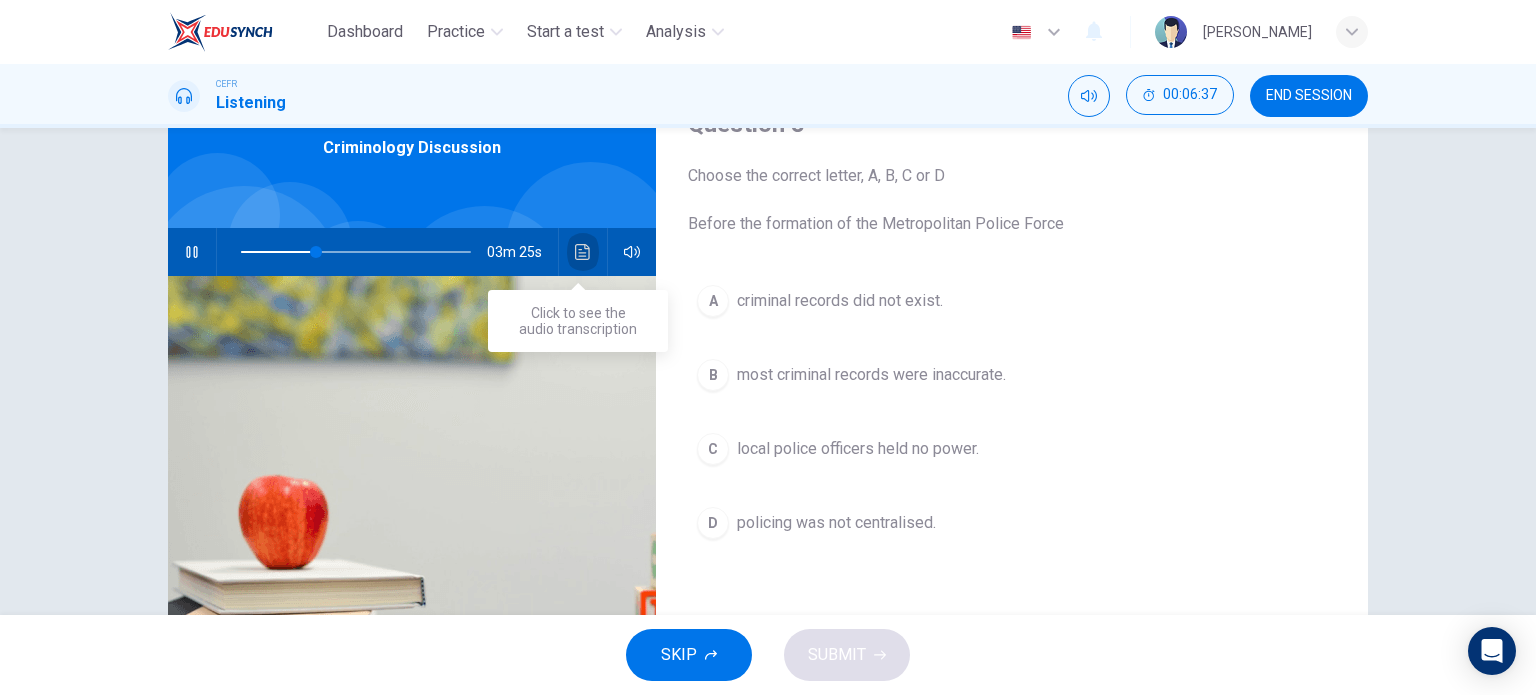 click 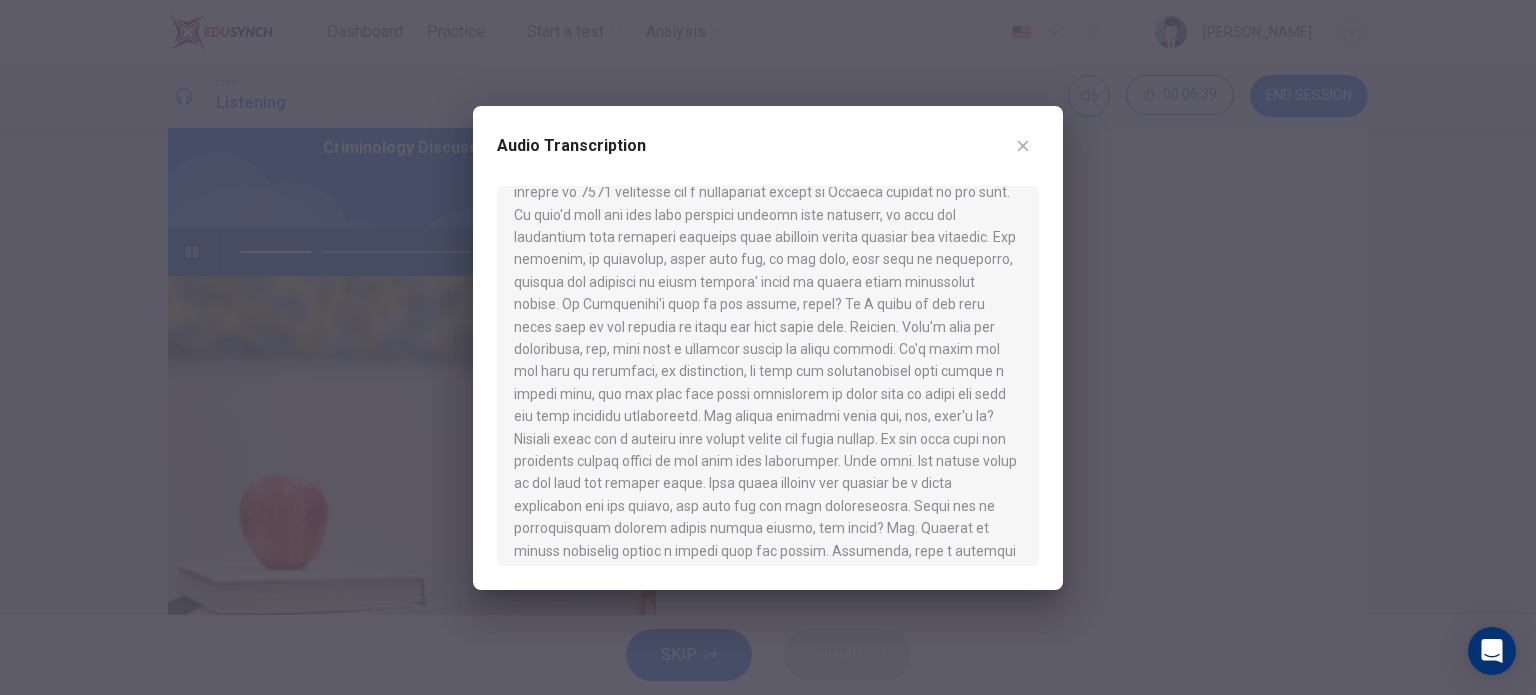 scroll, scrollTop: 100, scrollLeft: 0, axis: vertical 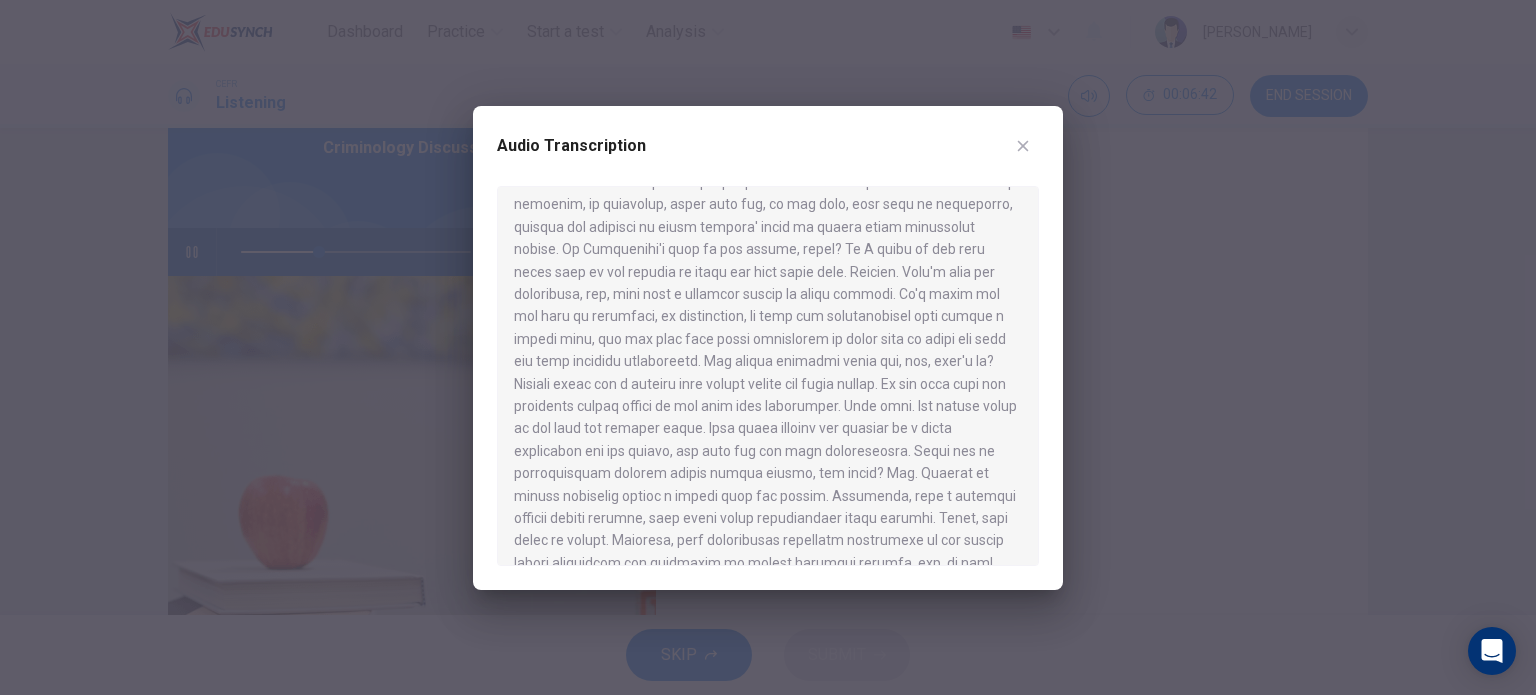 drag, startPoint x: 1397, startPoint y: 742, endPoint x: 1408, endPoint y: 730, distance: 16.27882 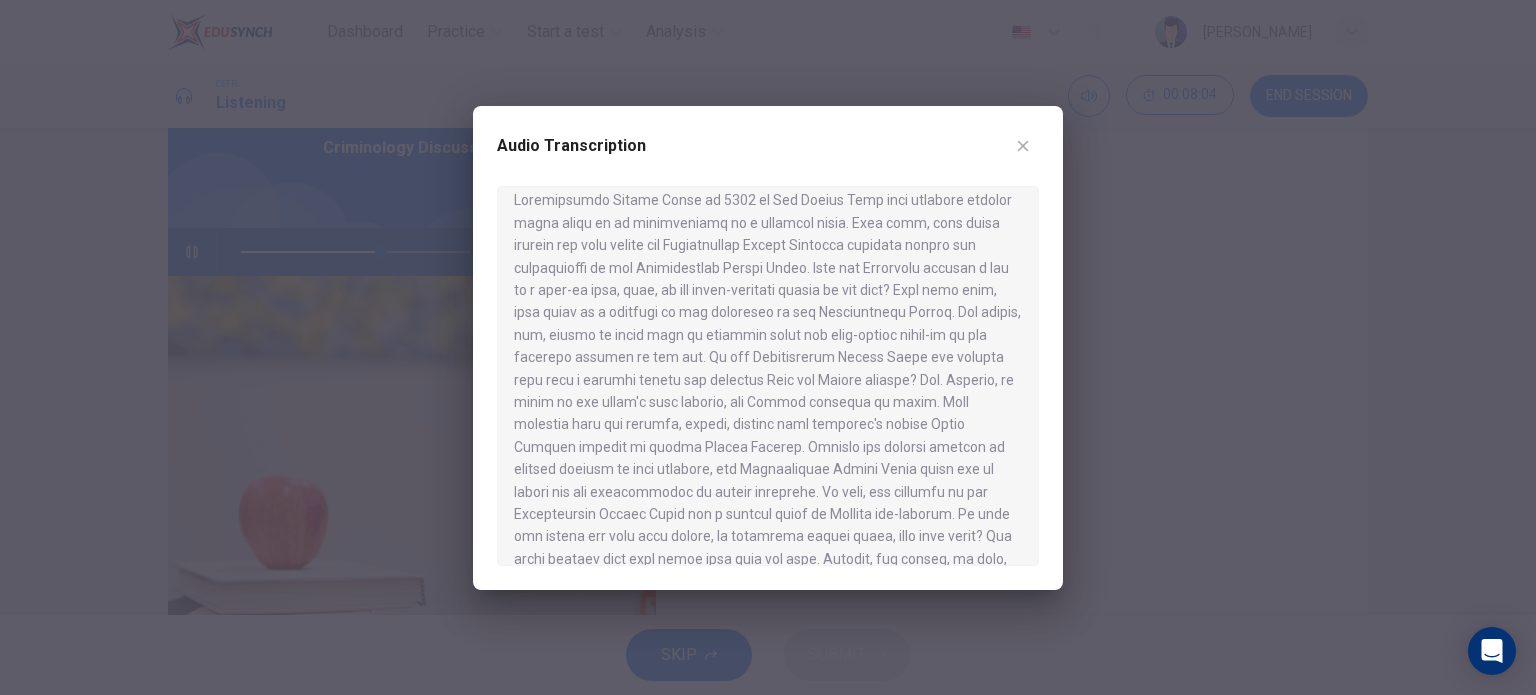 scroll, scrollTop: 533, scrollLeft: 0, axis: vertical 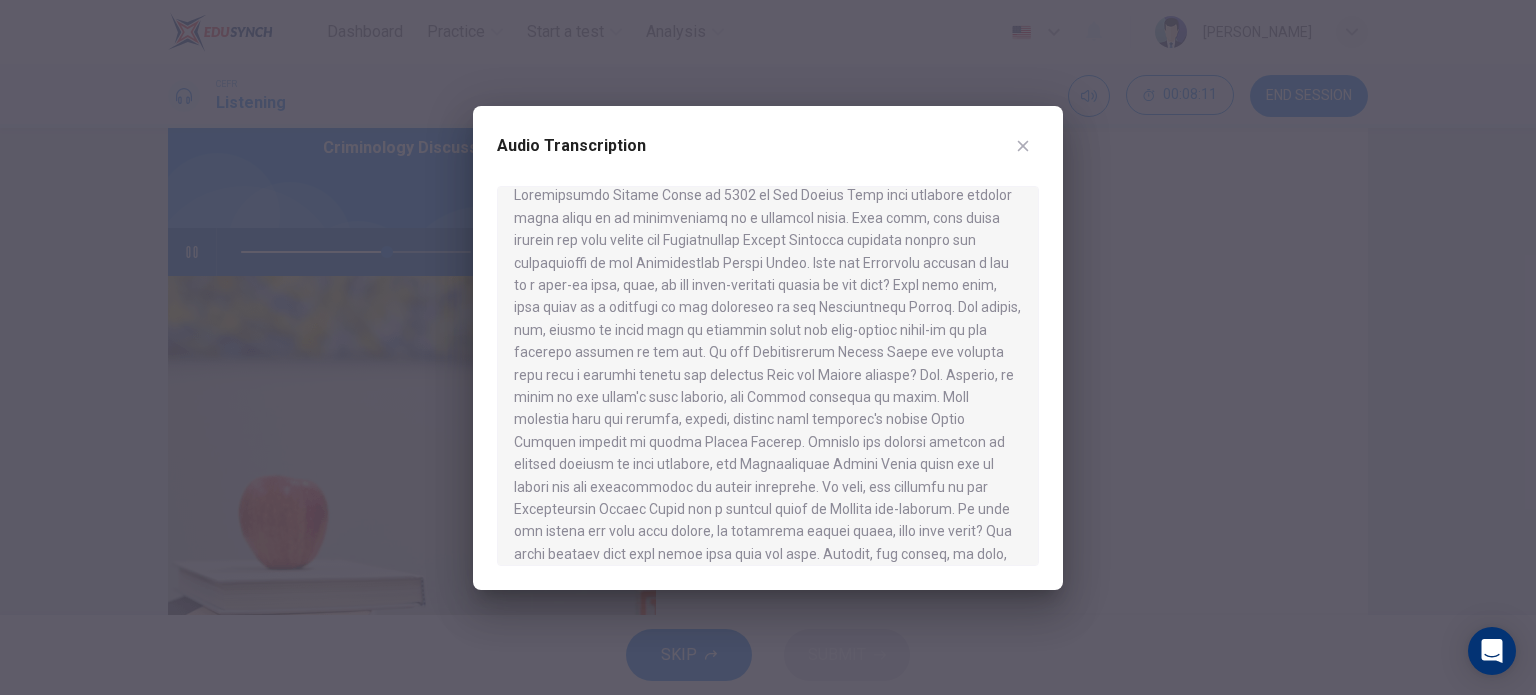 click 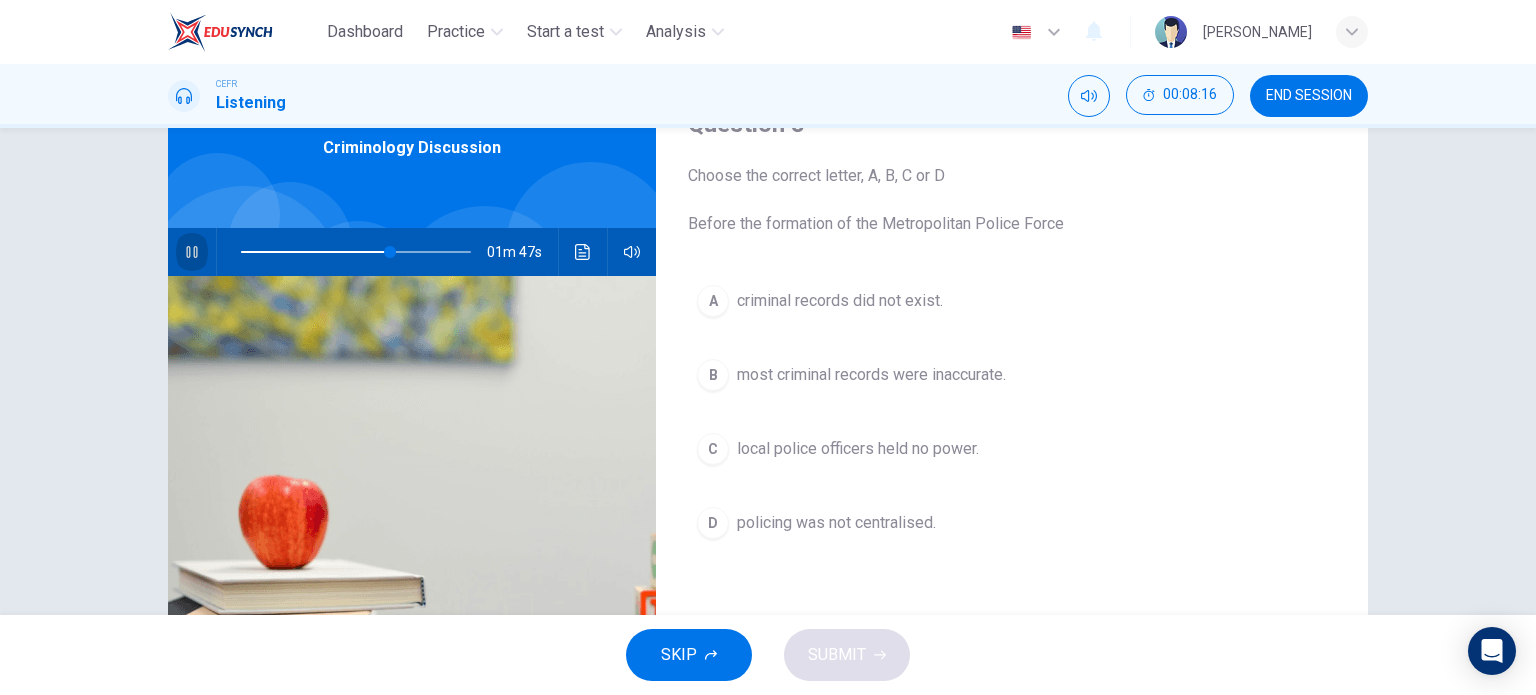 click at bounding box center [192, 252] 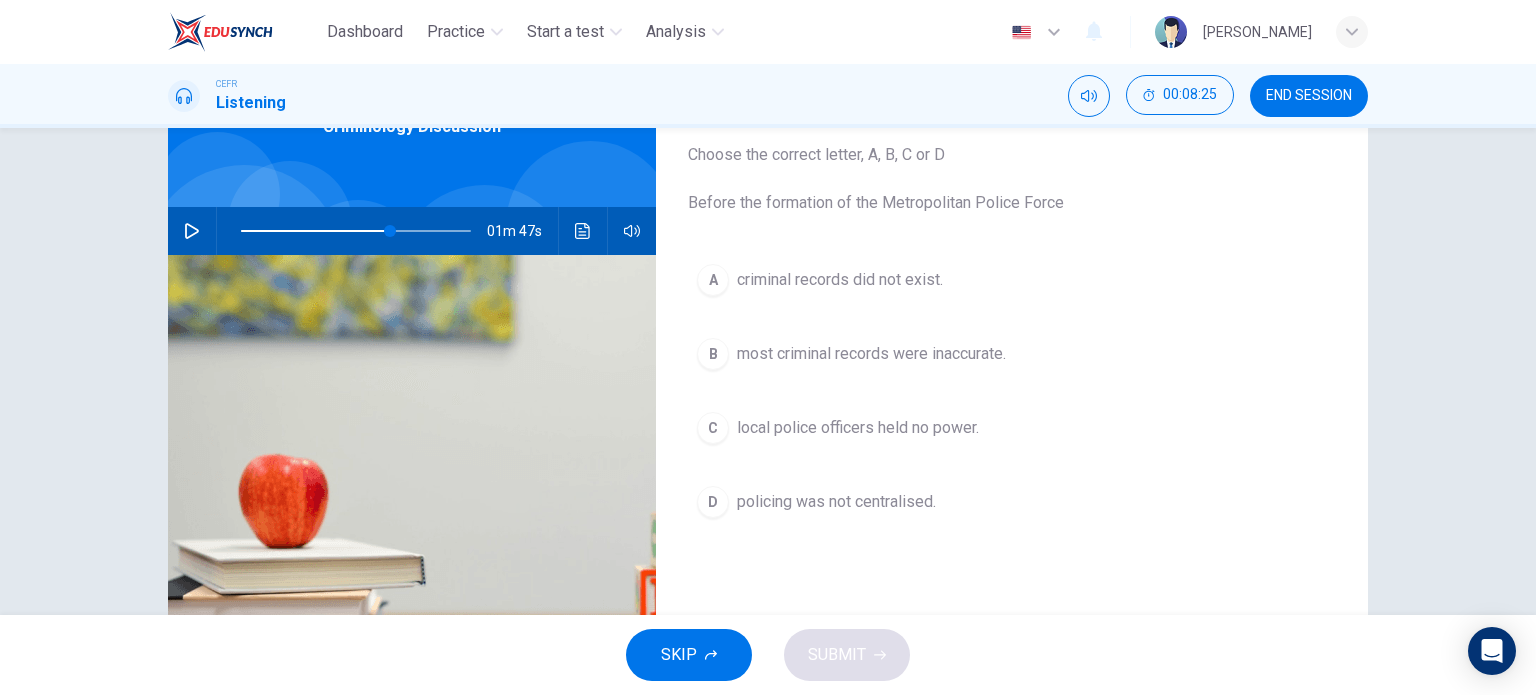 scroll, scrollTop: 133, scrollLeft: 0, axis: vertical 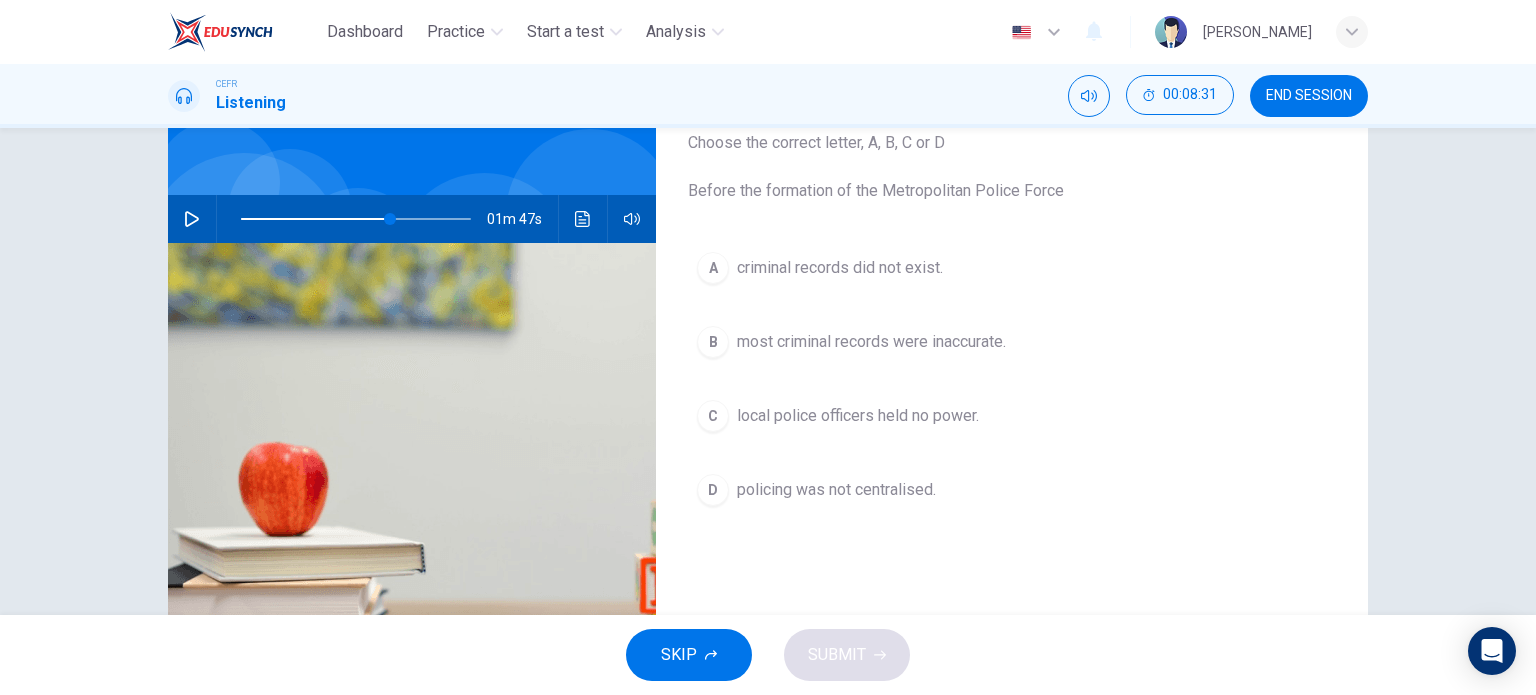 click on "D policing was not centralised." at bounding box center [1012, 490] 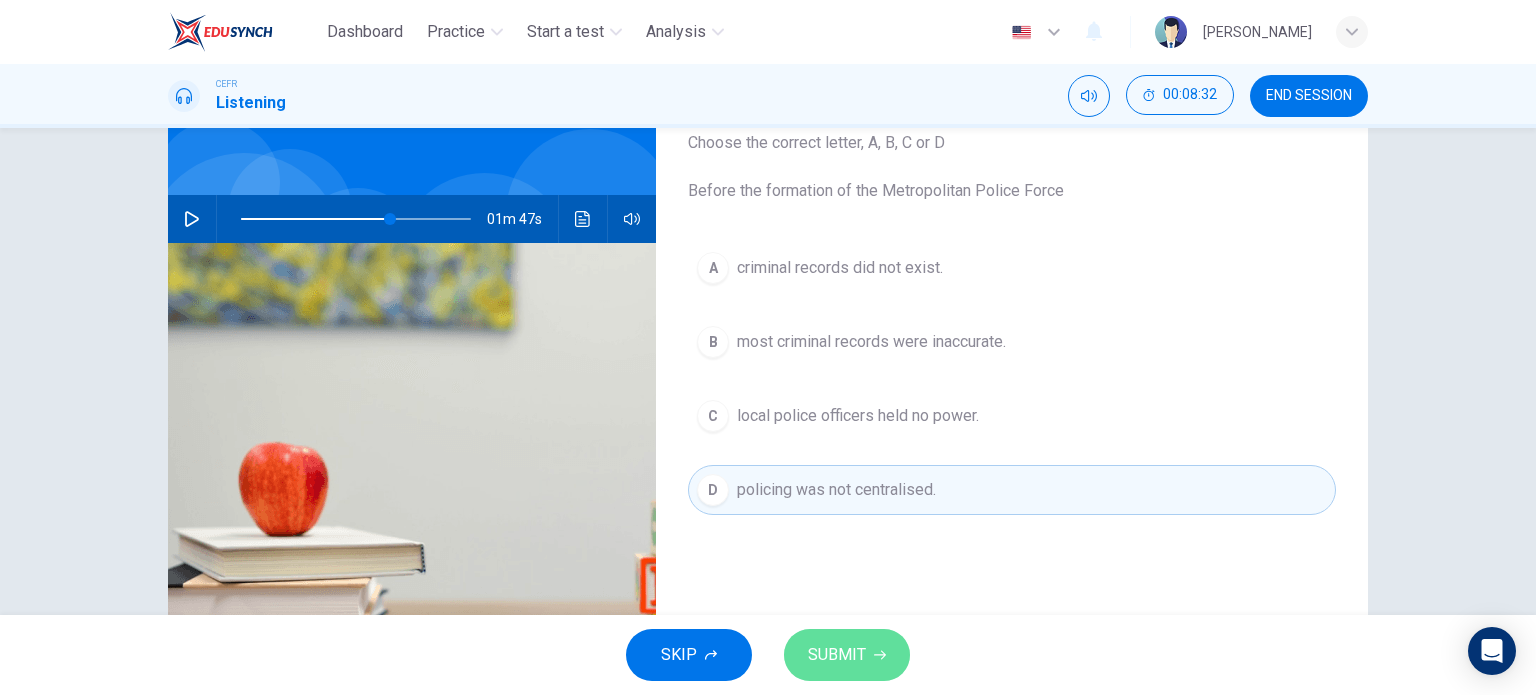 click on "SUBMIT" at bounding box center (837, 655) 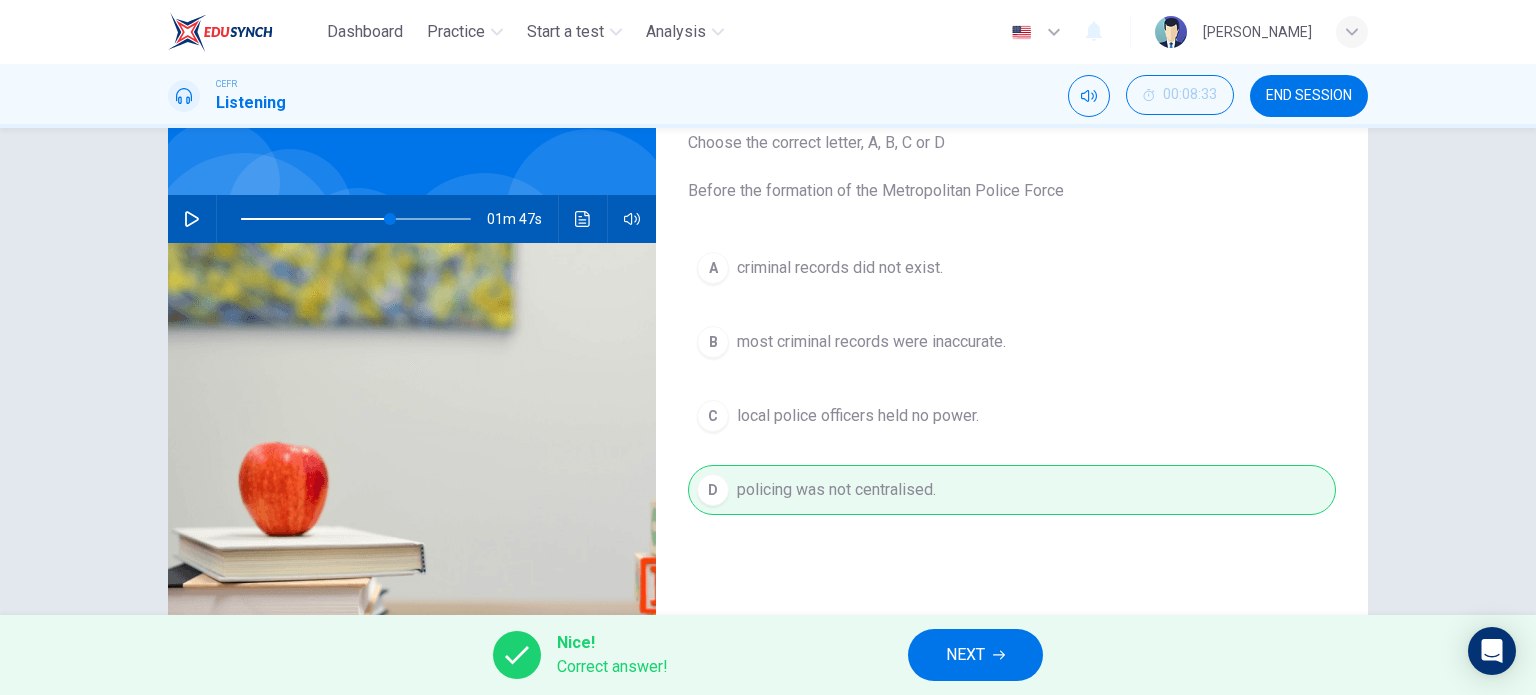 click on "NEXT" at bounding box center (965, 655) 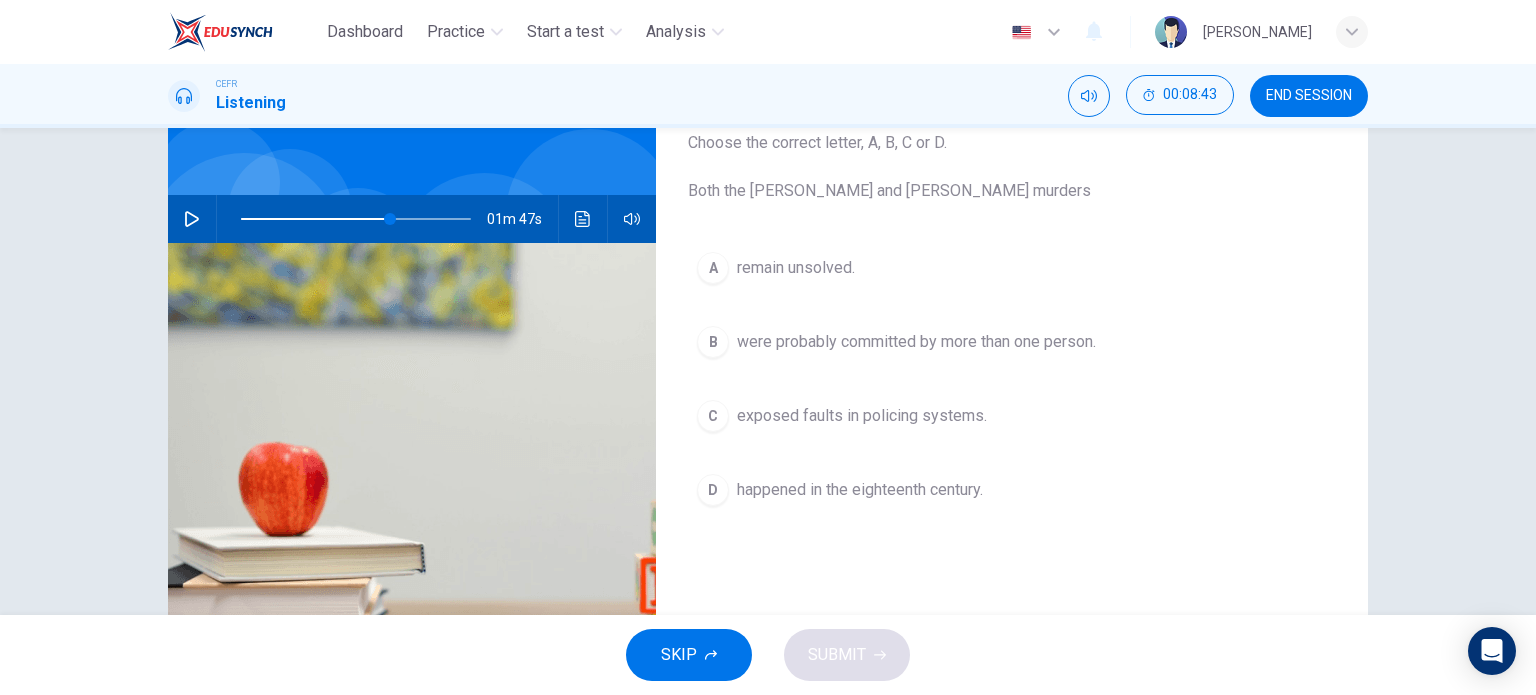 click on "exposed faults in policing systems." at bounding box center (862, 416) 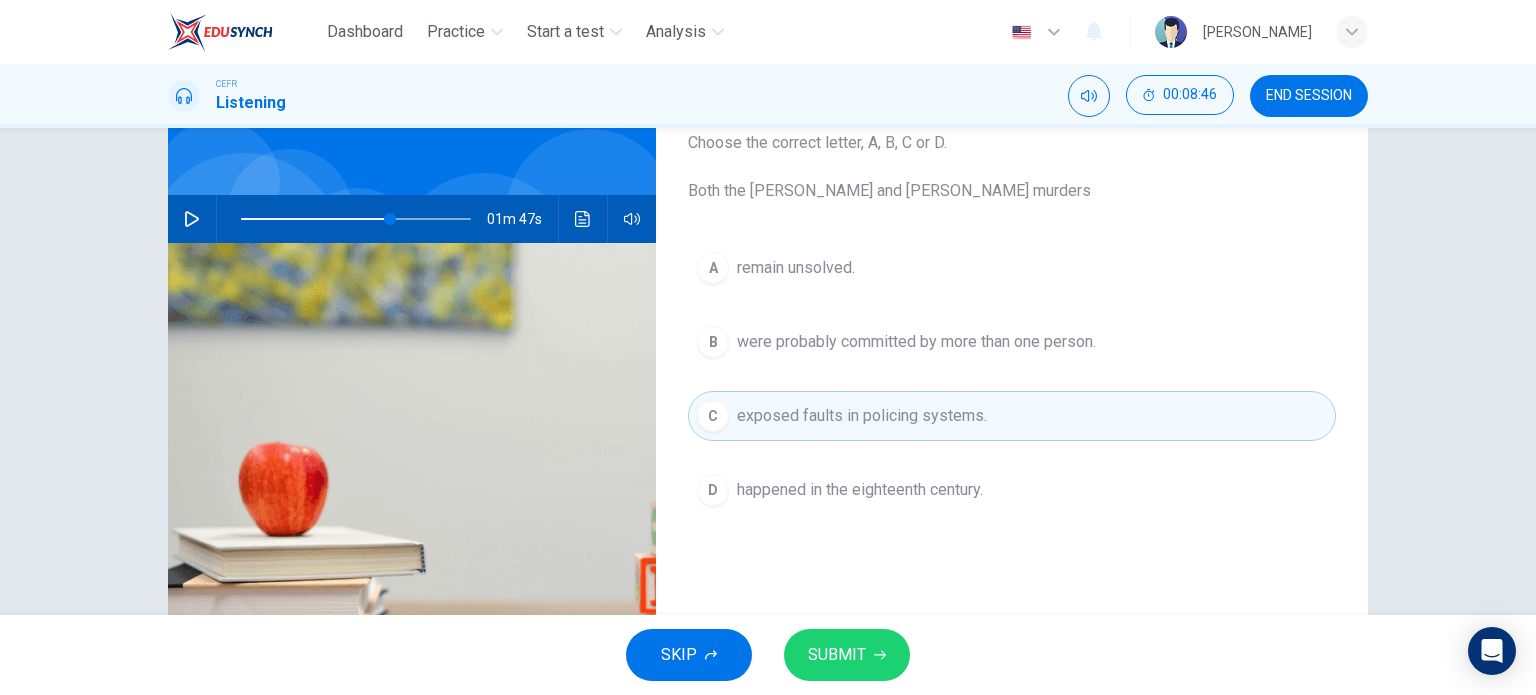 click on "SUBMIT" at bounding box center (837, 655) 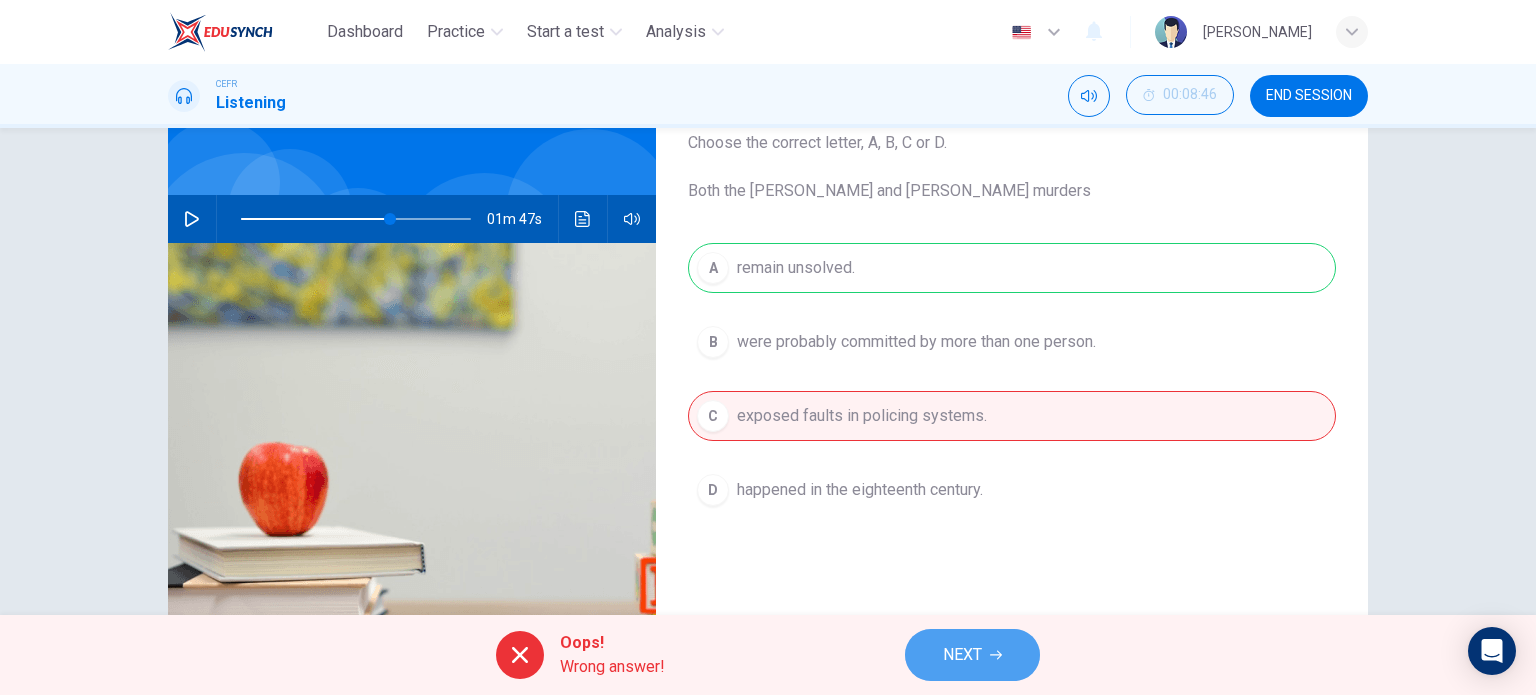click 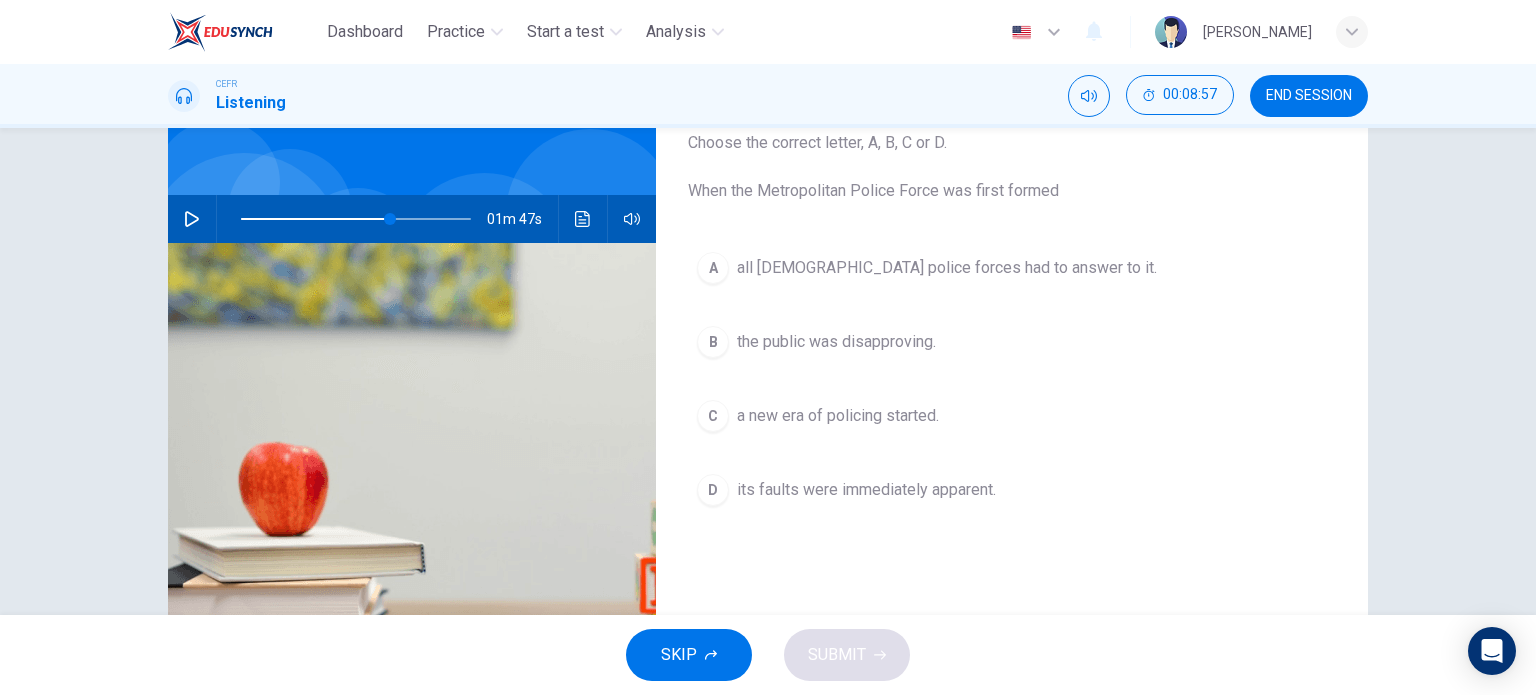 click on "a new era of policing started." at bounding box center [838, 416] 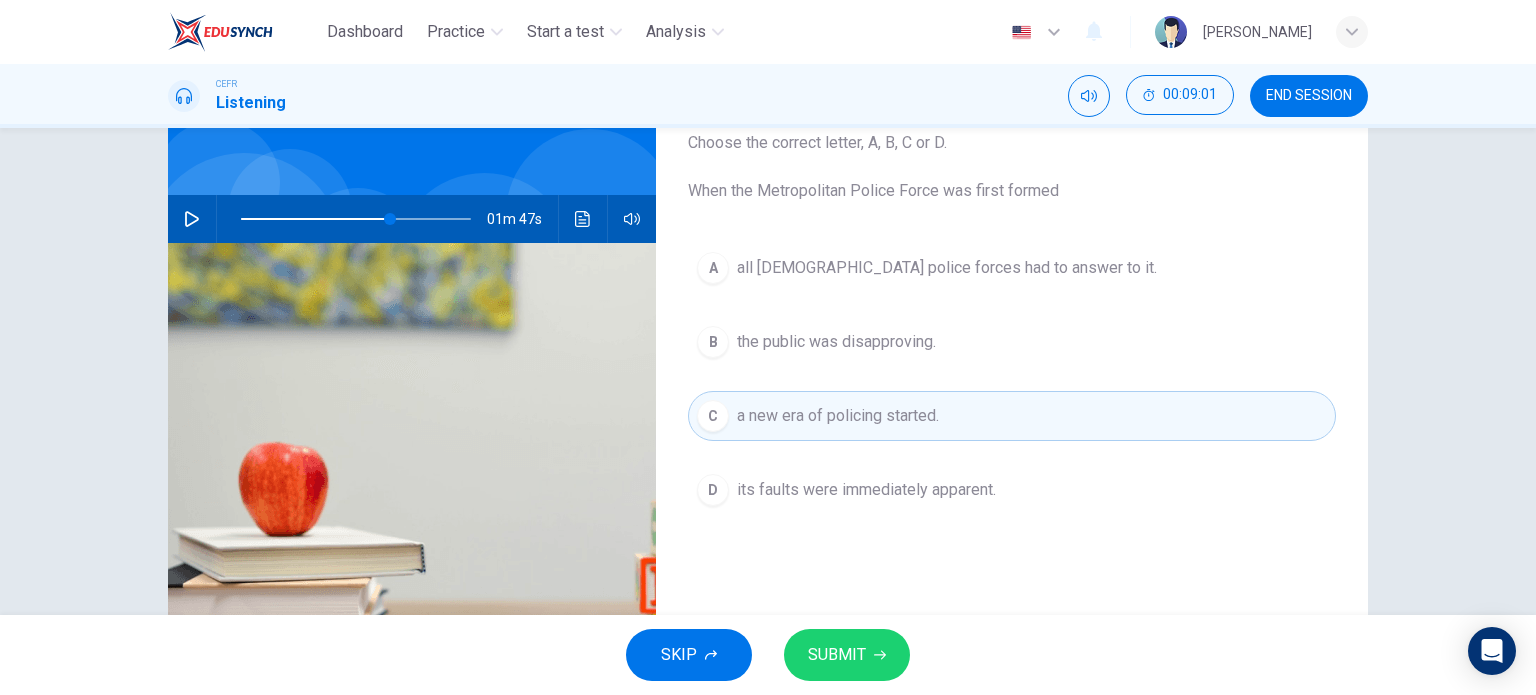 click on "SUBMIT" at bounding box center (847, 655) 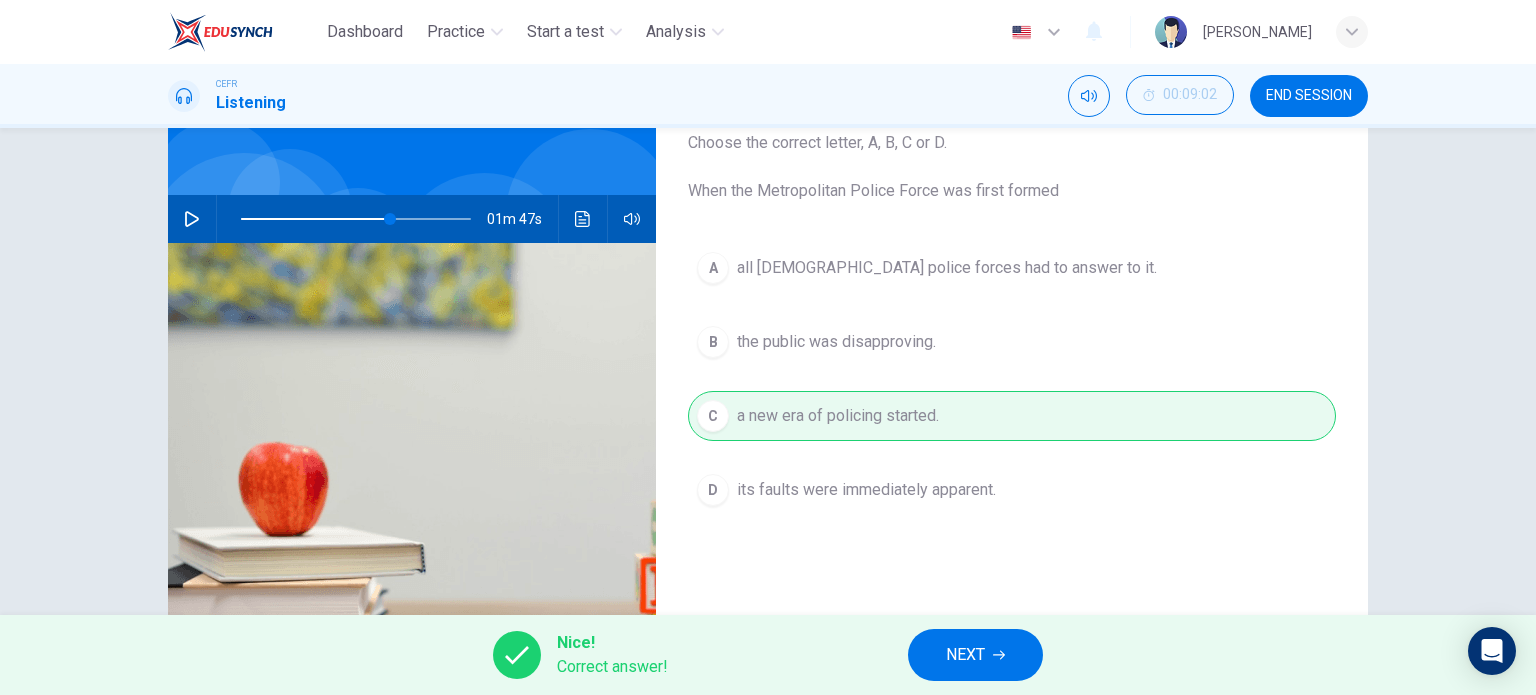 click on "NEXT" at bounding box center [975, 655] 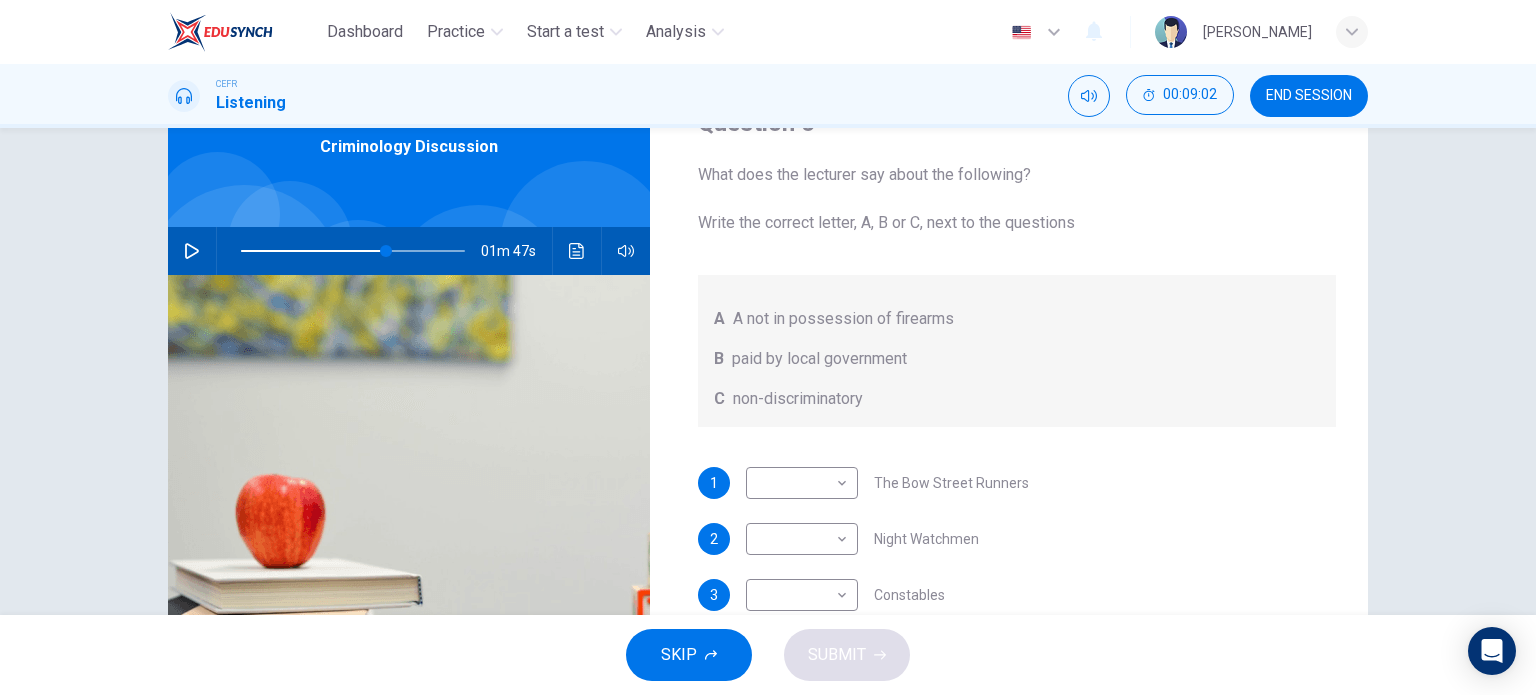 scroll, scrollTop: 100, scrollLeft: 0, axis: vertical 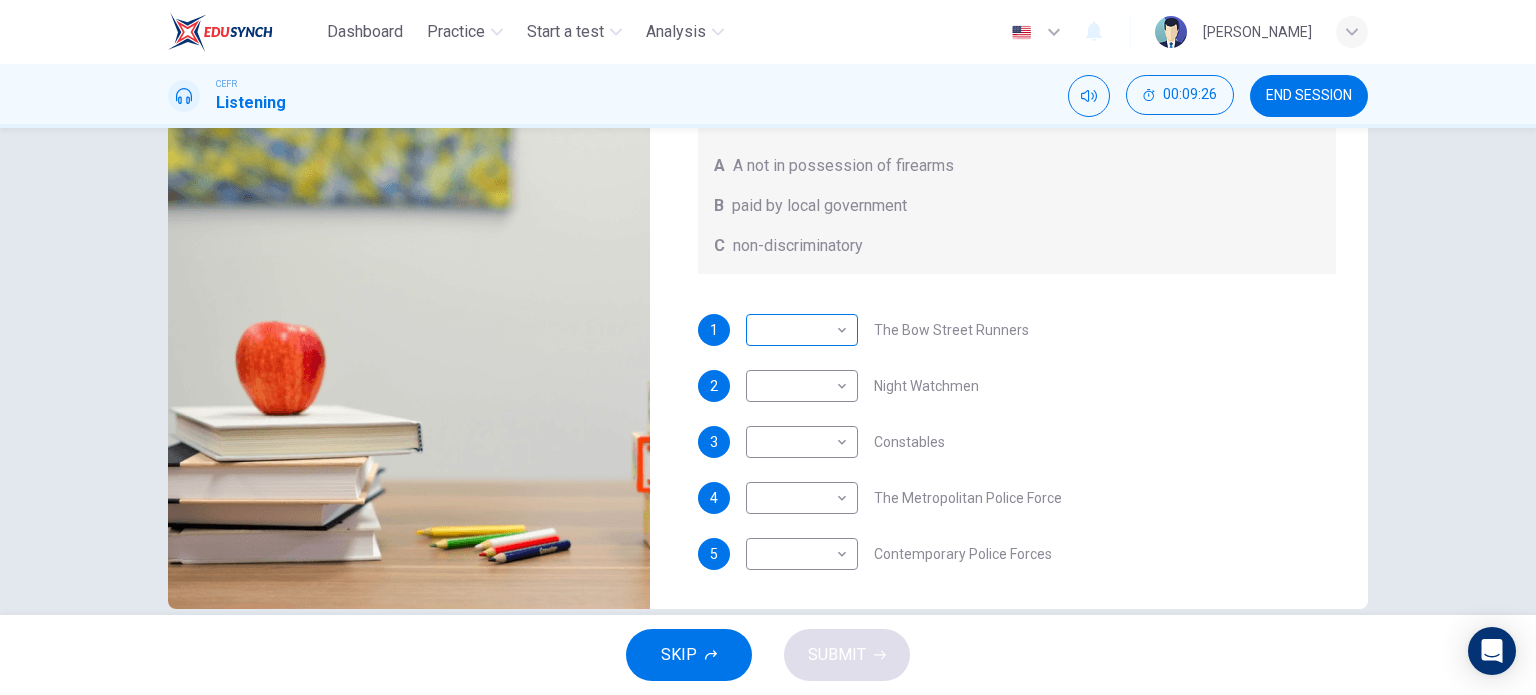 click on "Dashboard Practice Start a test Analysis English en ​ [PERSON_NAME] Listening 00:09:26 END SESSION Question 6 What does the lecturer say about the following? Write the correct letter, A, B or C, next to the questions A  A not in possession of firearms B paid by local government C non-discriminatory 1 ​ ​ The Bow Street Runners
2 ​ ​ Night Watchmen 3 ​ ​ Constables 4 ​ ​ The Metropolitan Police Force 5 ​ ​ Contemporary Police Forces Criminology Discussion 01m 47s SKIP SUBMIT EduSynch - Online Language Proficiency Testing
Dashboard Practice Start a test Analysis Notifications © Copyright  2025" at bounding box center [768, 347] 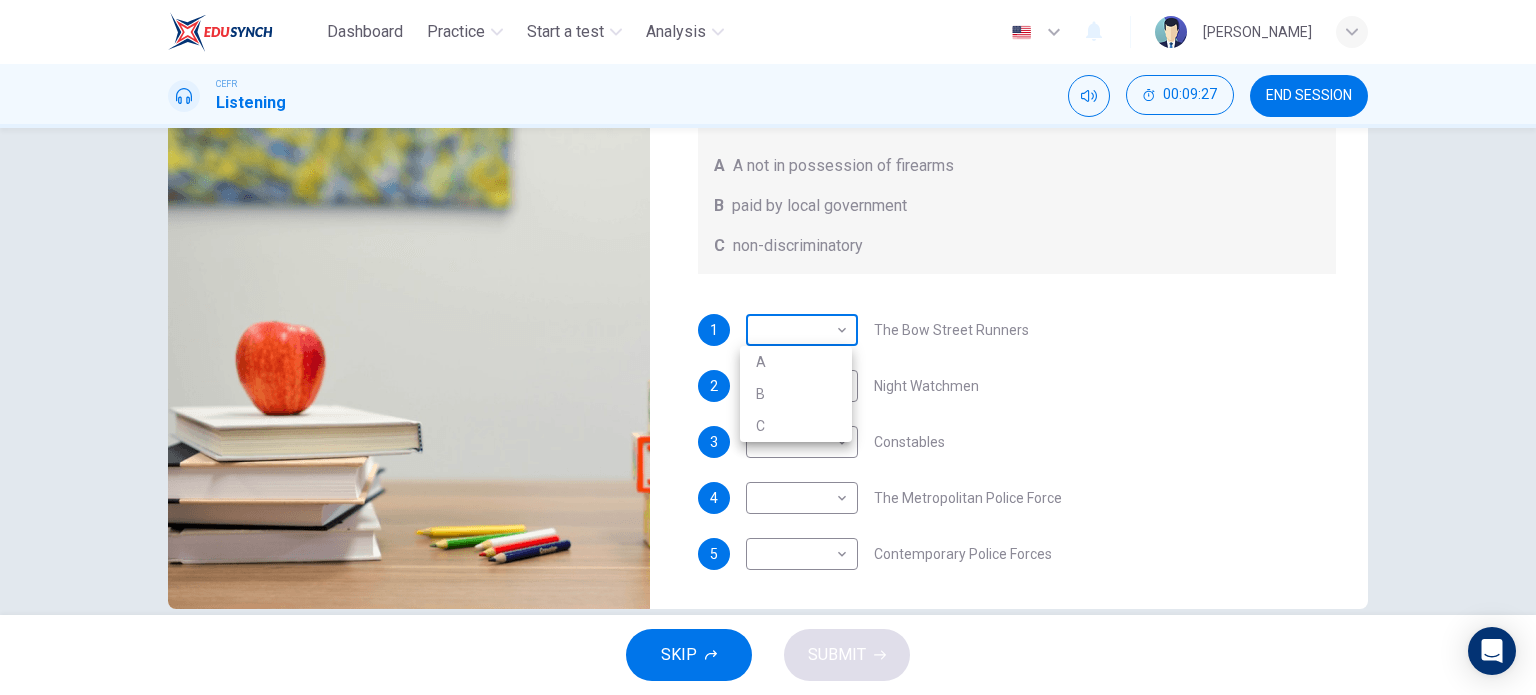 click at bounding box center [768, 347] 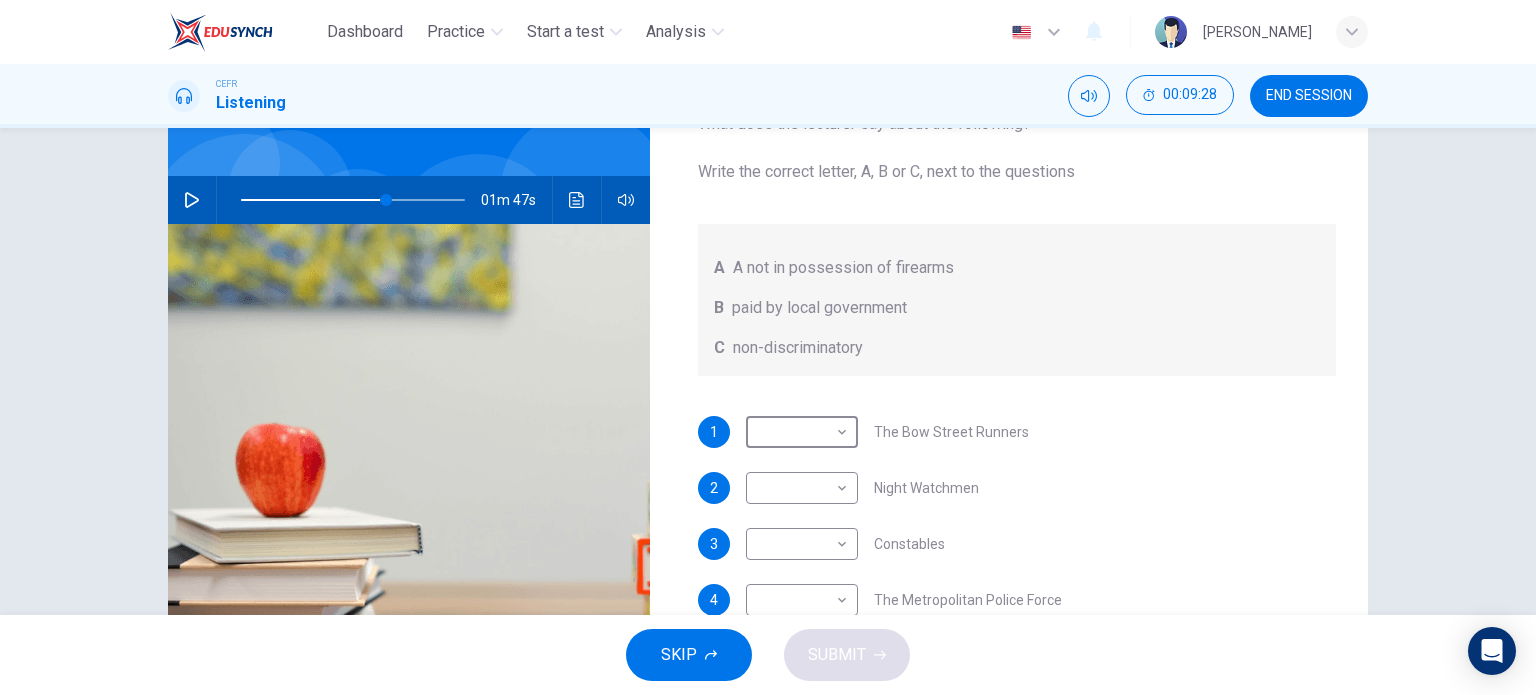 scroll, scrollTop: 121, scrollLeft: 0, axis: vertical 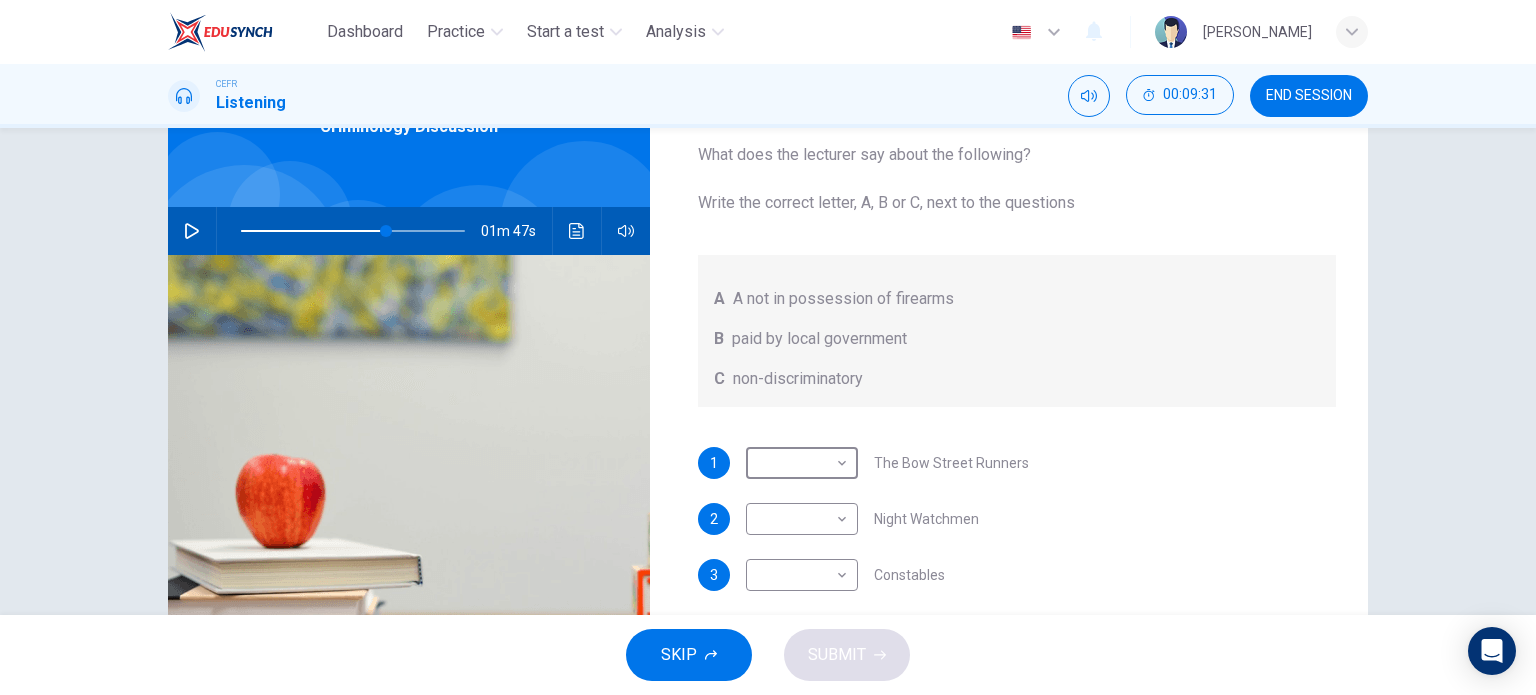 click 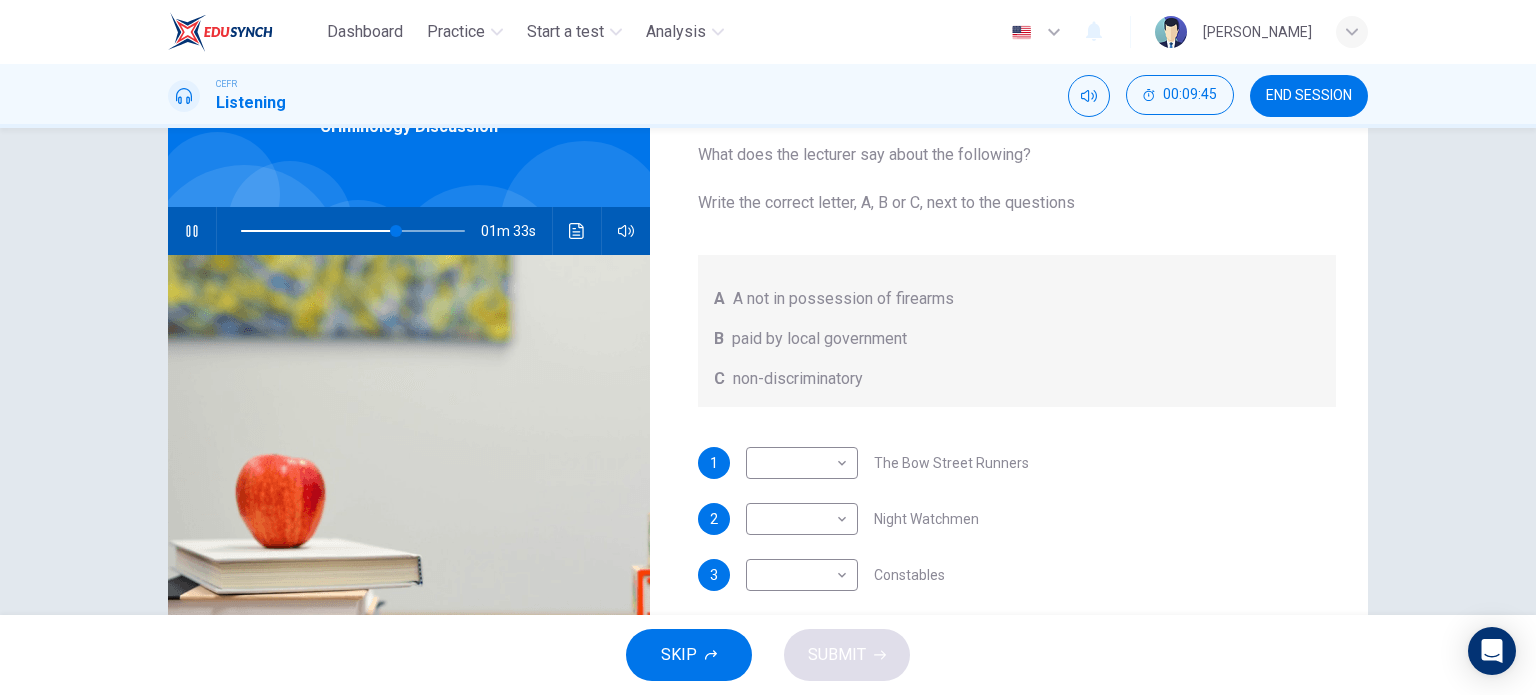 scroll, scrollTop: 0, scrollLeft: 0, axis: both 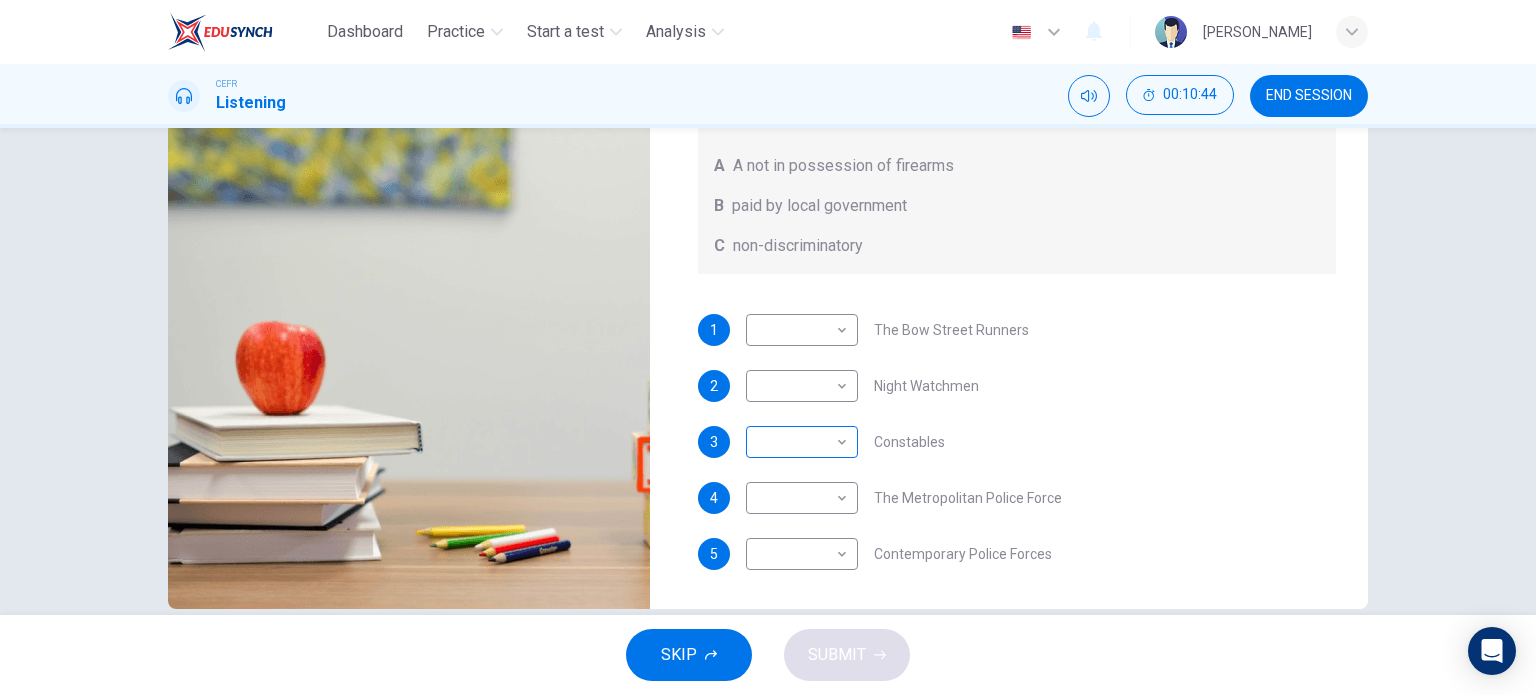 click on "Dashboard Practice Start a test Analysis English en ​ [PERSON_NAME] Listening 00:10:44 END SESSION Question 6 What does the lecturer say about the following? Write the correct letter, A, B or C, next to the questions A  A not in possession of firearms B paid by local government C non-discriminatory 1 ​ ​ The Bow Street Runners
2 ​ ​ Night Watchmen 3 ​ ​ Constables 4 ​ ​ The Metropolitan Police Force 5 ​ ​ Contemporary Police Forces Criminology Discussion 00m 34s SKIP SUBMIT EduSynch - Online Language Proficiency Testing
Dashboard Practice Start a test Analysis Notifications © Copyright  2025" at bounding box center (768, 347) 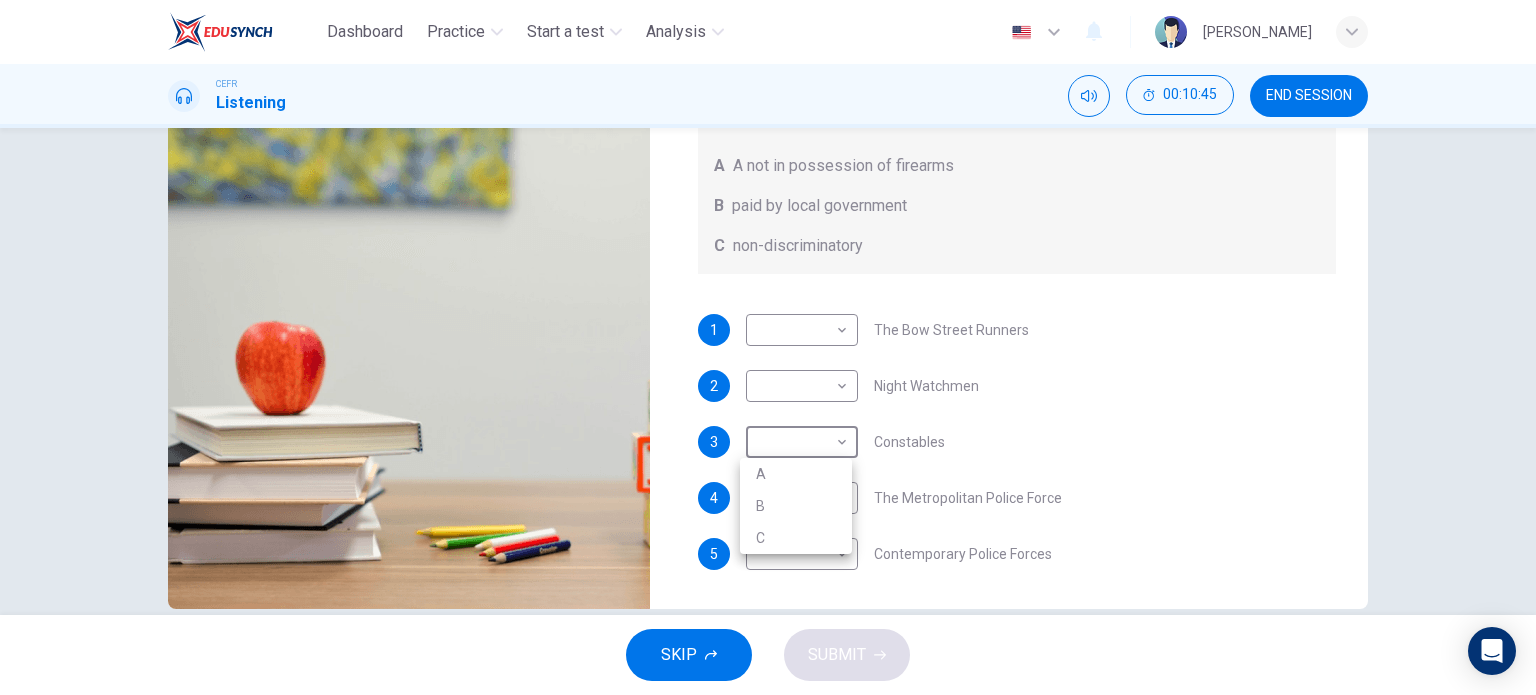 click on "A" at bounding box center (796, 474) 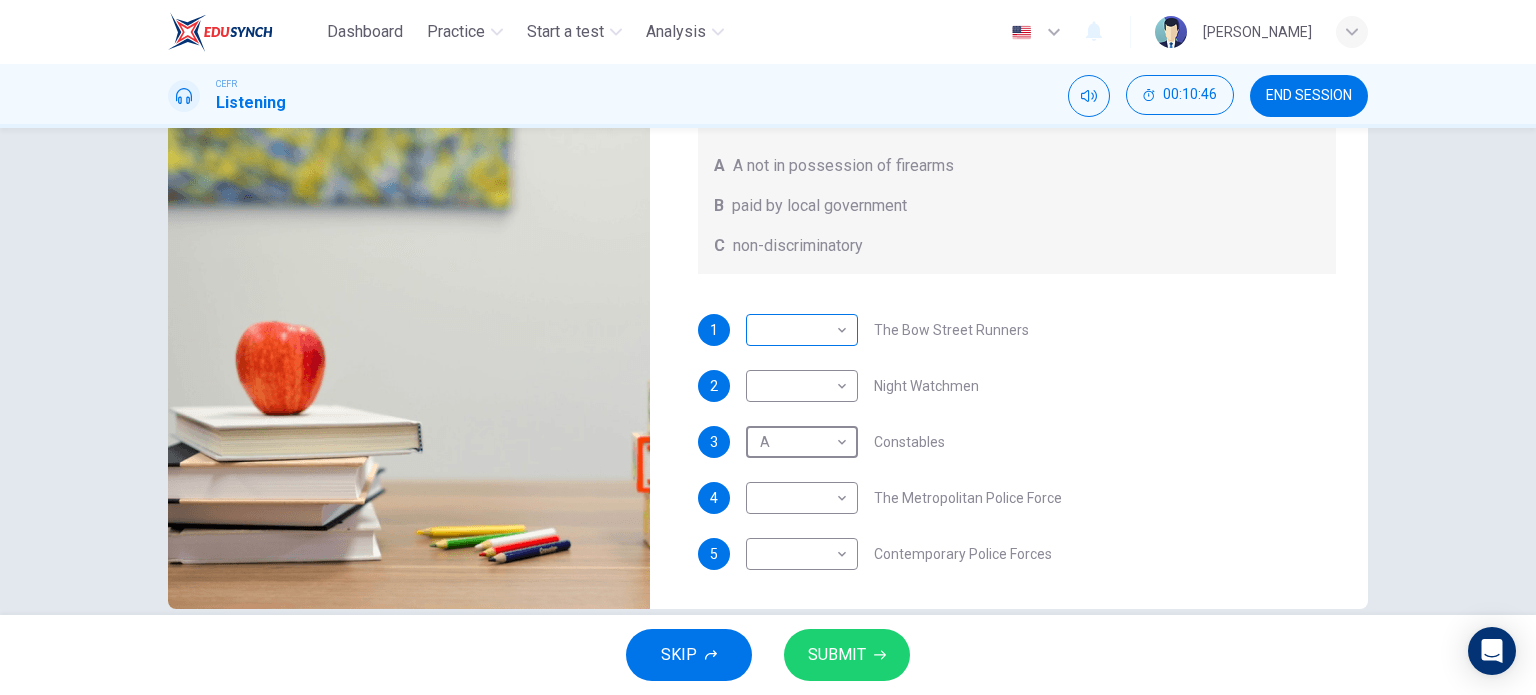 click on "Dashboard Practice Start a test Analysis English en ​ [PERSON_NAME] Listening 00:10:46 END SESSION Question 6 What does the lecturer say about the following? Write the correct letter, A, B or C, next to the questions A  A not in possession of firearms B paid by local government C non-discriminatory 1 ​ ​ The Bow Street Runners
2 ​ ​ Night Watchmen 3 A A ​ Constables 4 ​ ​ The Metropolitan Police Force 5 ​ ​ Contemporary Police Forces Criminology Discussion 00m 32s SKIP SUBMIT EduSynch - Online Language Proficiency Testing
Dashboard Practice Start a test Analysis Notifications © Copyright  2025" at bounding box center (768, 347) 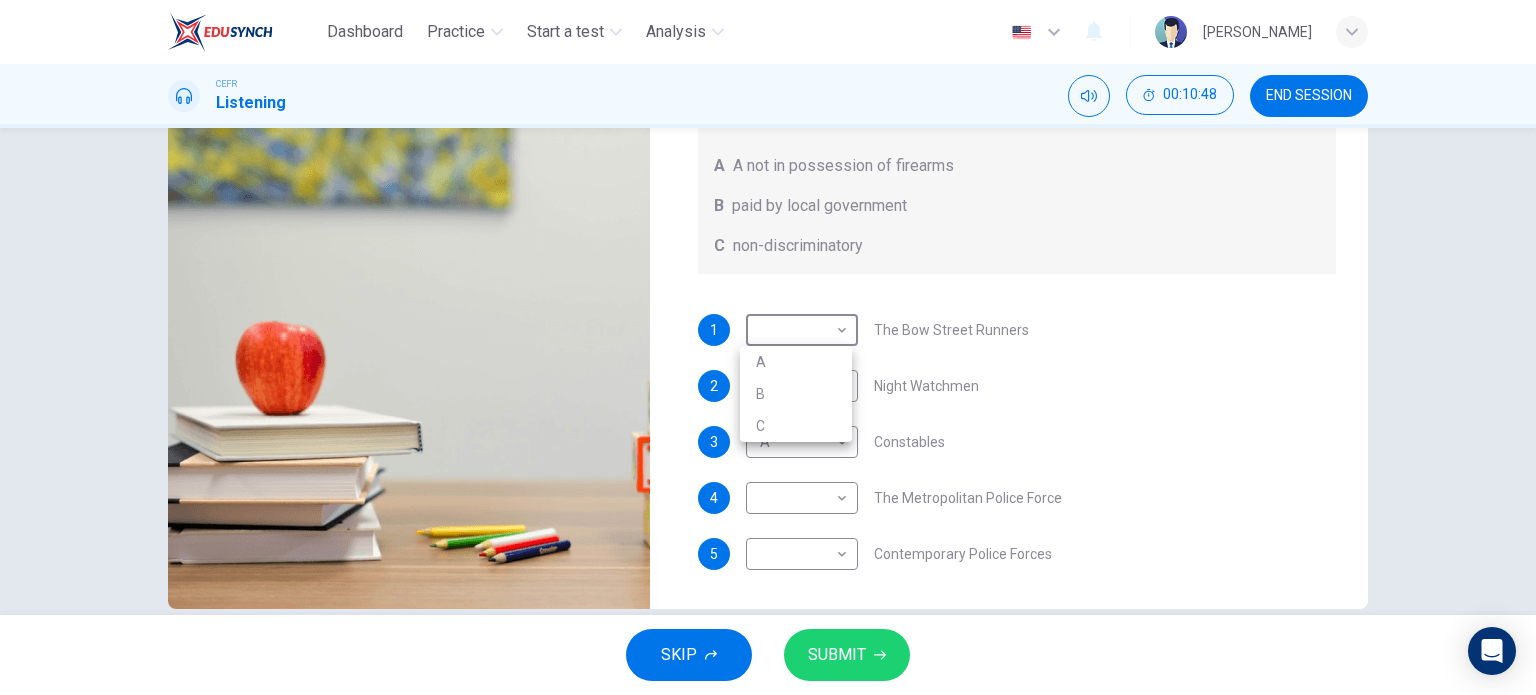 click on "B" at bounding box center (796, 394) 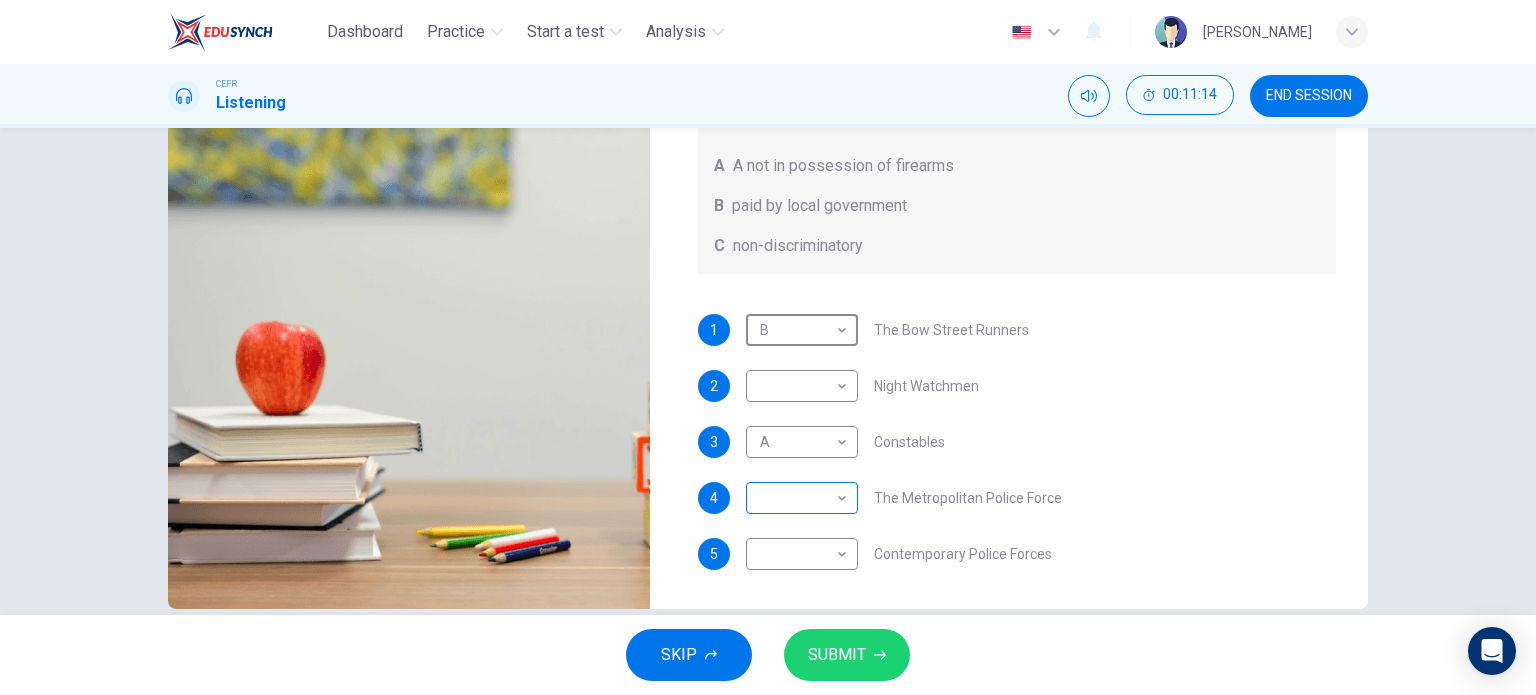 click on "Dashboard Practice Start a test Analysis English en ​ [PERSON_NAME] Listening 00:11:14 END SESSION Question 6 What does the lecturer say about the following? Write the correct letter, A, B or C, next to the questions A  A not in possession of firearms B paid by local government C non-discriminatory 1 B B ​ The Bow Street Runners
2 ​ ​ Night Watchmen 3 A A ​ Constables 4 ​ ​ The Metropolitan Police Force 5 ​ ​ Contemporary Police Forces Criminology Discussion 00m 04s SKIP SUBMIT EduSynch - Online Language Proficiency Testing
Dashboard Practice Start a test Analysis Notifications © Copyright  2025" at bounding box center (768, 347) 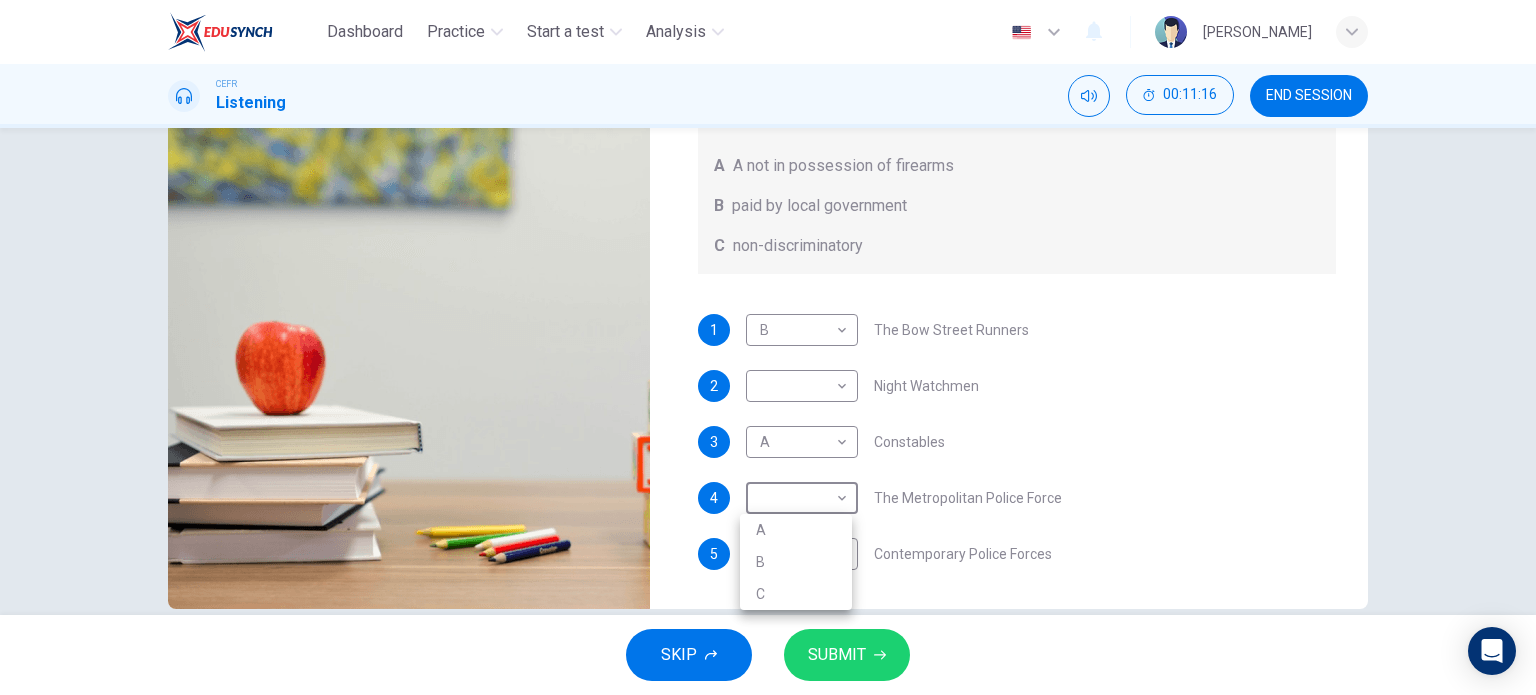 click on "C" at bounding box center [796, 594] 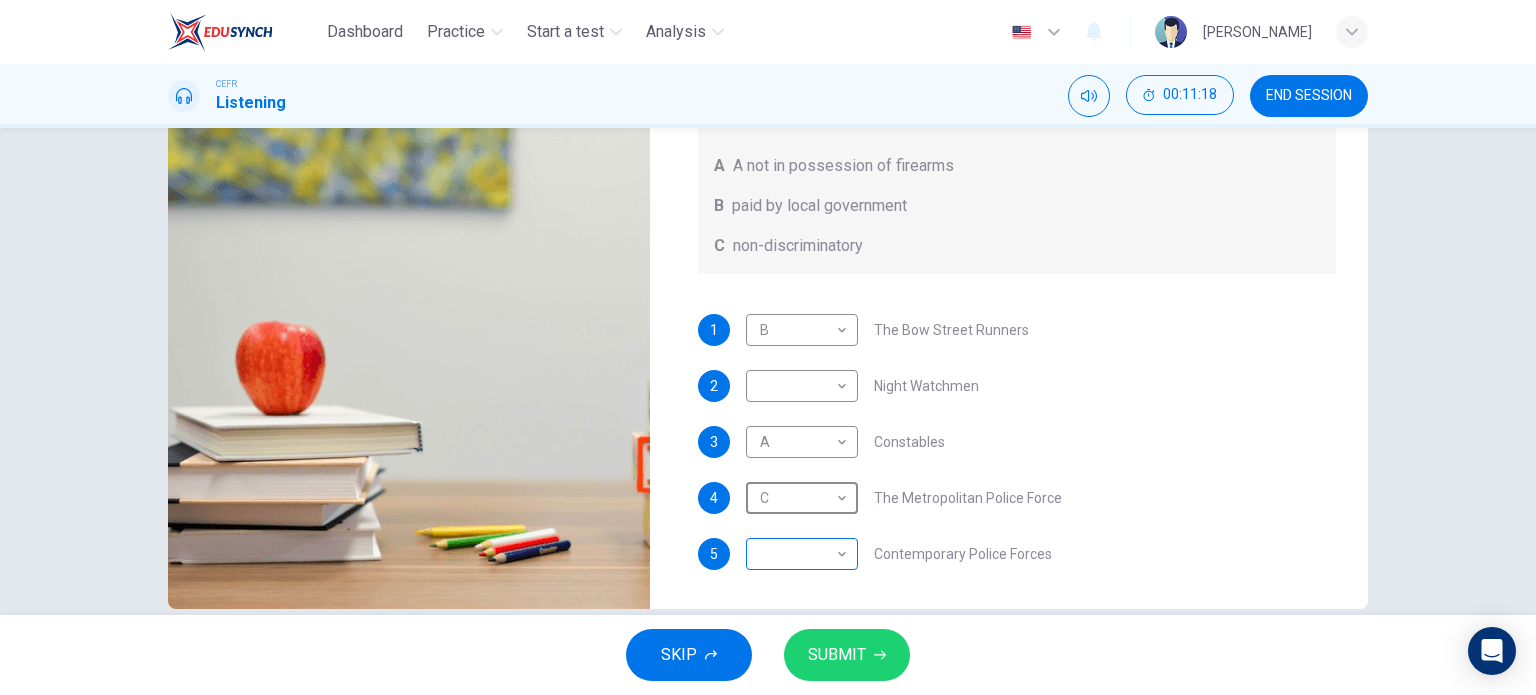 type on "0" 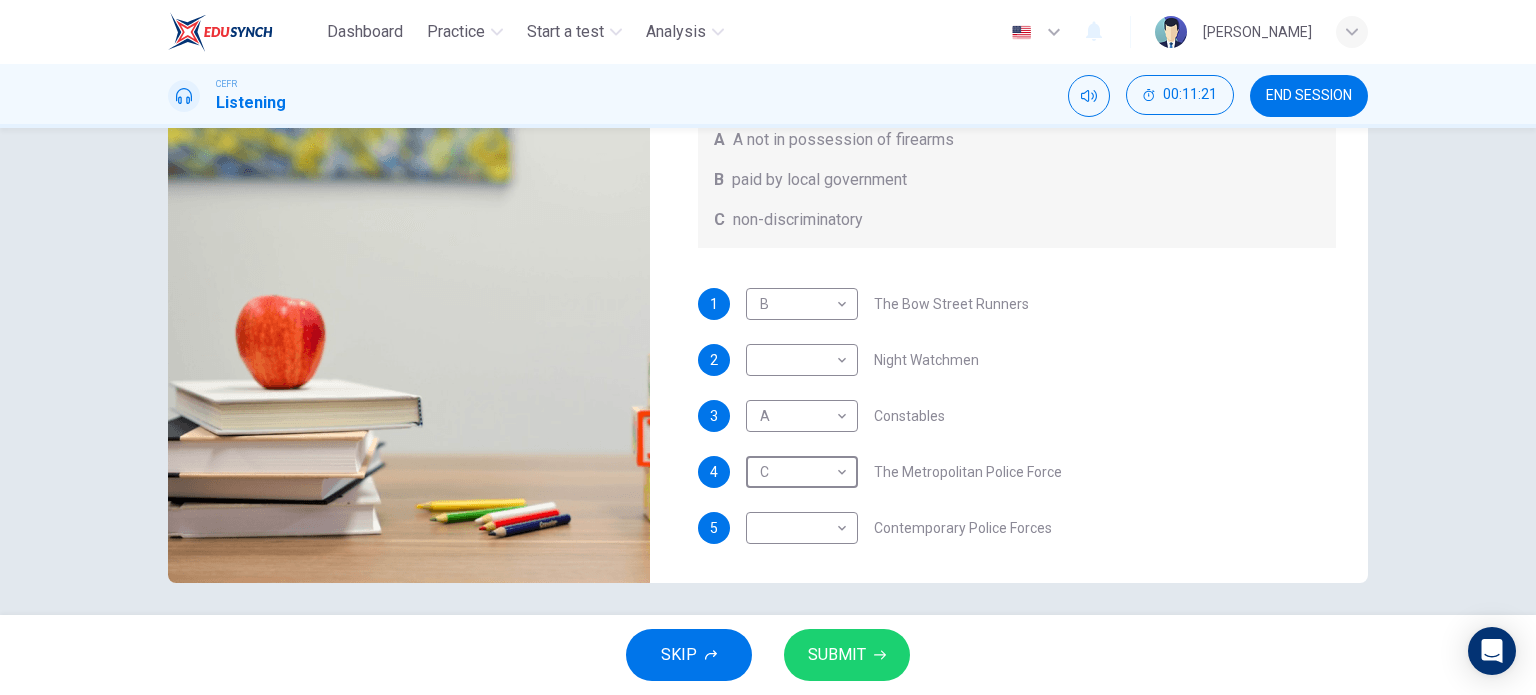 scroll, scrollTop: 288, scrollLeft: 0, axis: vertical 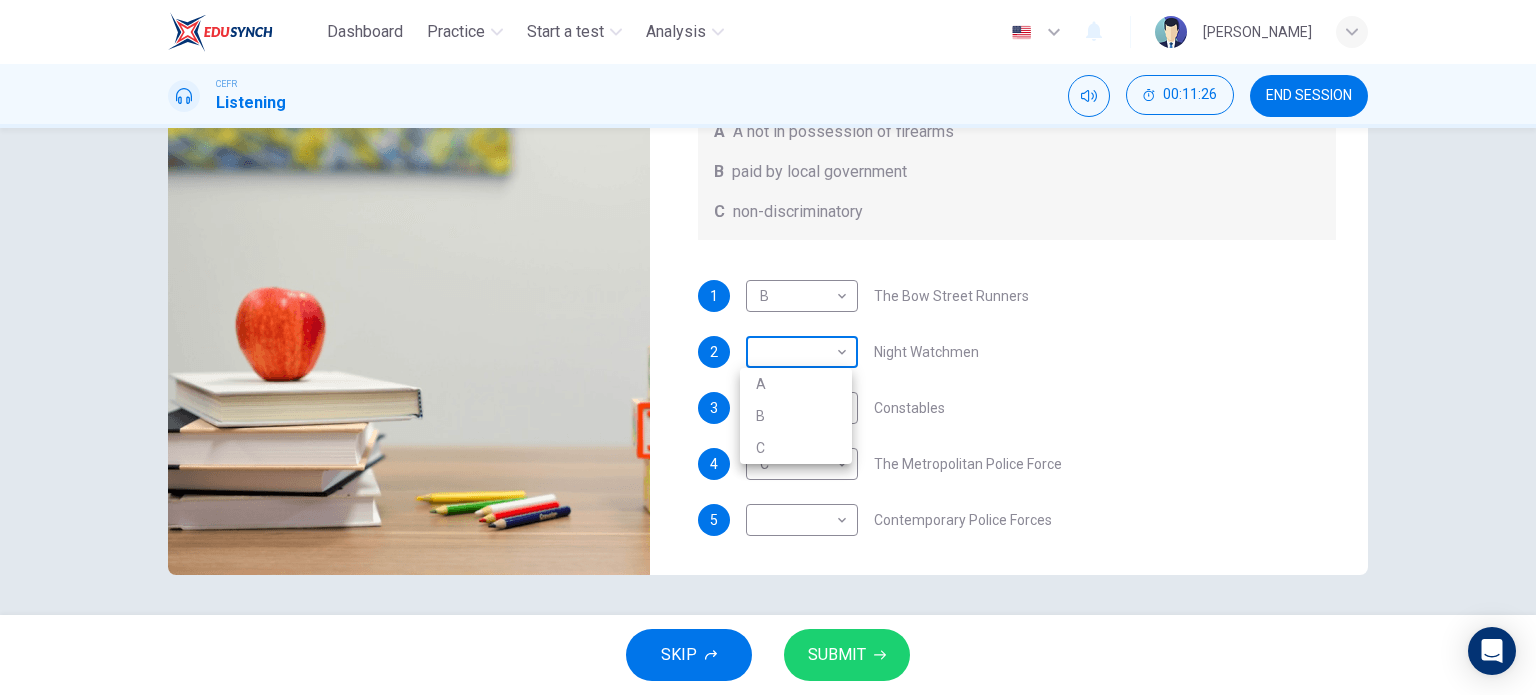 click on "Dashboard Practice Start a test Analysis English en ​ [PERSON_NAME] Listening 00:11:26 END SESSION Question 6 What does the lecturer say about the following? Write the correct letter, A, B or C, next to the questions A  A not in possession of firearms B paid by local government C non-discriminatory 1 B B ​ The Bow Street Runners
2 ​ ​ Night Watchmen 3 A A ​ Constables 4 C C ​ The Metropolitan Police Force 5 ​ ​ Contemporary Police Forces Criminology Discussion 05m 06s SKIP SUBMIT EduSynch - Online Language Proficiency Testing
Dashboard Practice Start a test Analysis Notifications © Copyright  2025 A B C" at bounding box center [768, 347] 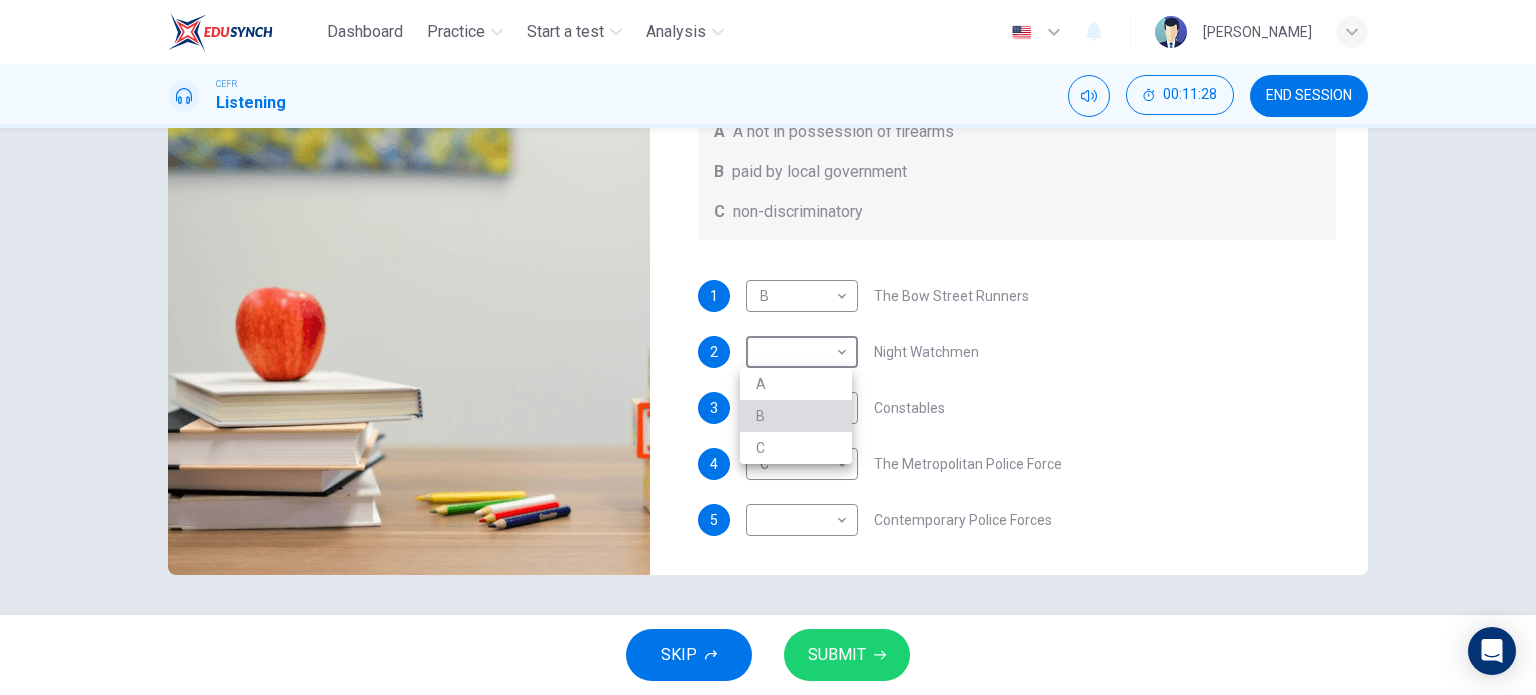 click on "B" at bounding box center (796, 416) 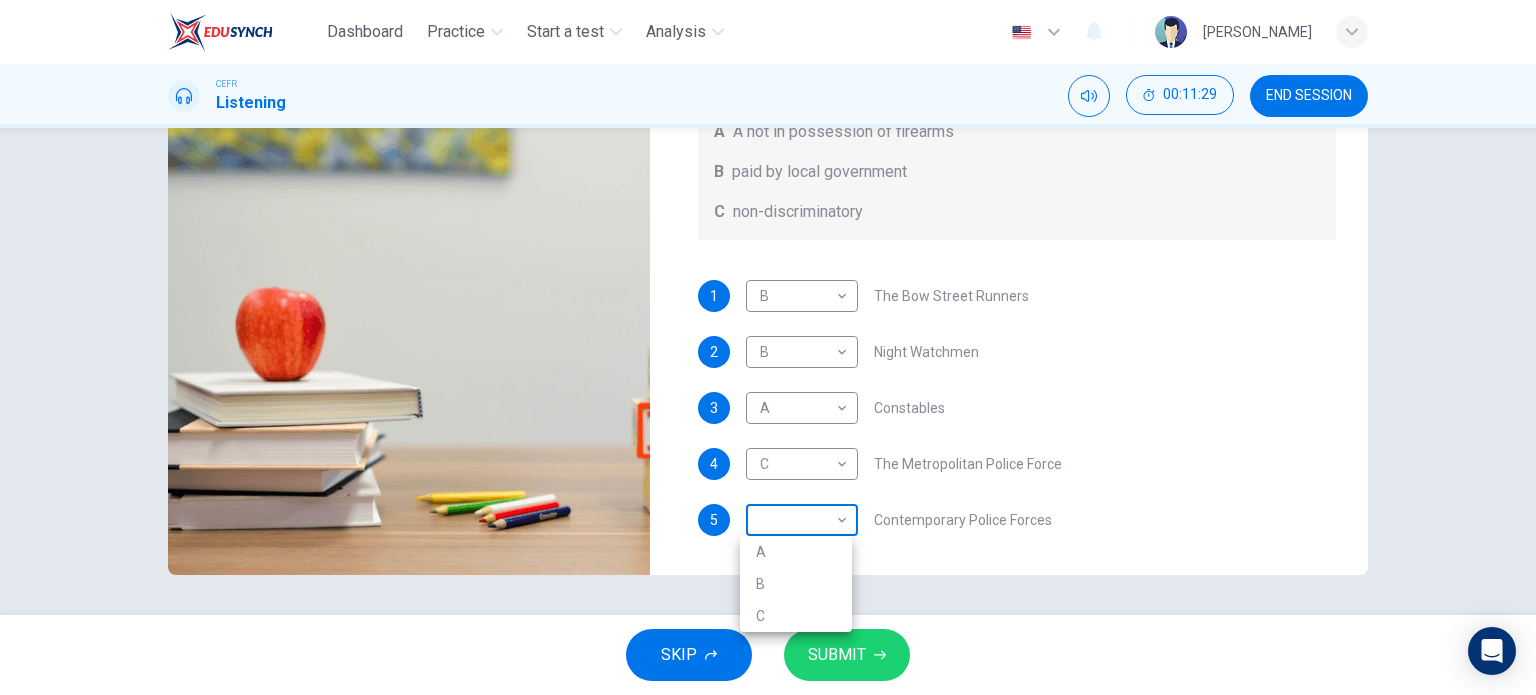 click on "Dashboard Practice Start a test Analysis English en ​ [PERSON_NAME] Listening 00:11:29 END SESSION Question 6 What does the lecturer say about the following? Write the correct letter, A, B or C, next to the questions A  A not in possession of firearms B paid by local government C non-discriminatory 1 B B ​ The Bow Street Runners
2 B B ​ Night Watchmen 3 A A ​ Constables 4 C C ​ The Metropolitan Police Force 5 ​ ​ Contemporary Police Forces Criminology Discussion 05m 06s SKIP SUBMIT EduSynch - Online Language Proficiency Testing
Dashboard Practice Start a test Analysis Notifications © Copyright  2025 A B C" at bounding box center (768, 347) 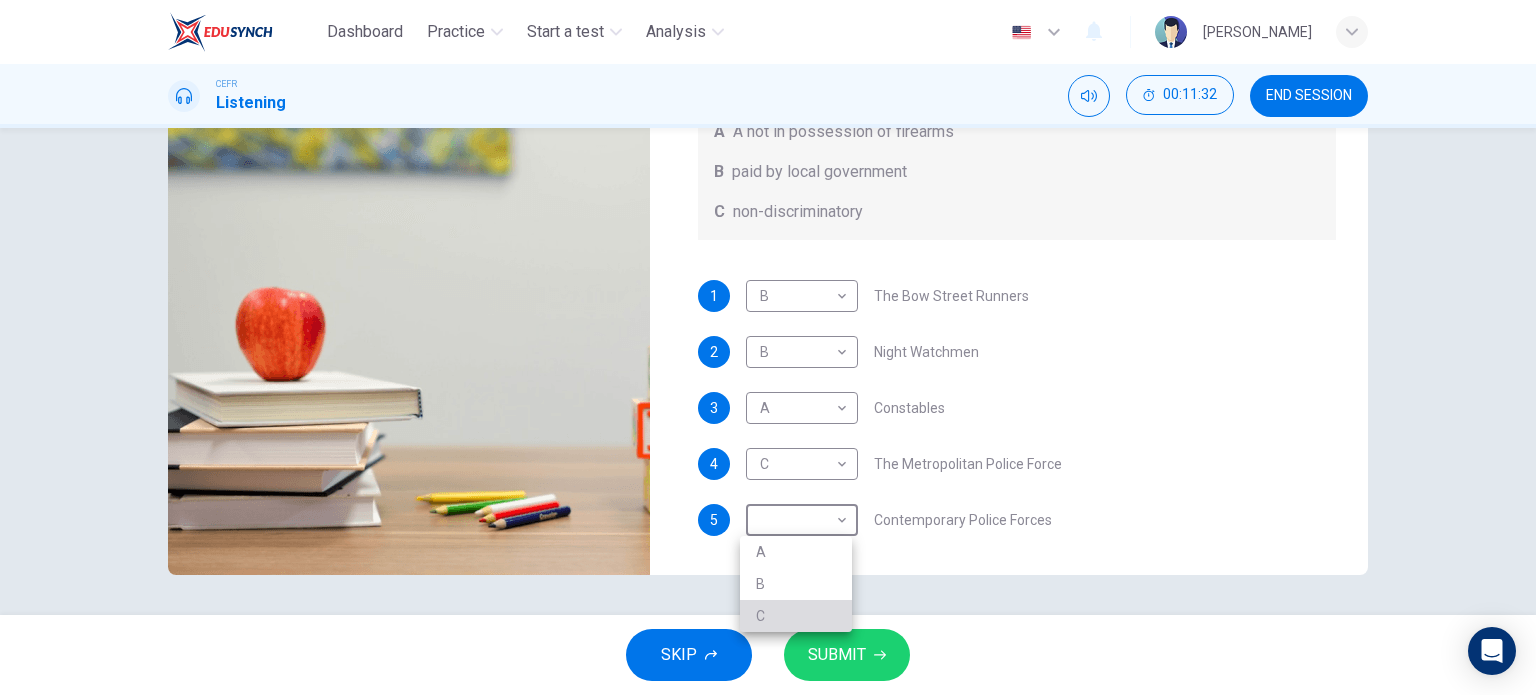 click on "C" at bounding box center (796, 616) 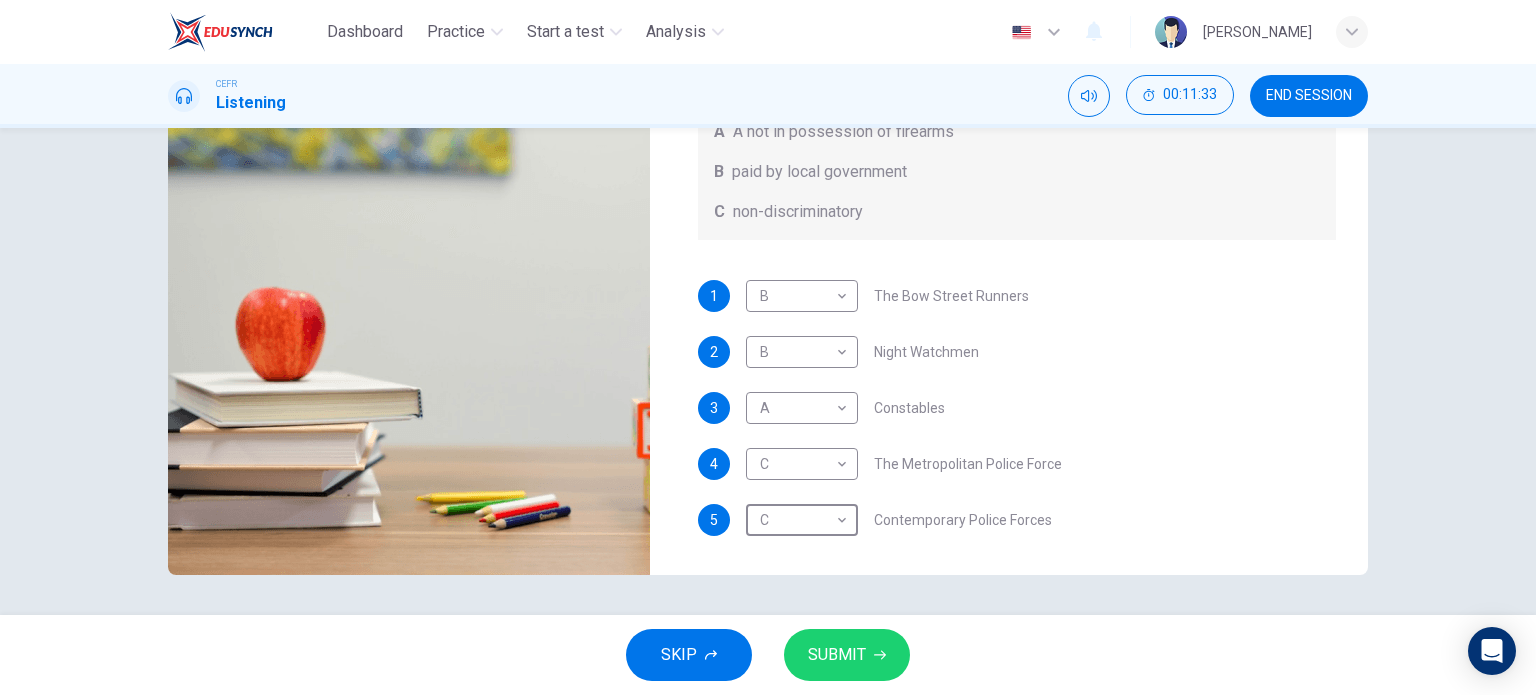 click on "SUBMIT" at bounding box center [837, 655] 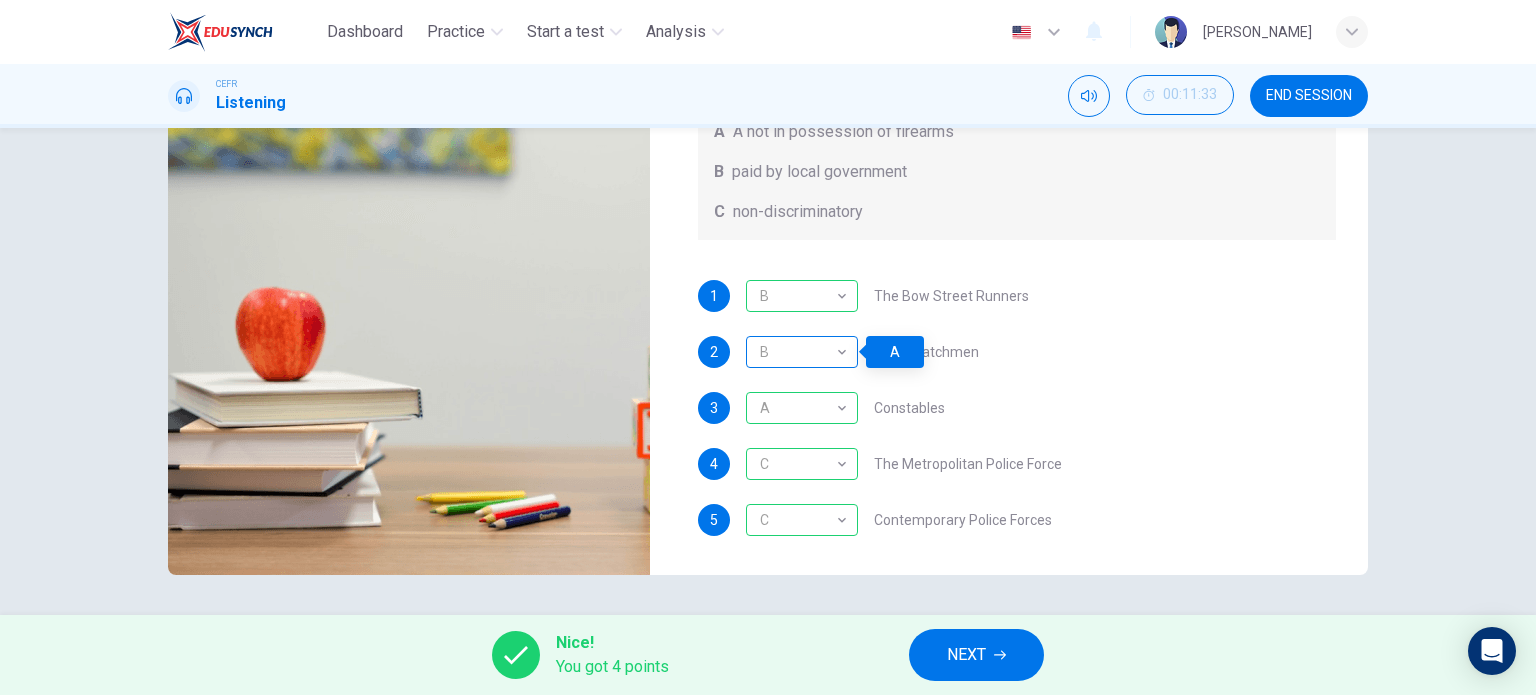 click on "B" at bounding box center (798, 352) 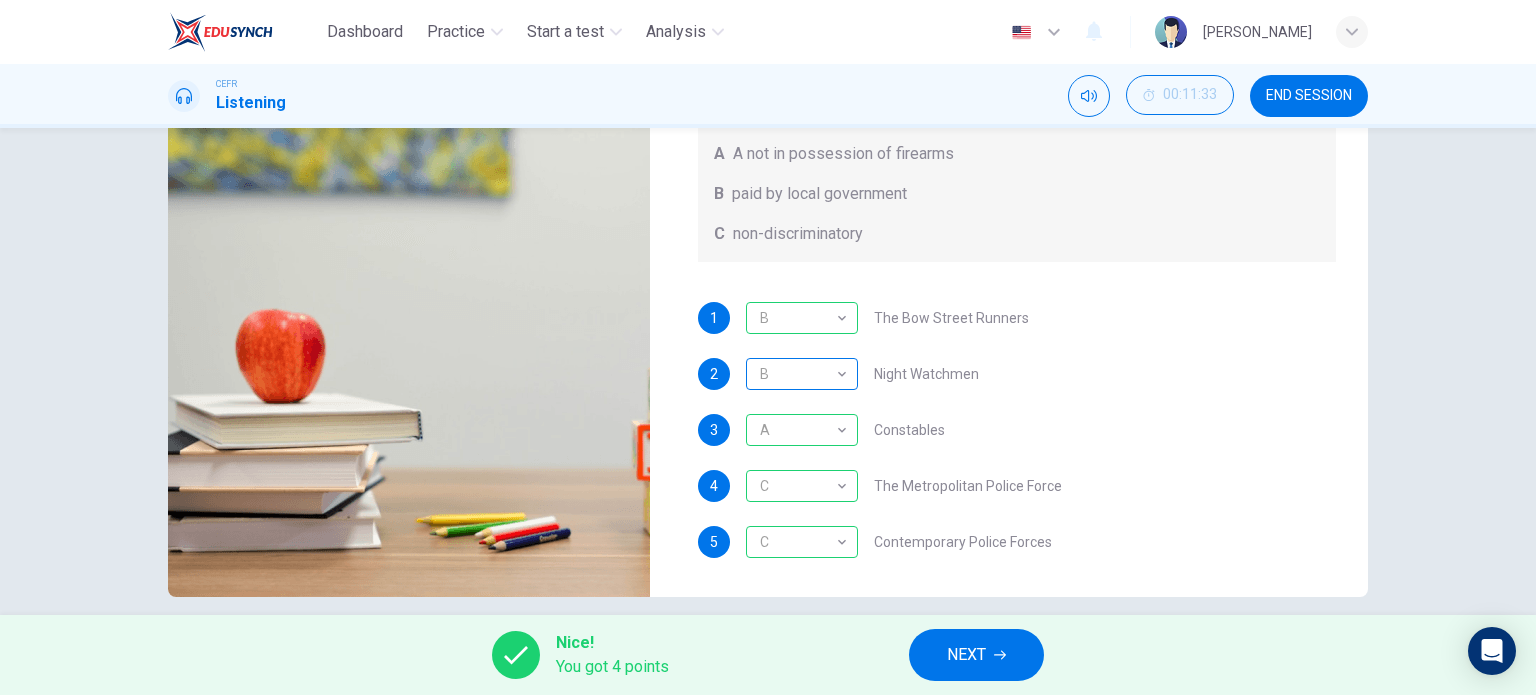 scroll, scrollTop: 254, scrollLeft: 0, axis: vertical 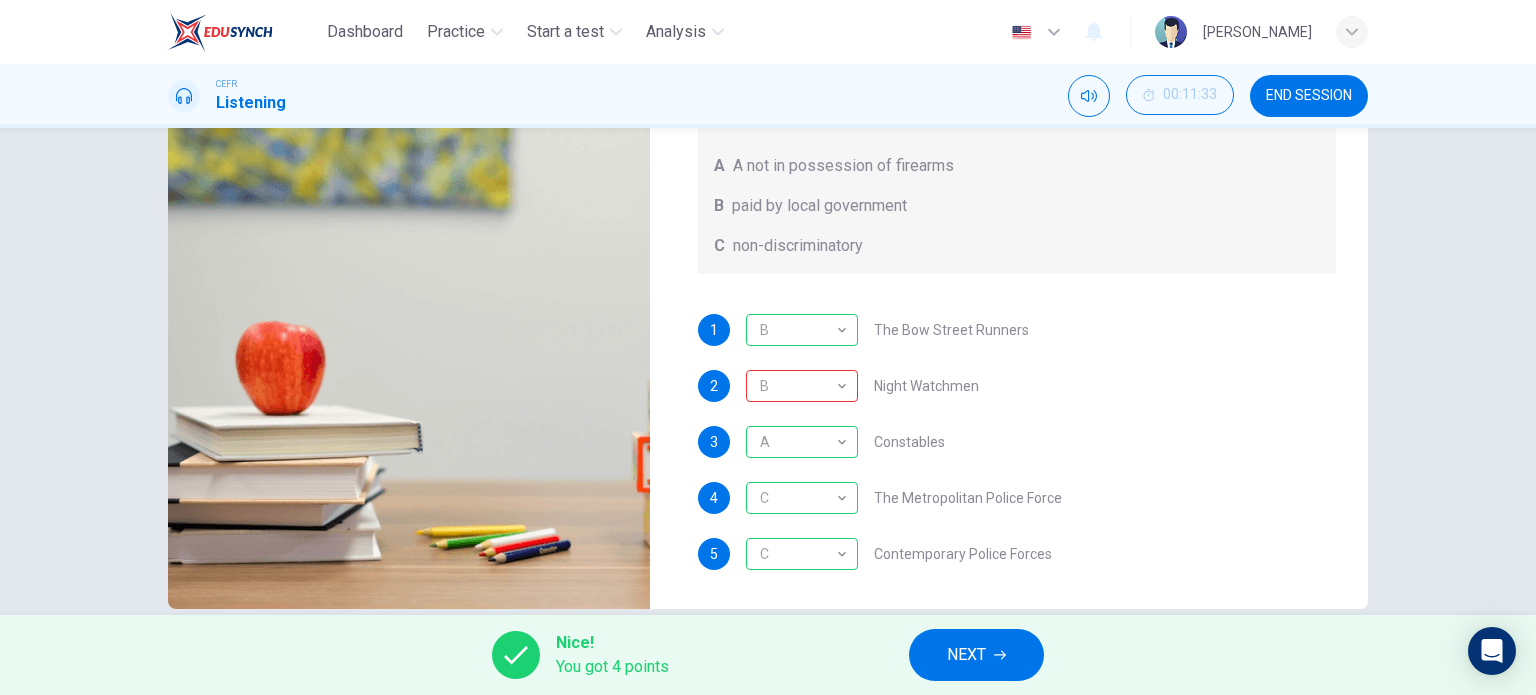 click on "NEXT" at bounding box center (966, 655) 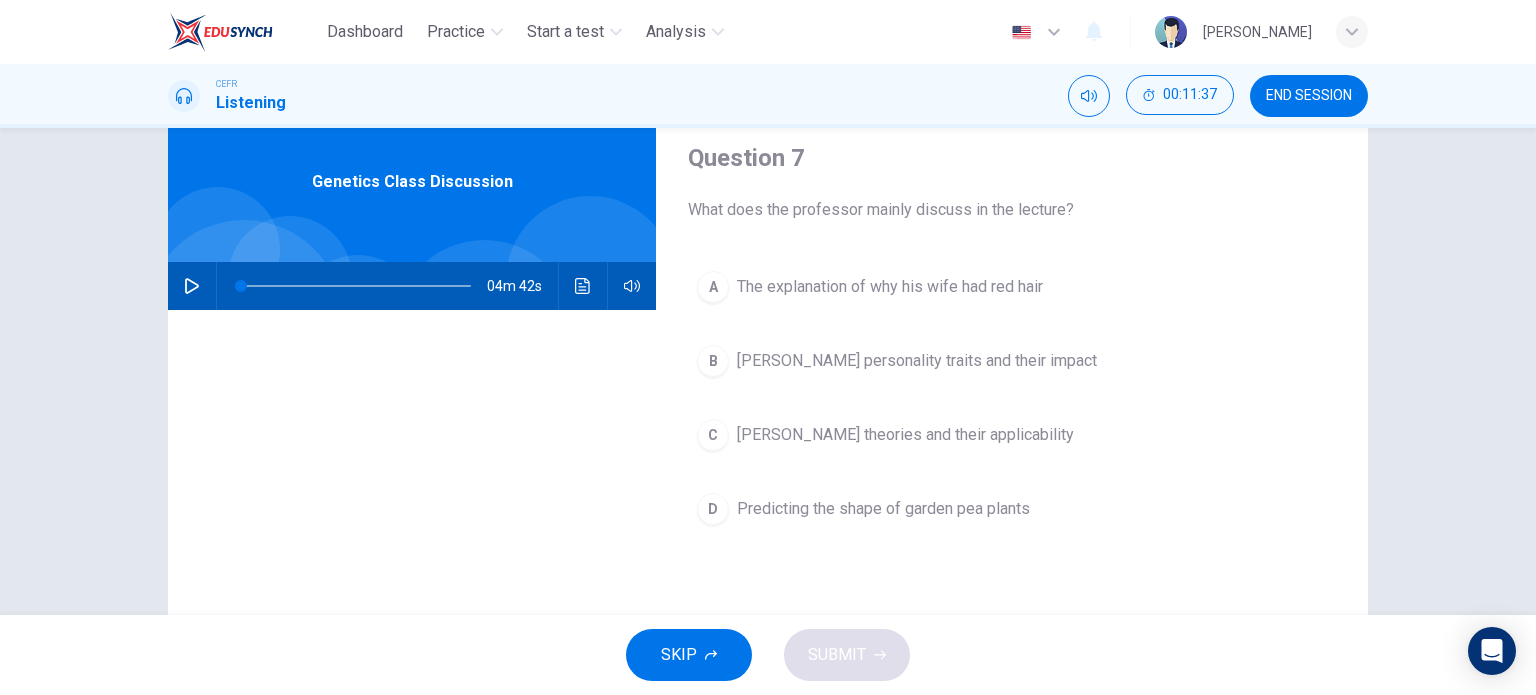 scroll, scrollTop: 33, scrollLeft: 0, axis: vertical 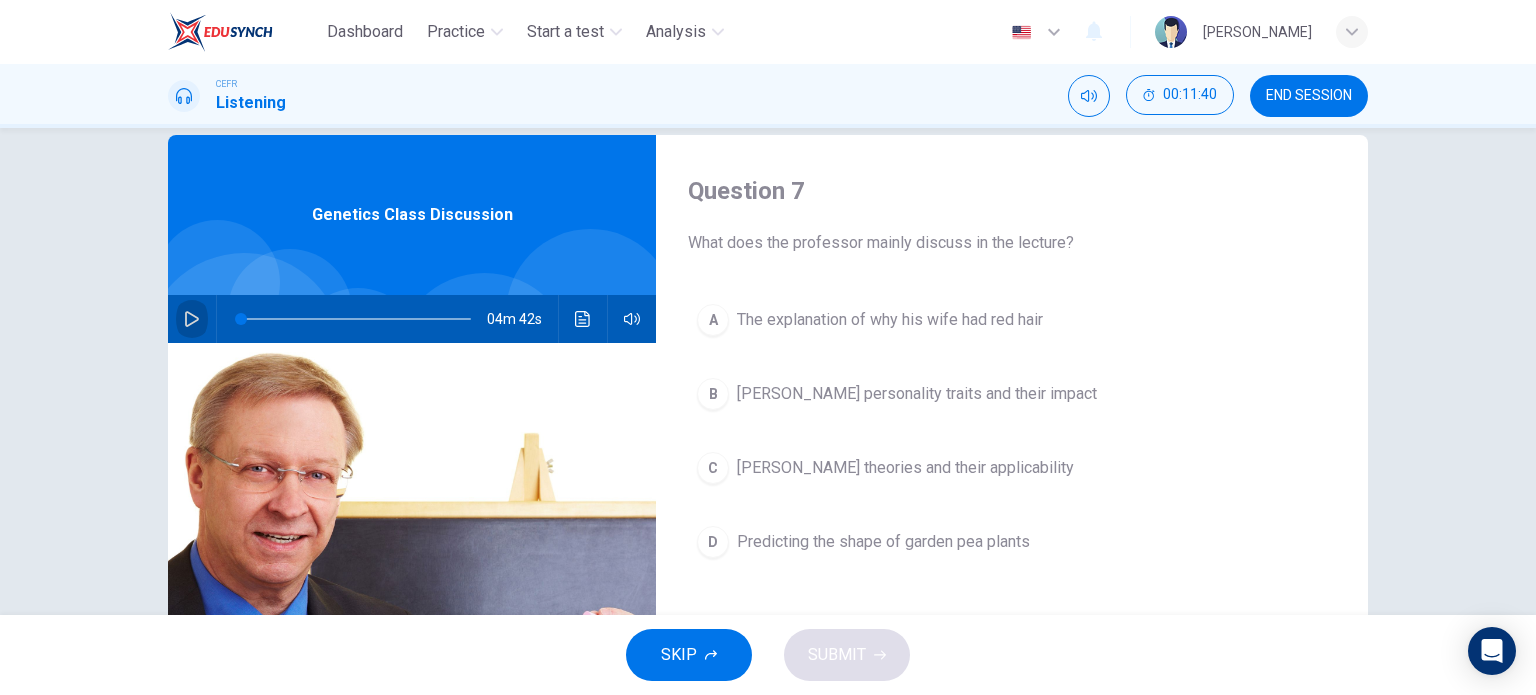 click 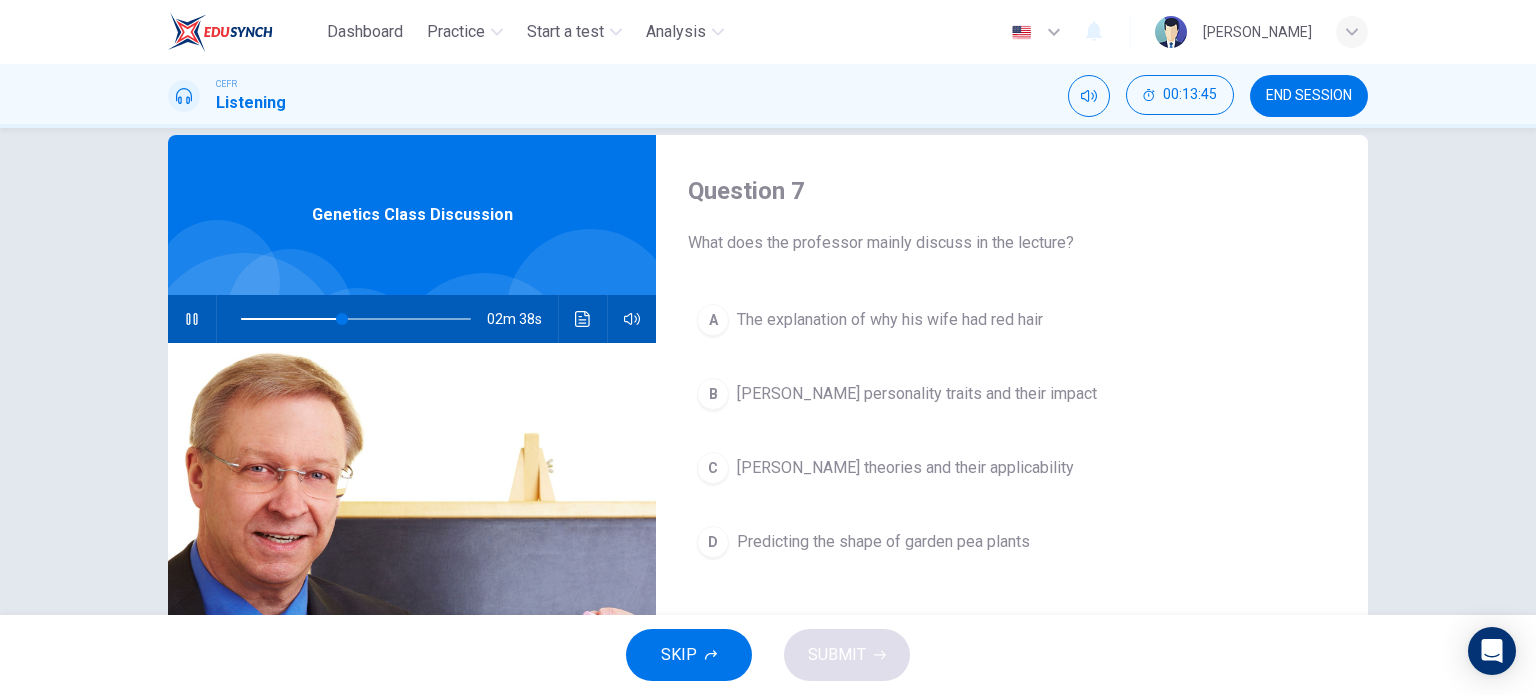 click 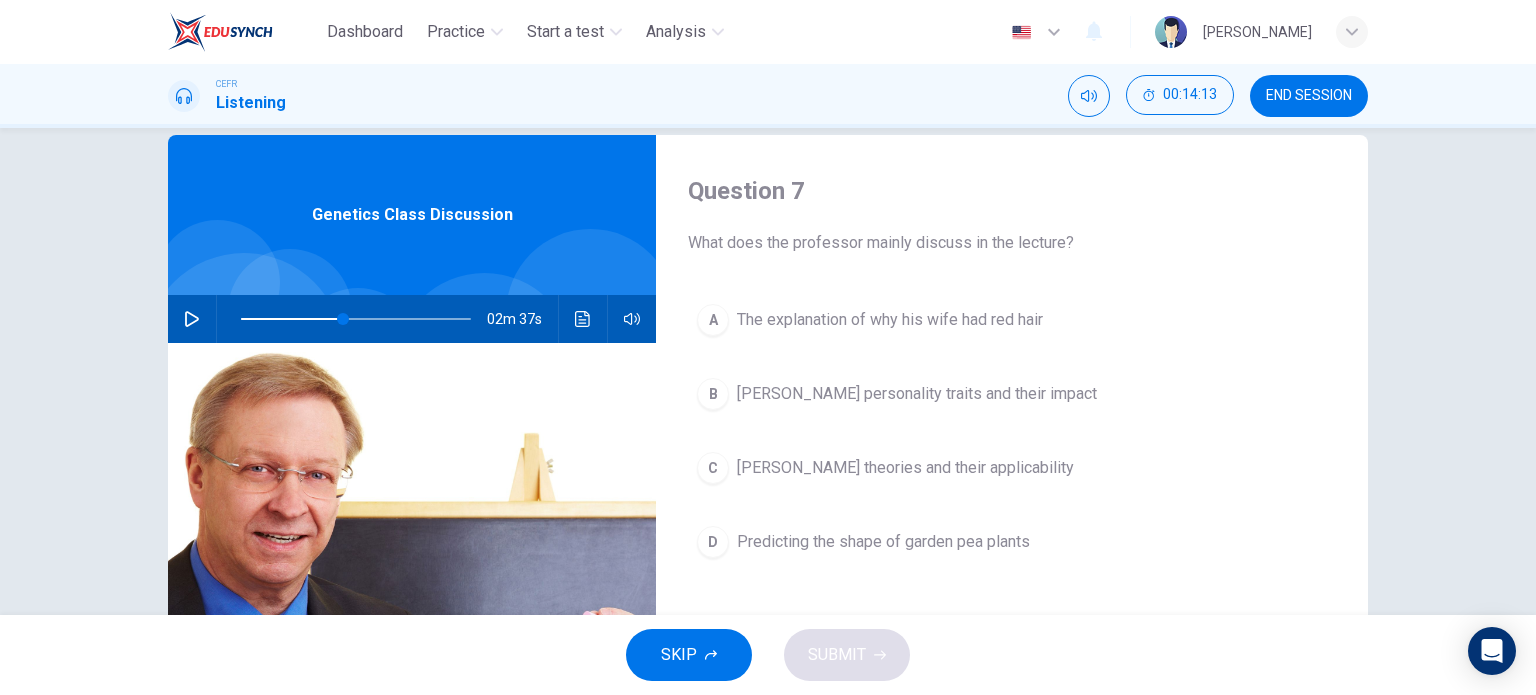 click on "[PERSON_NAME] theories and their applicability" at bounding box center [905, 468] 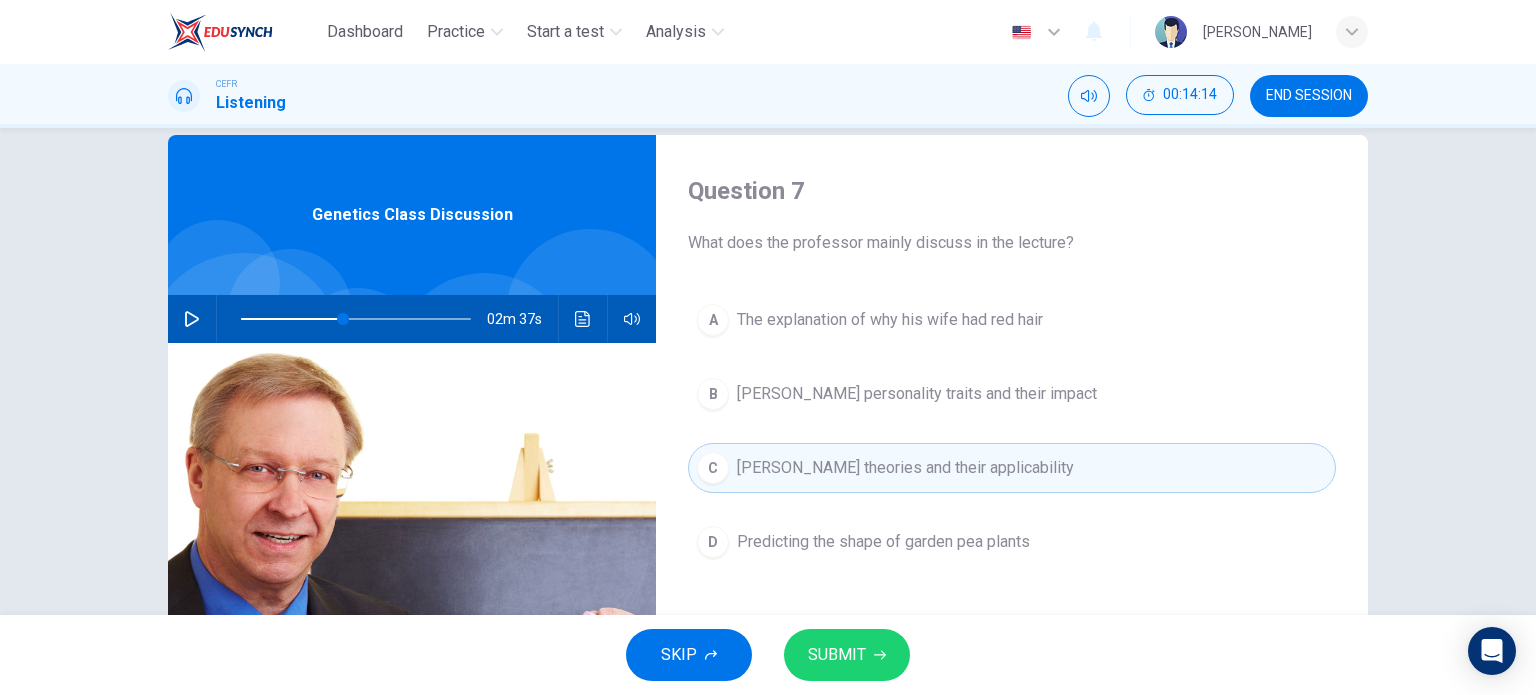 click on "SUBMIT" at bounding box center [837, 655] 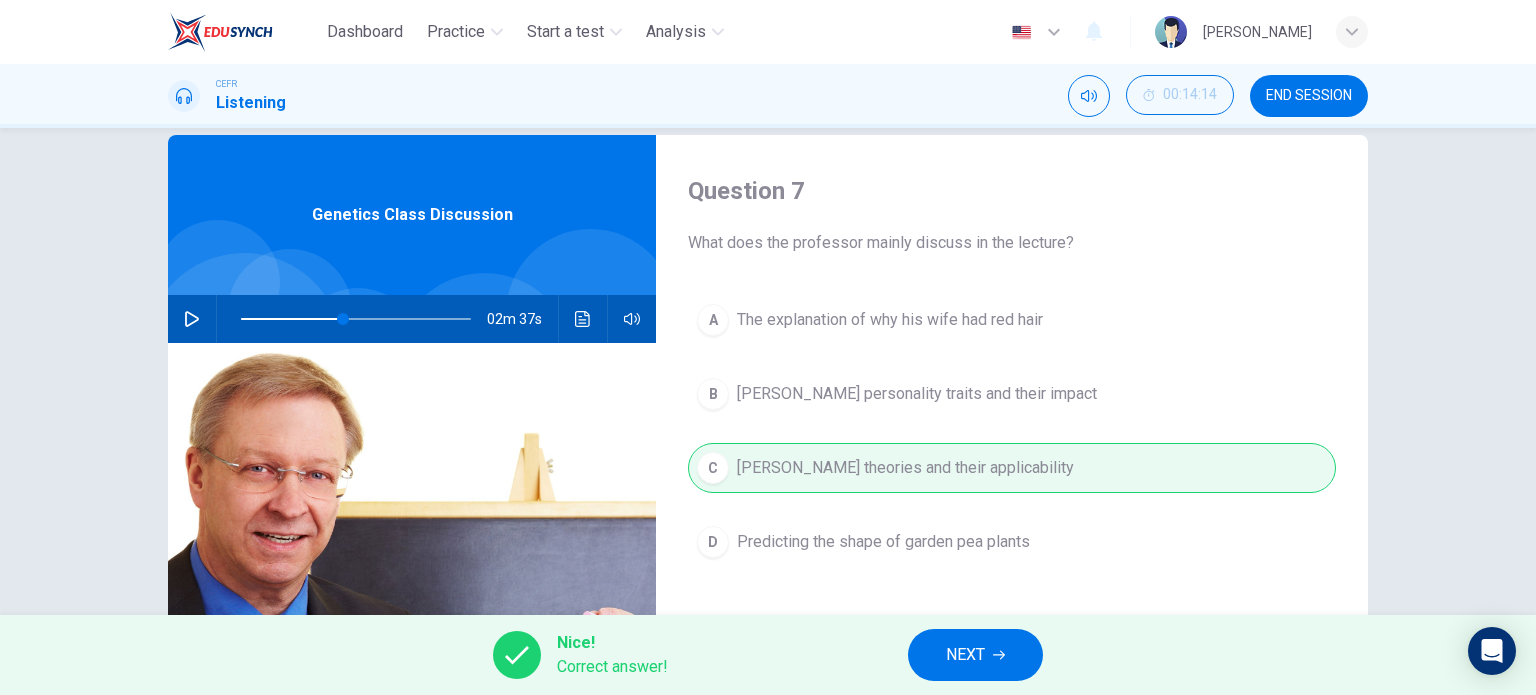 click on "NEXT" at bounding box center (975, 655) 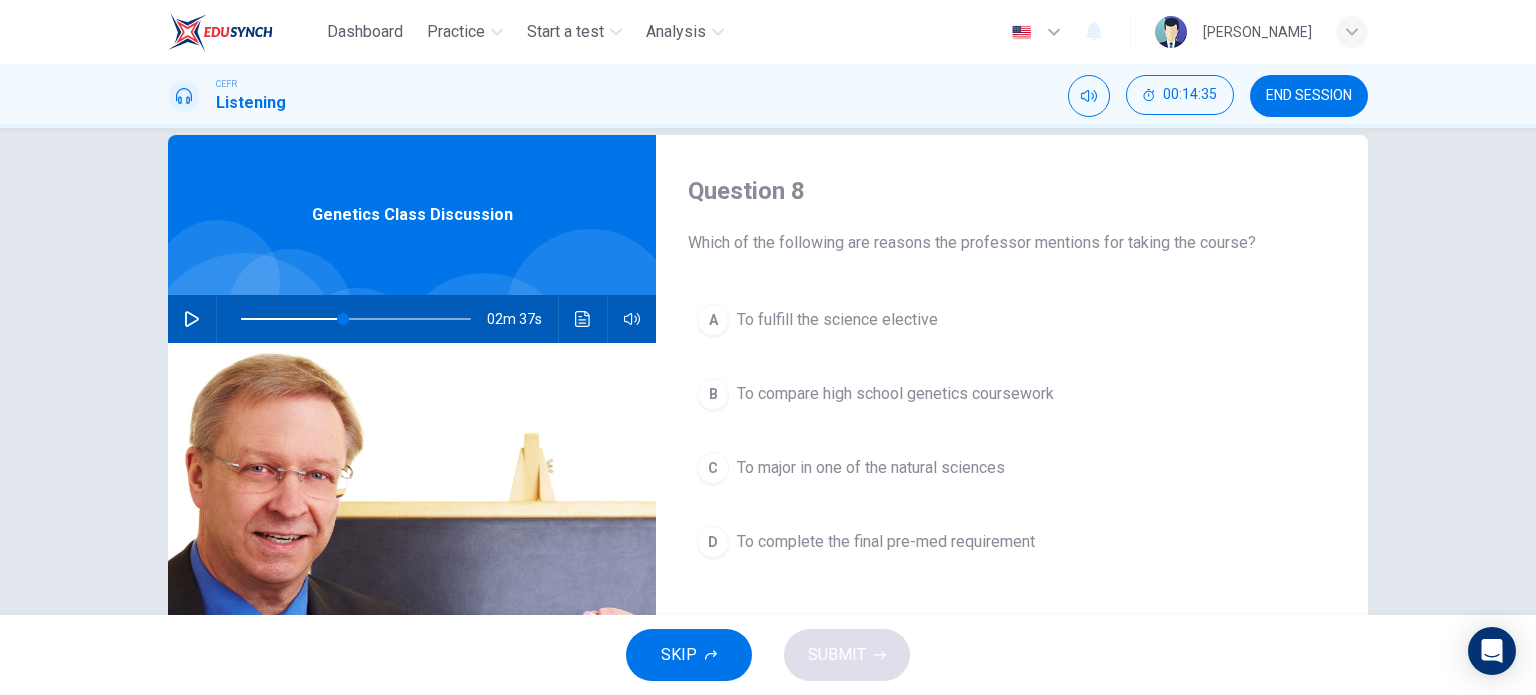click on "To fulfill the science elective" at bounding box center (837, 320) 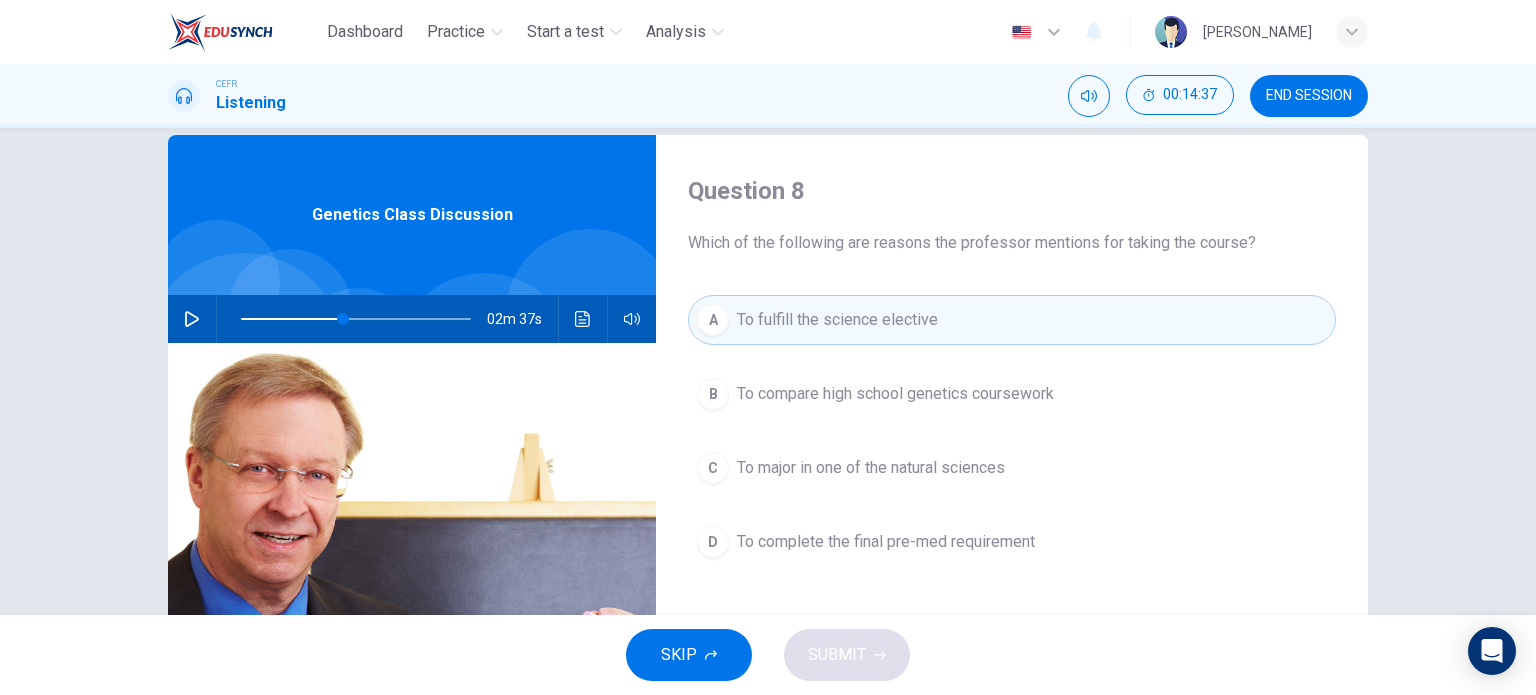 click on "To fulfill the science elective" at bounding box center [837, 320] 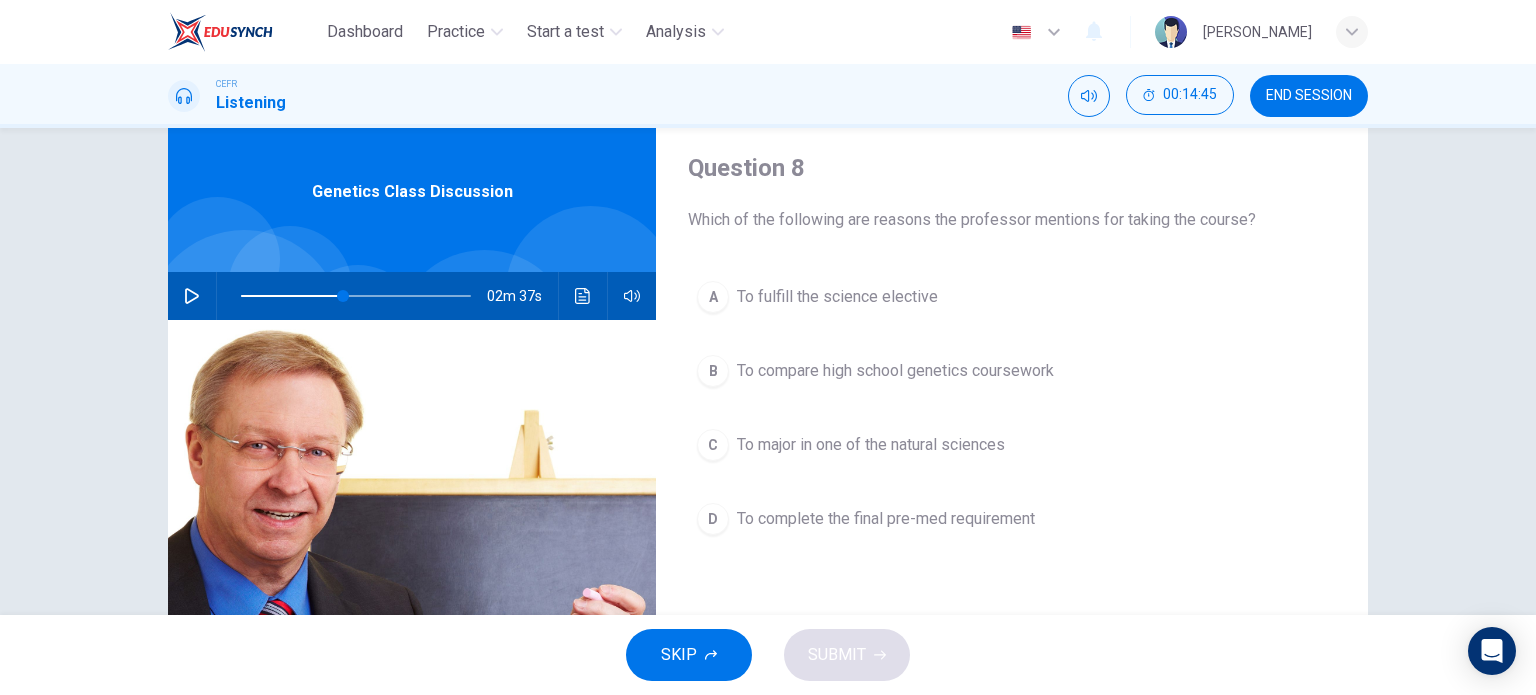 scroll, scrollTop: 54, scrollLeft: 0, axis: vertical 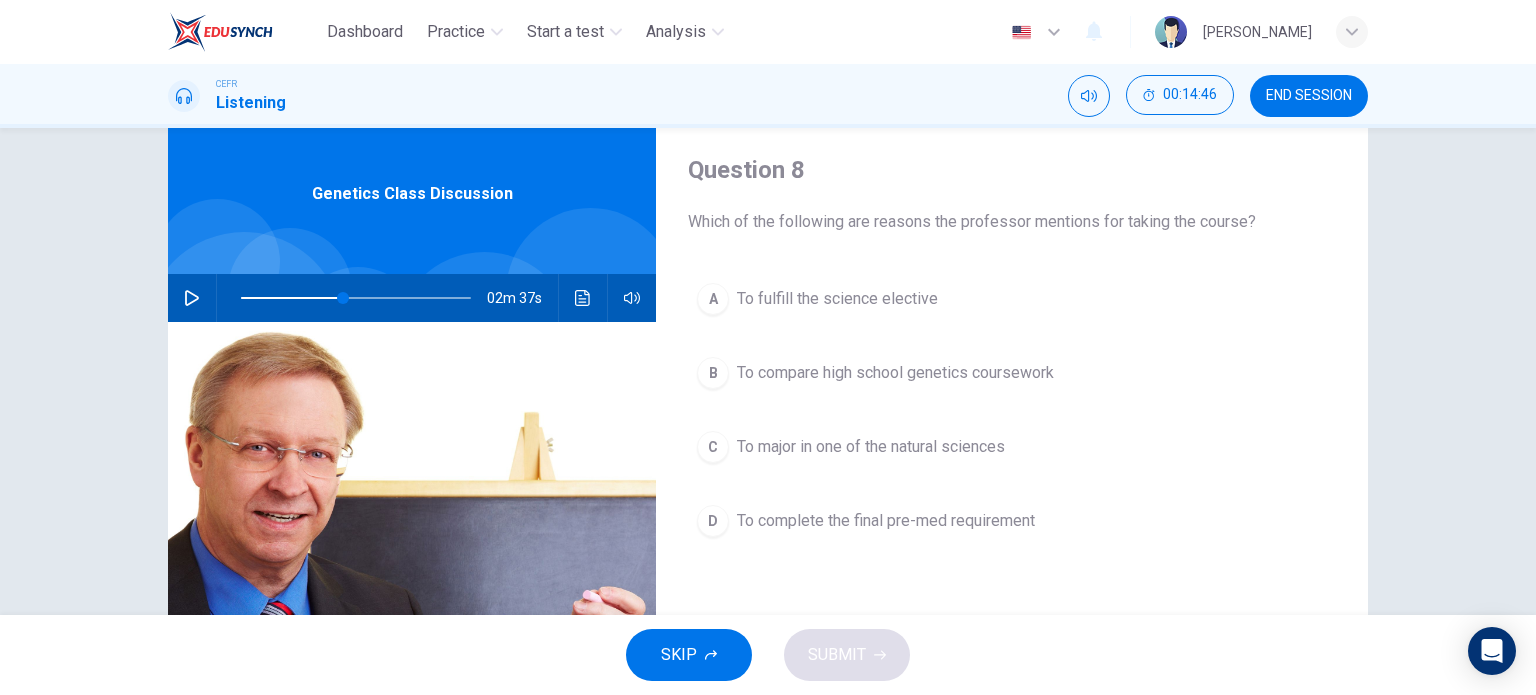 click at bounding box center [192, 298] 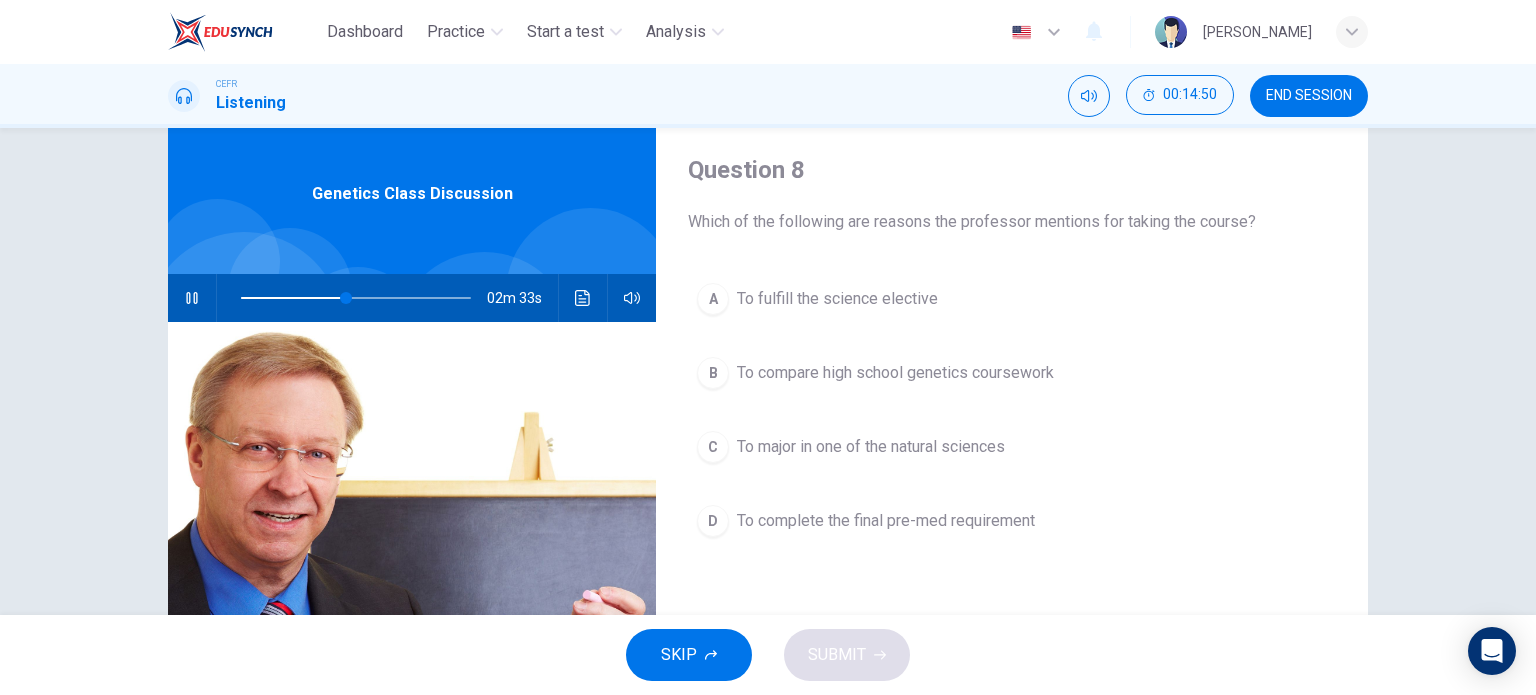 click on "To fulfill the science elective" at bounding box center [837, 299] 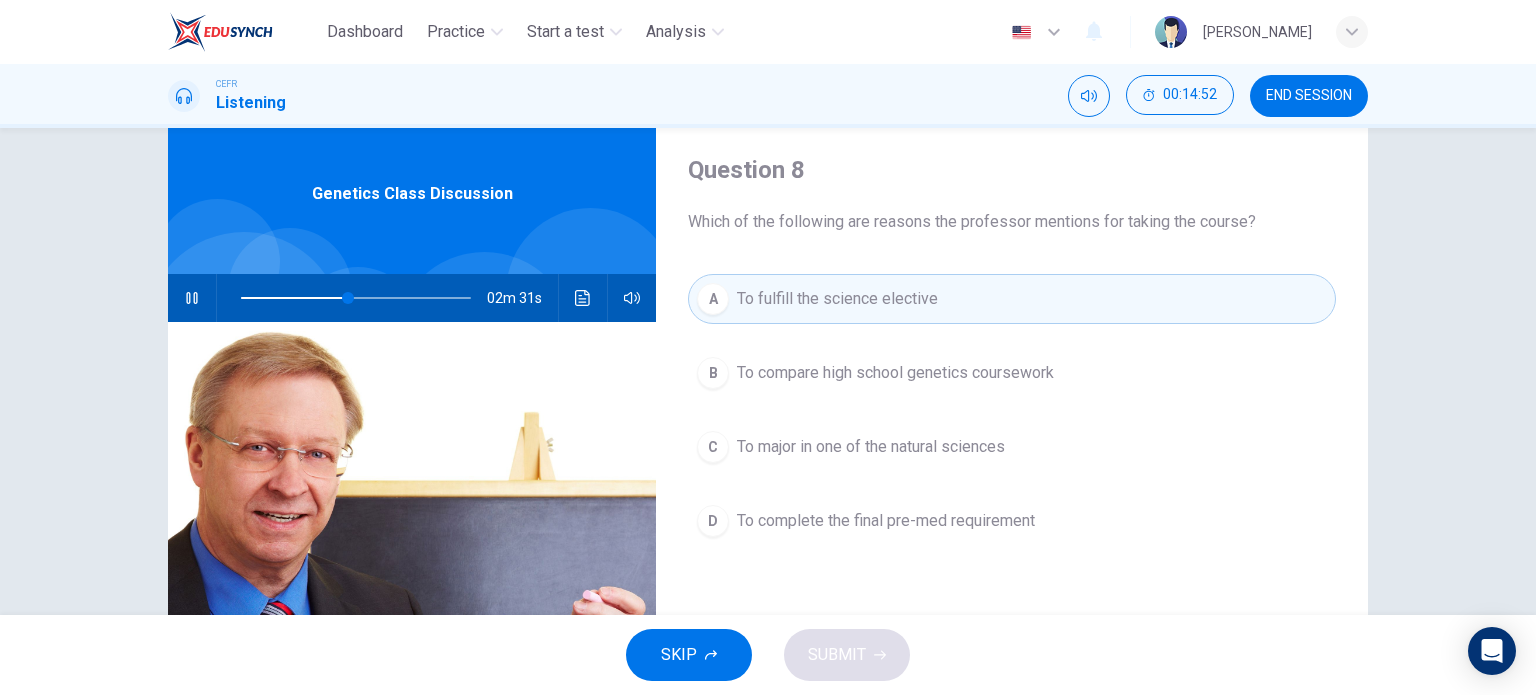 click on "B" at bounding box center [713, 373] 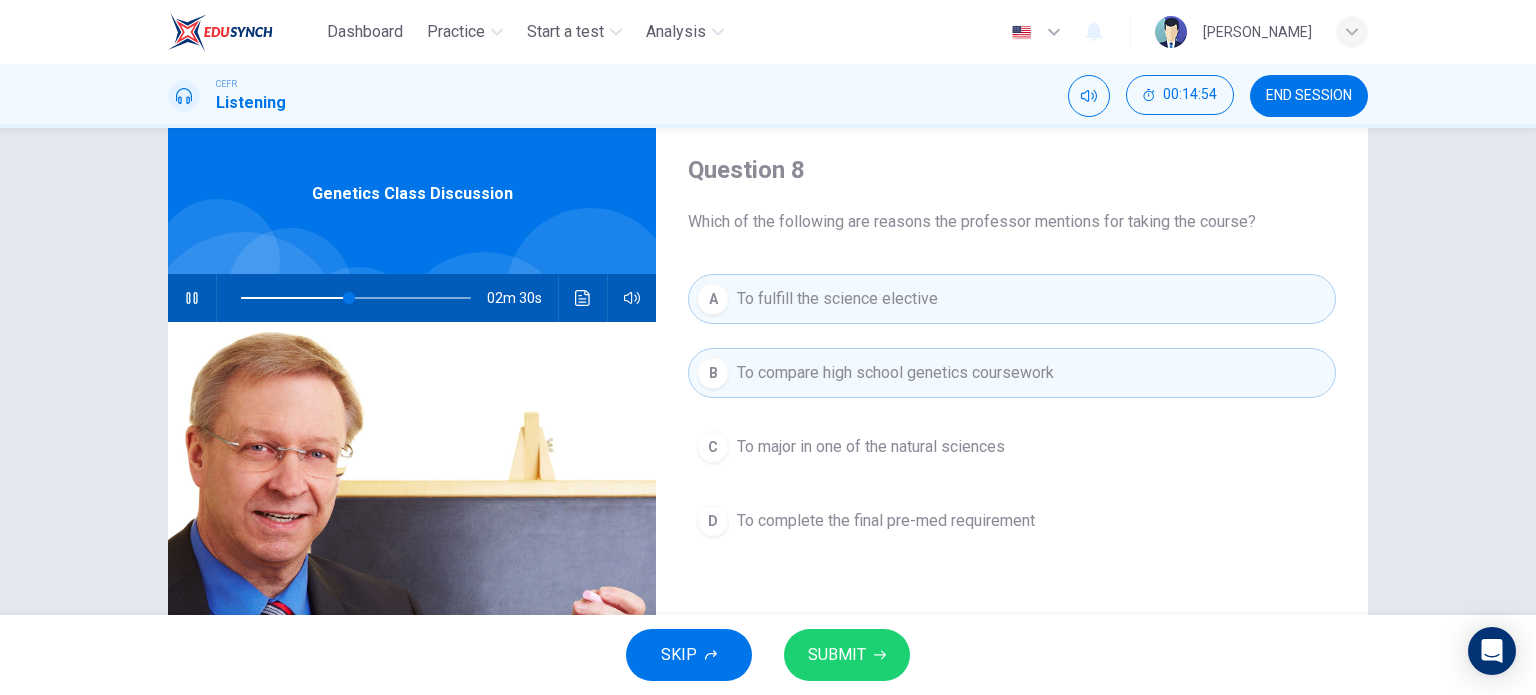 click on "To fulfill the science elective" at bounding box center [837, 299] 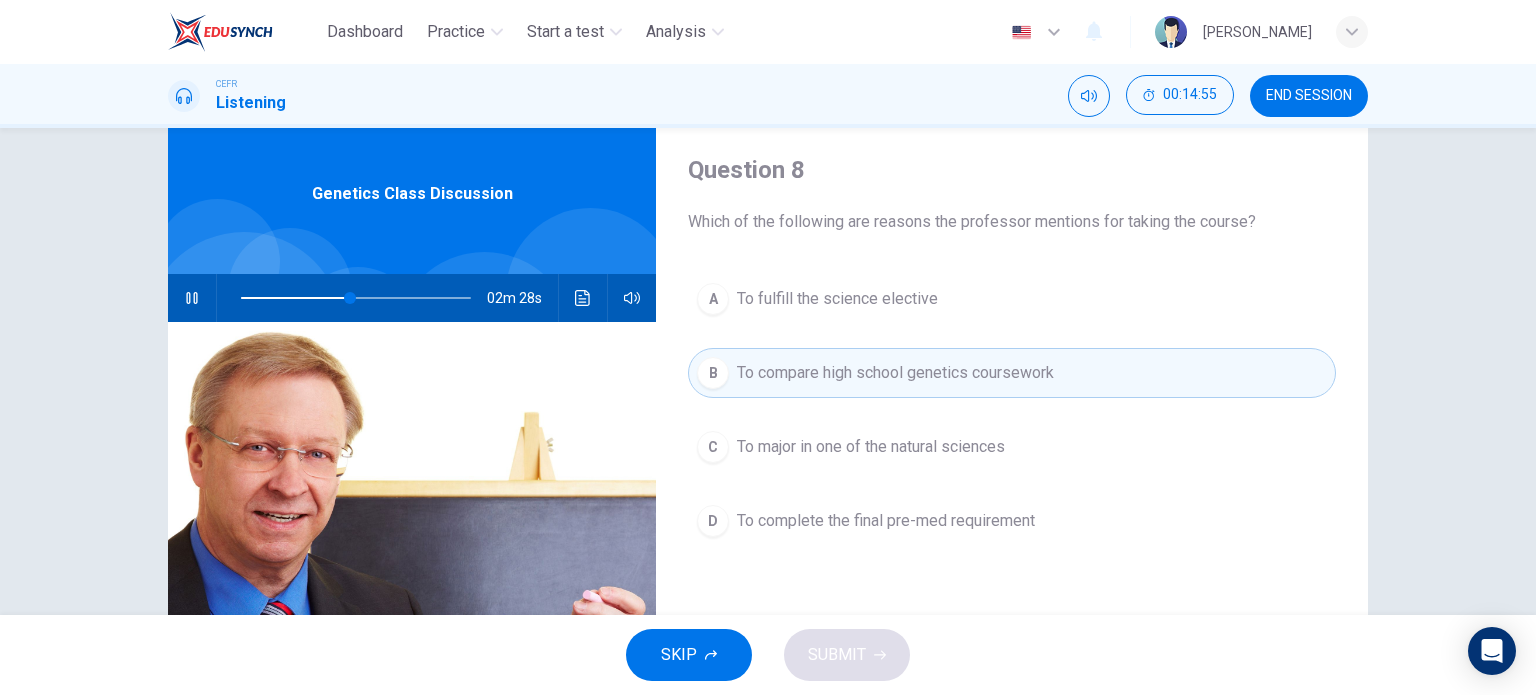 click on "To fulfill the science elective" at bounding box center [837, 299] 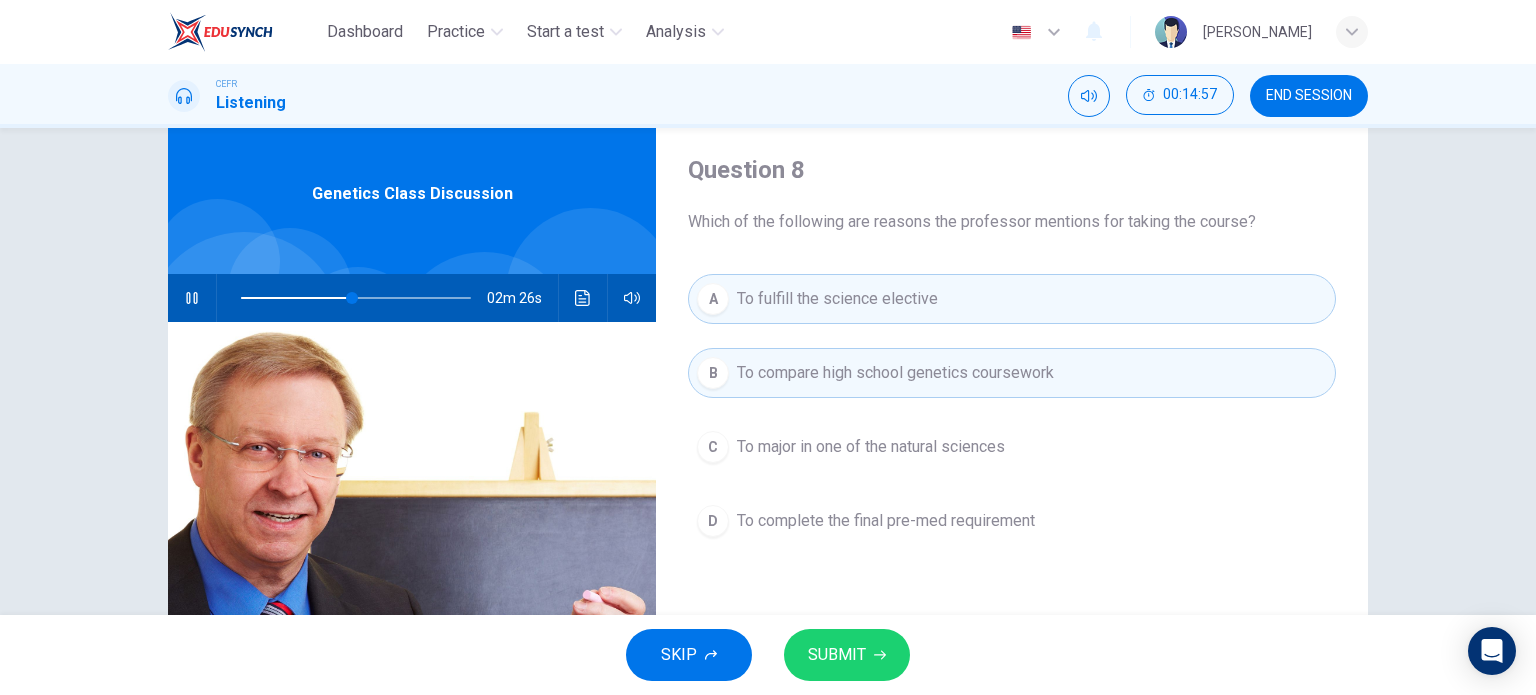 click on "A To fulfill the science elective B To compare high school genetics coursework C To major in one of the natural sciences D To complete the final pre-med requirement" at bounding box center [1012, 430] 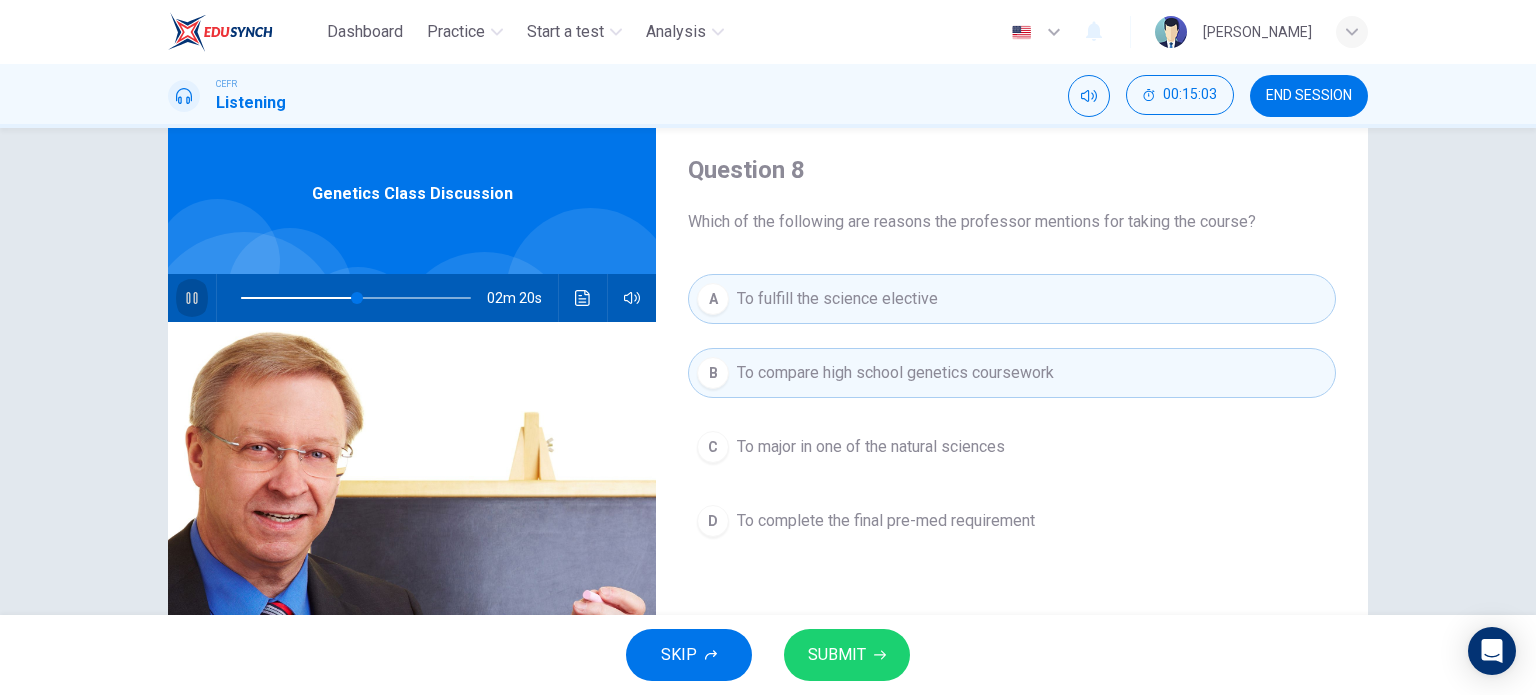 click 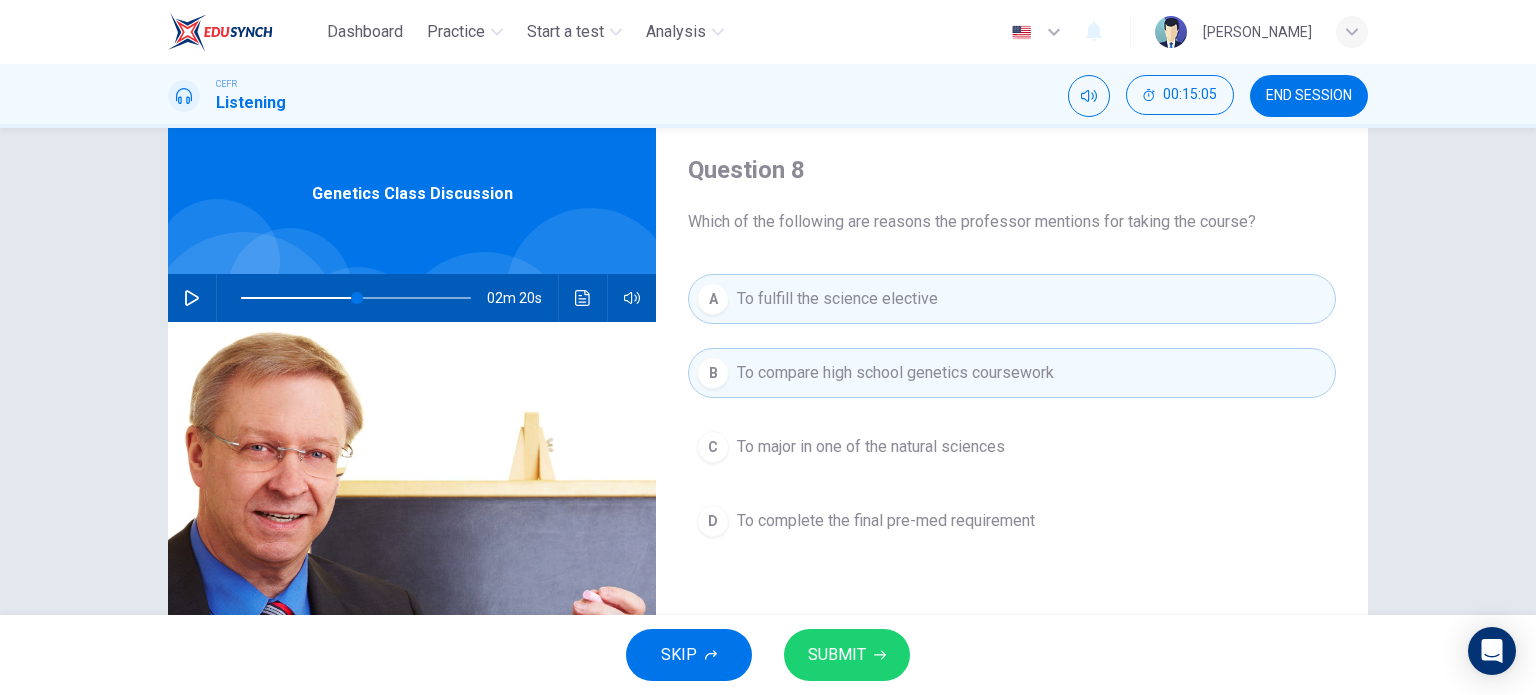 click on "To major in one of the natural sciences" at bounding box center (871, 447) 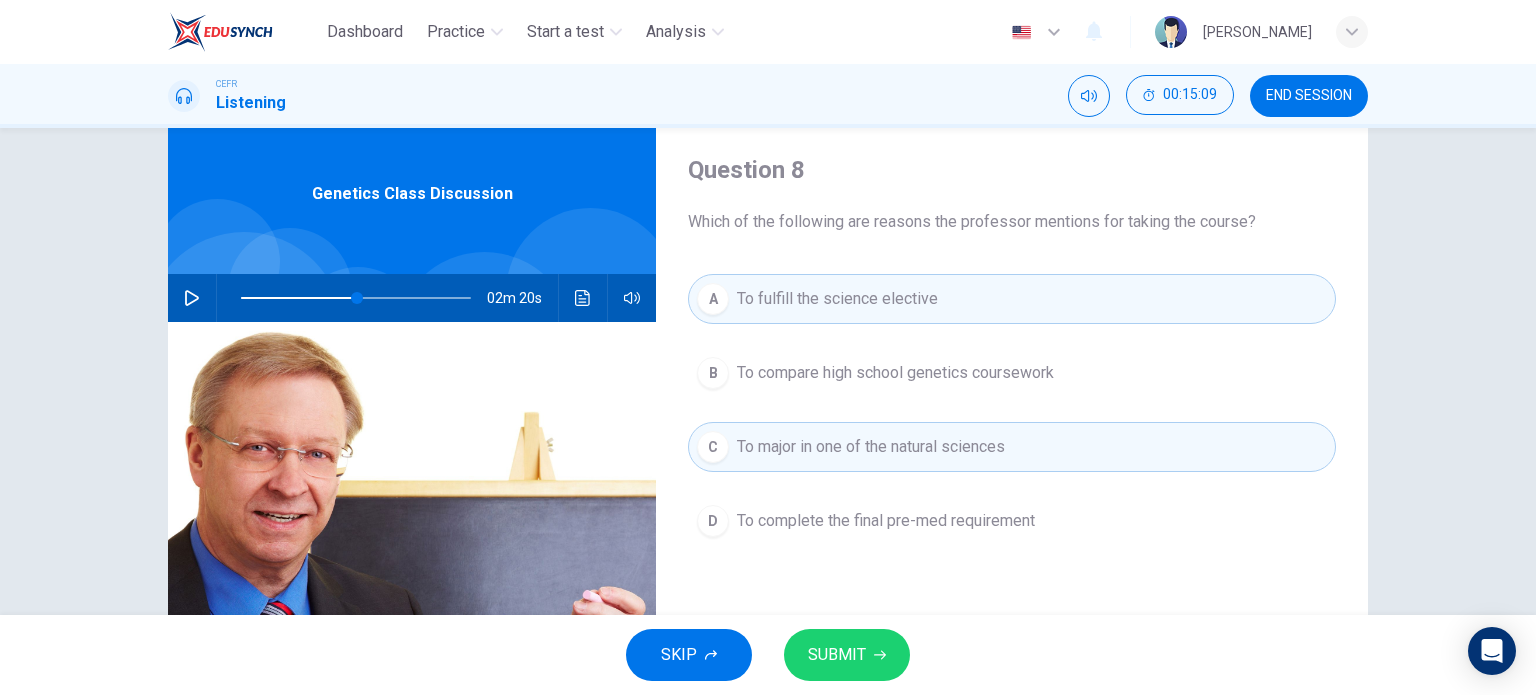 click on "To complete the final pre-med requirement" at bounding box center [886, 521] 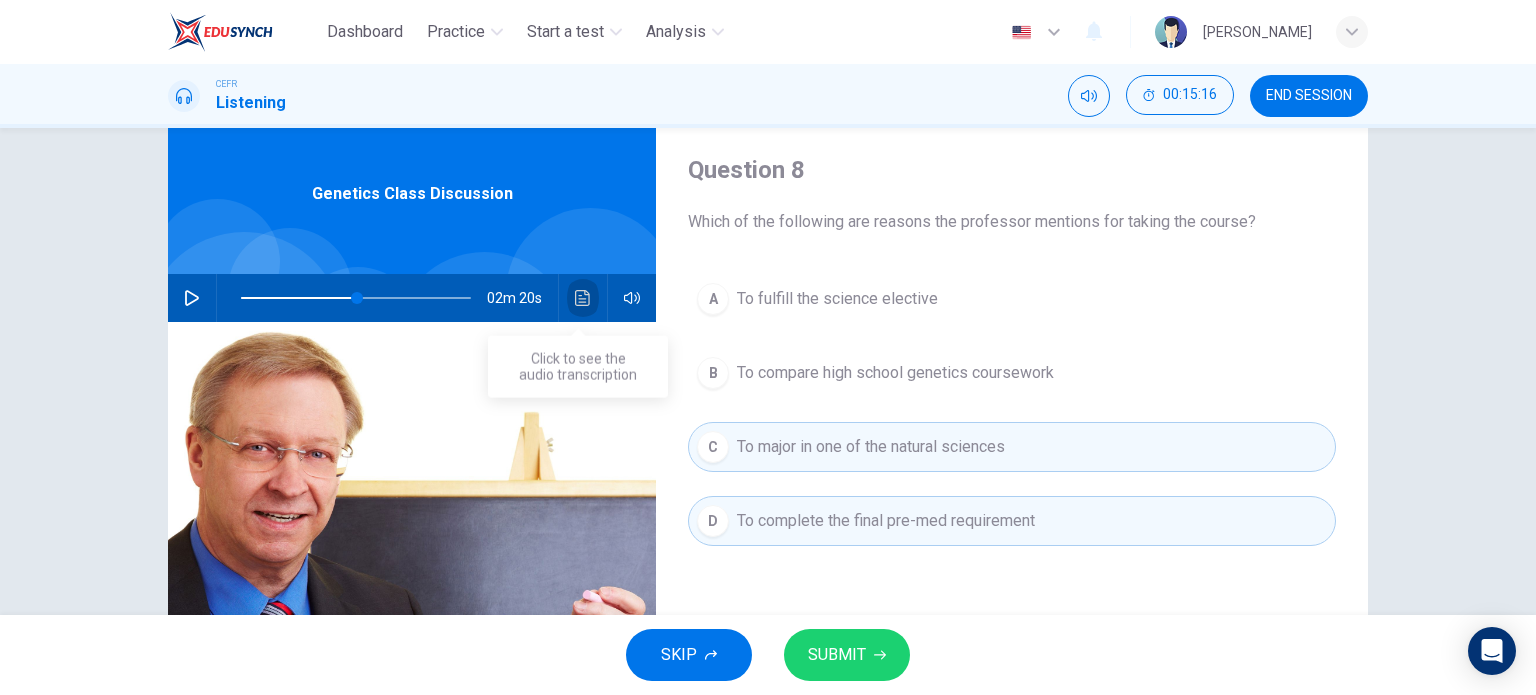 click 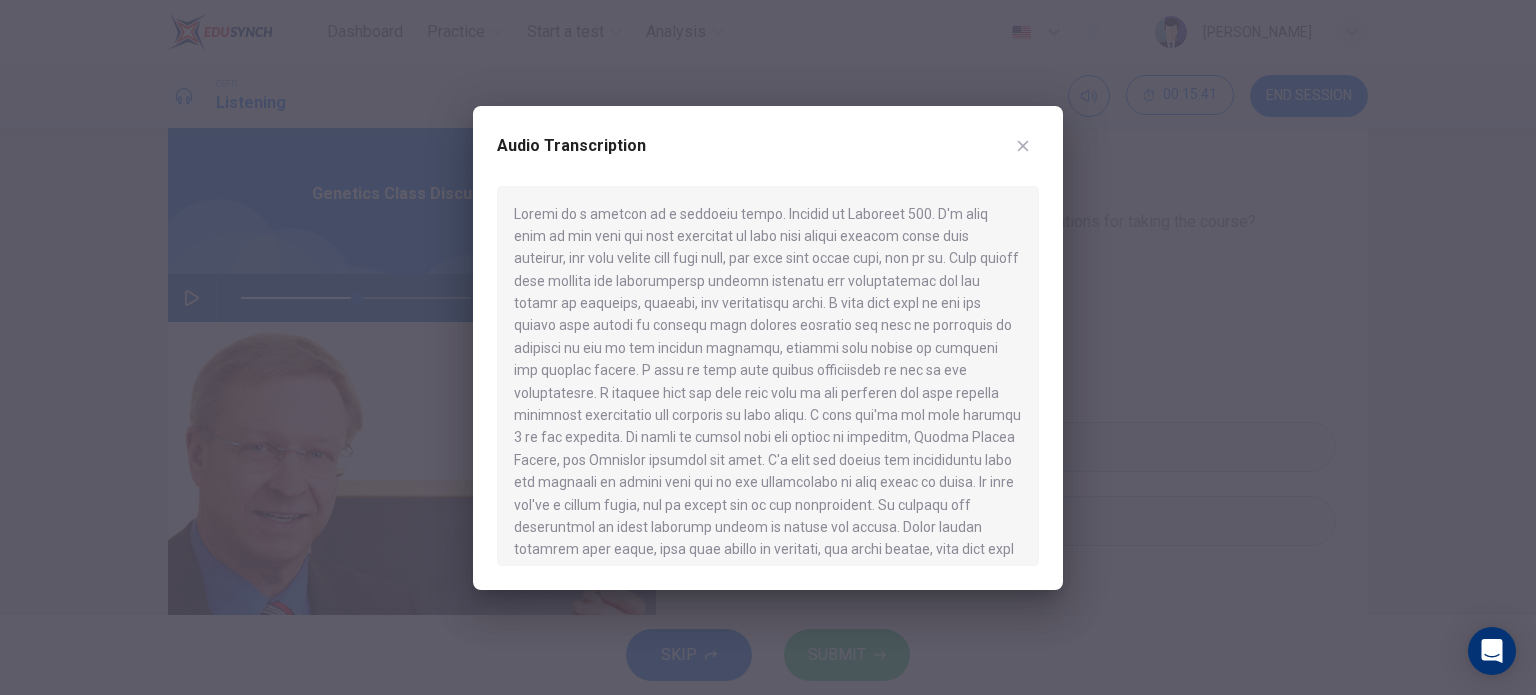 click at bounding box center [768, 347] 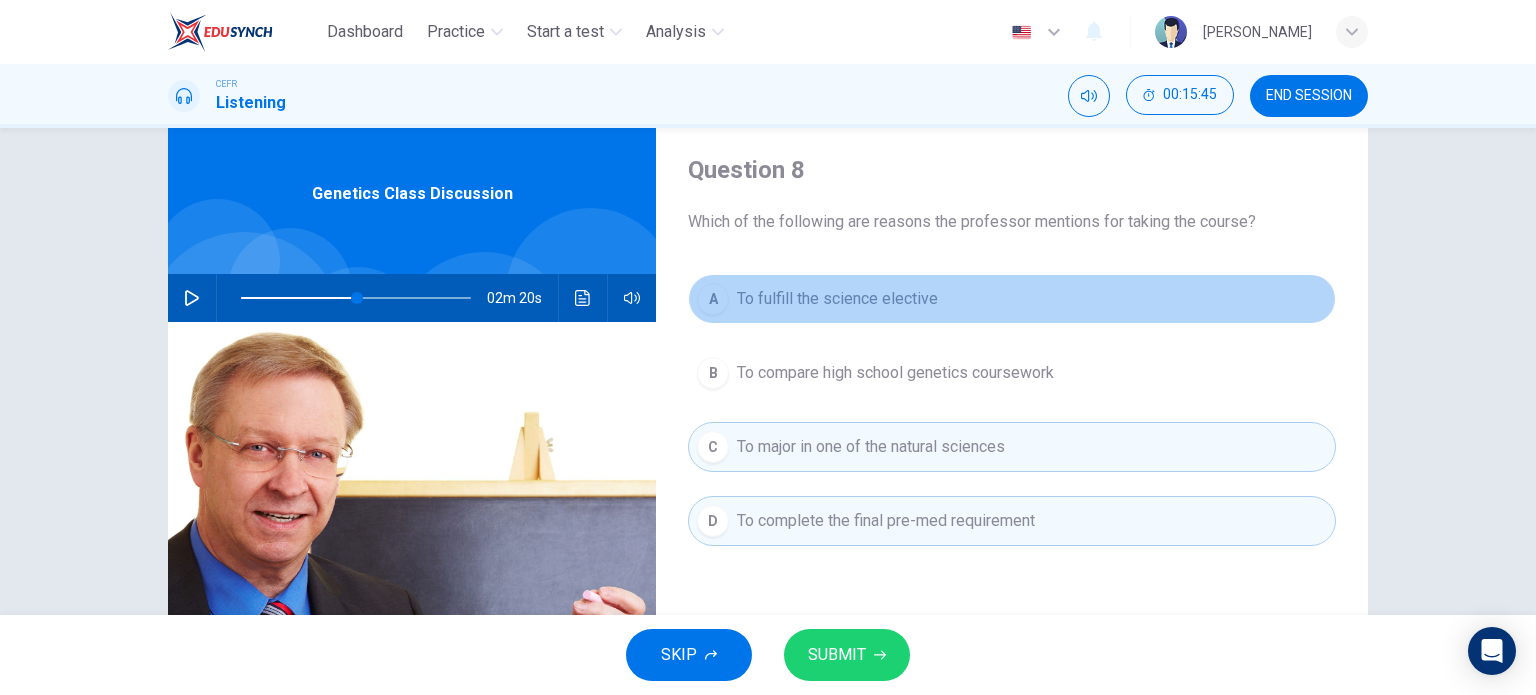 click on "To fulfill the science elective" at bounding box center (837, 299) 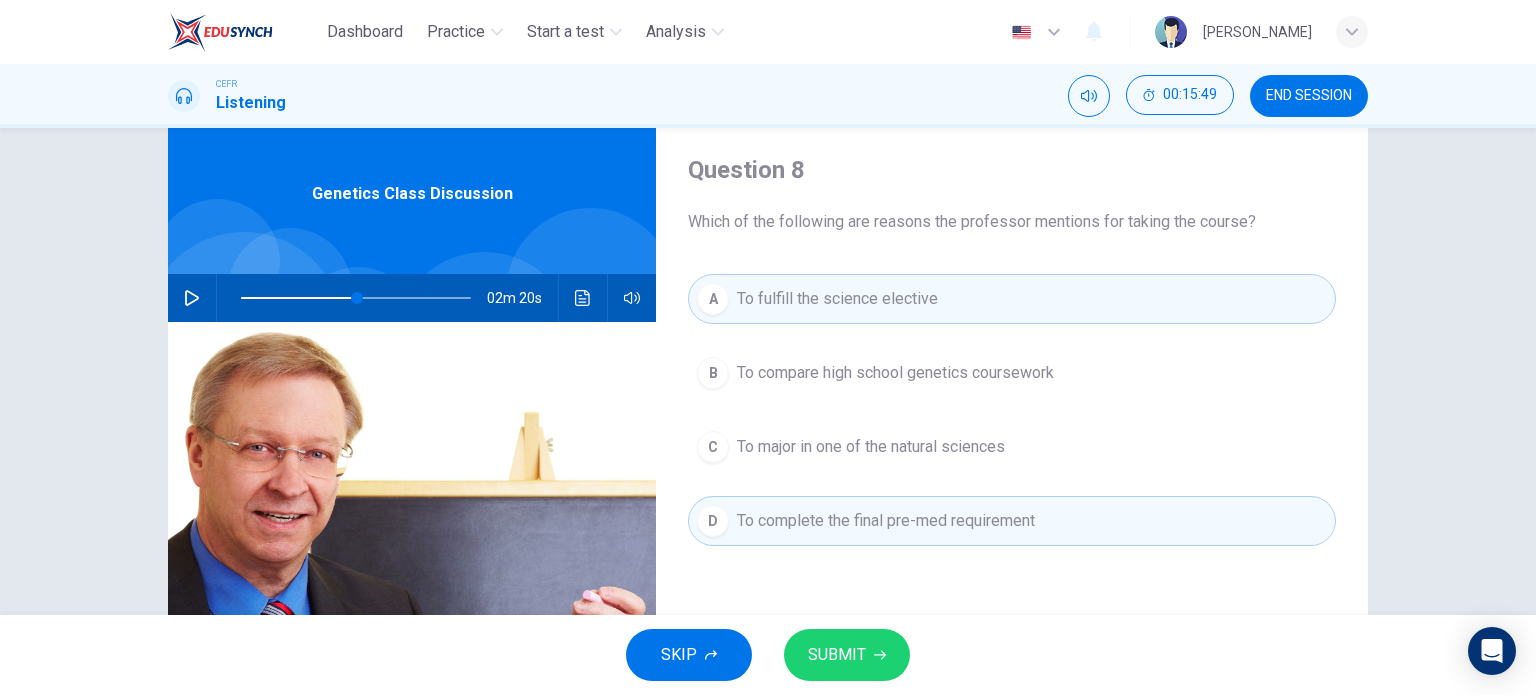 click on "To compare high school genetics coursework" at bounding box center (895, 373) 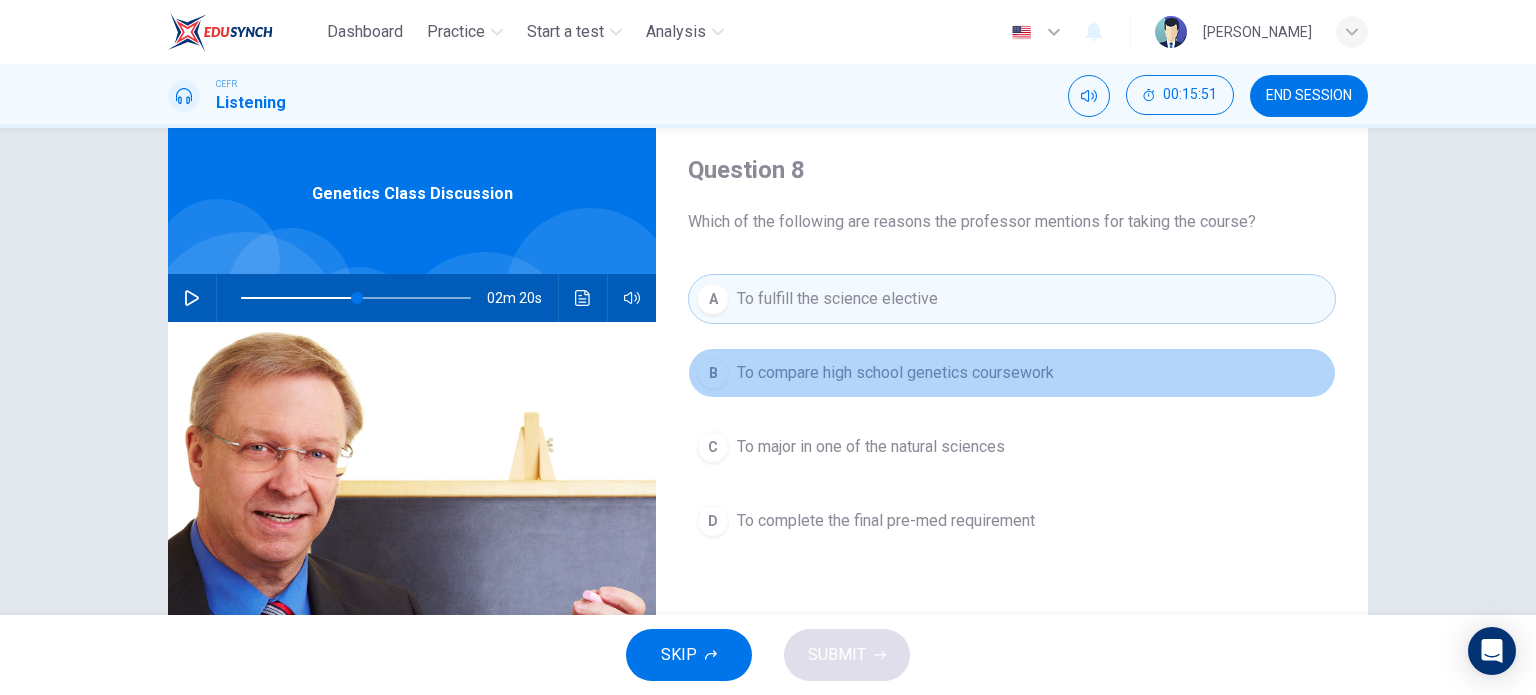 click on "To compare high school genetics coursework" at bounding box center (895, 373) 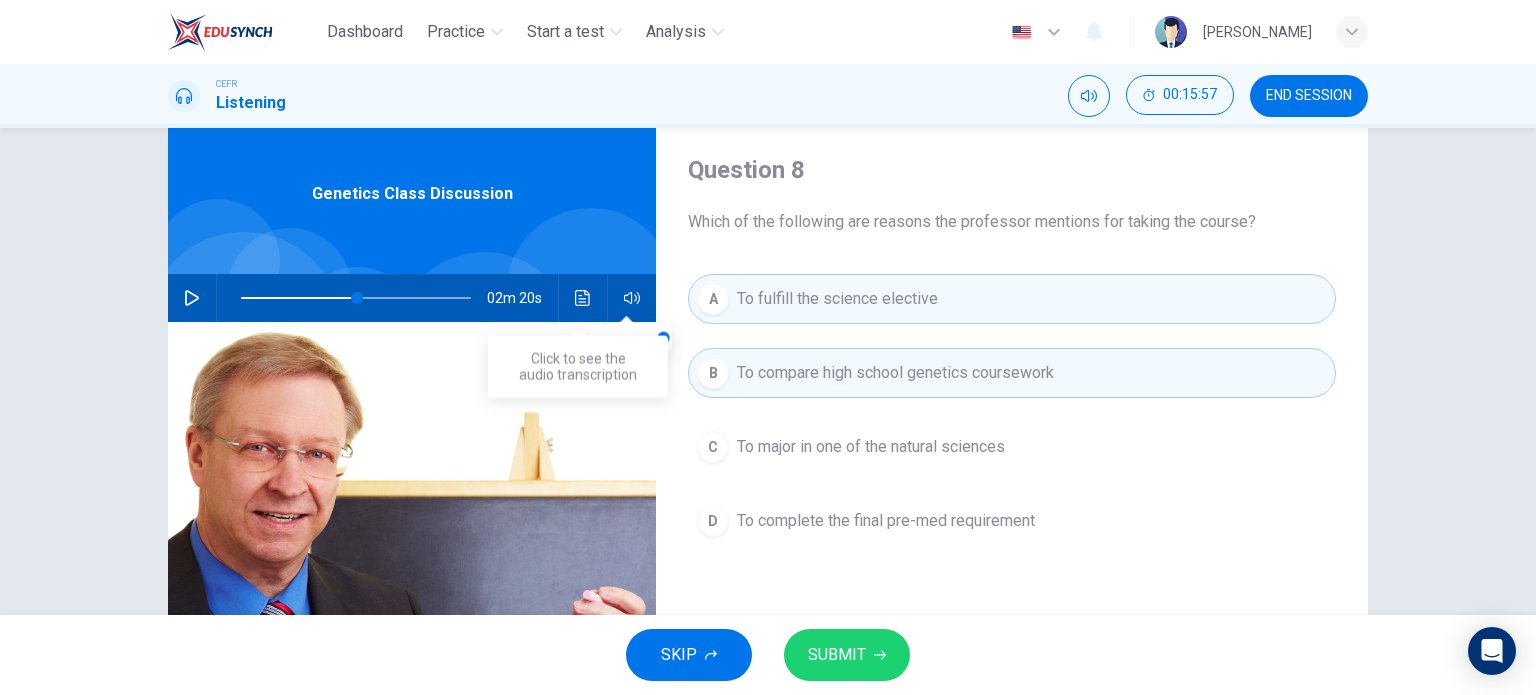 click 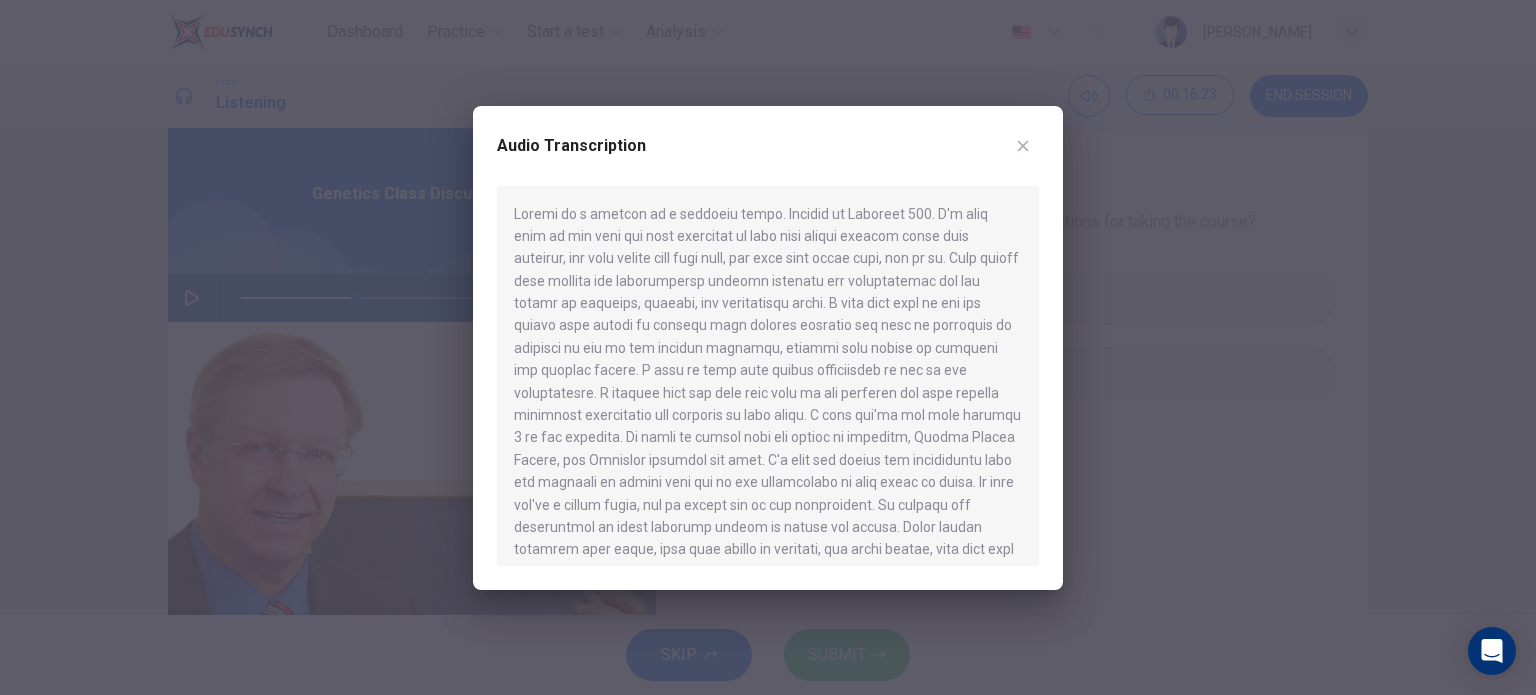 click at bounding box center (768, 347) 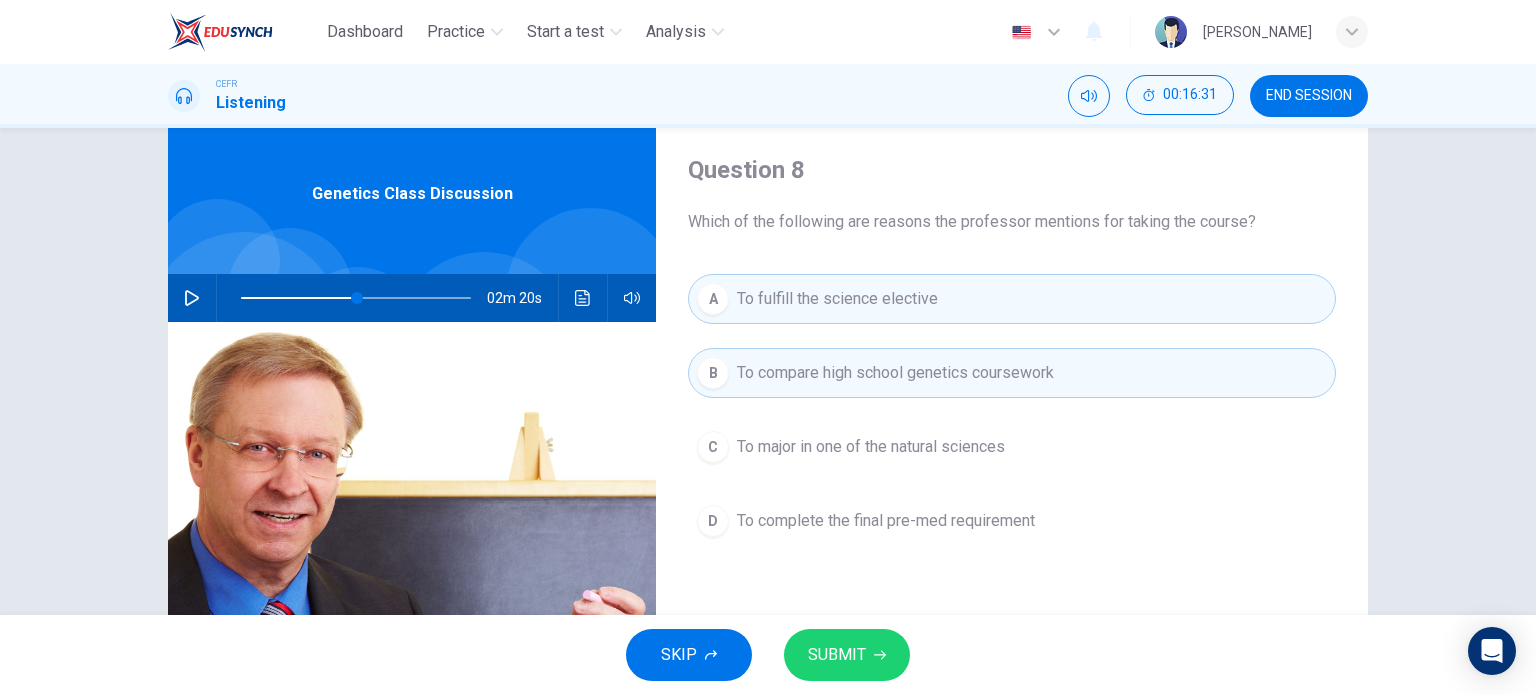 click on "SUBMIT" at bounding box center (847, 655) 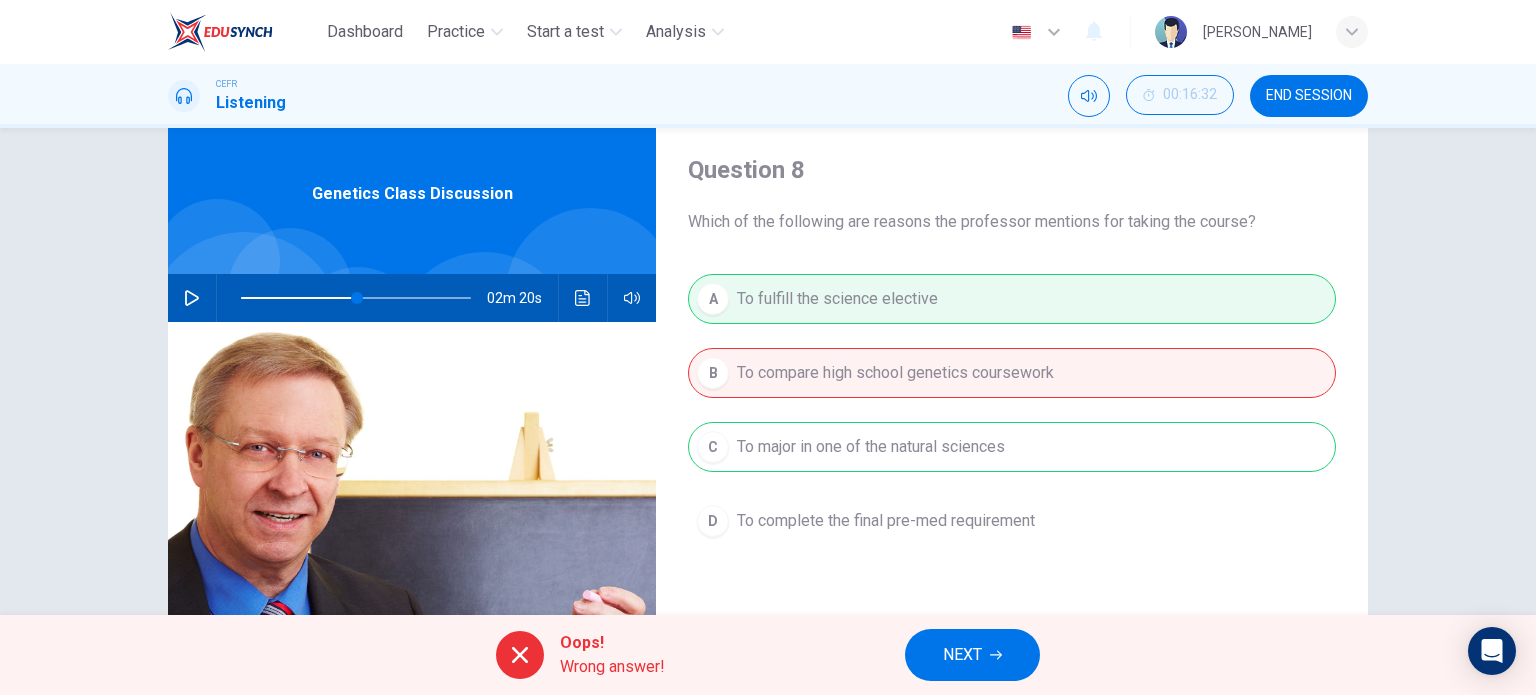 click on "A To fulfill the science elective B To compare high school genetics coursework C To major in one of the natural sciences D To complete the final pre-med requirement" at bounding box center (1012, 430) 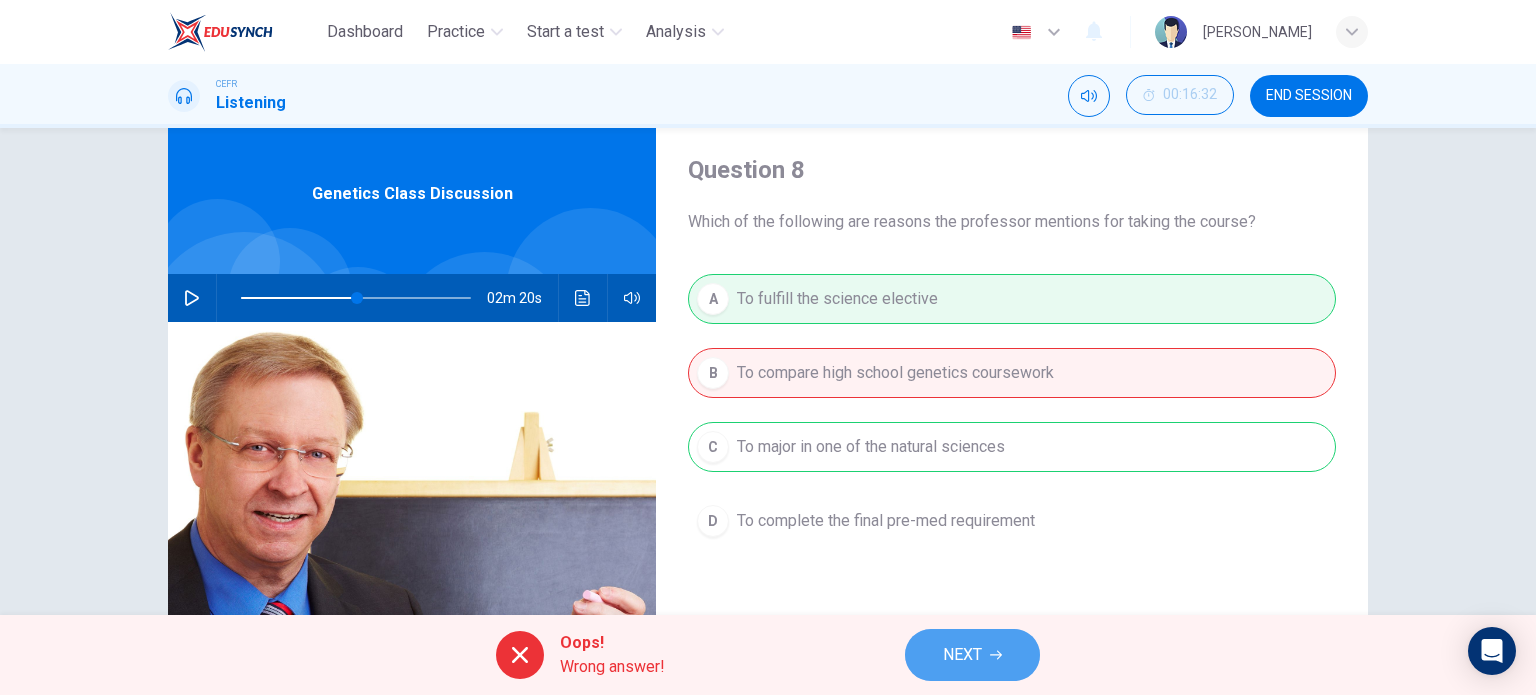 click on "NEXT" at bounding box center (962, 655) 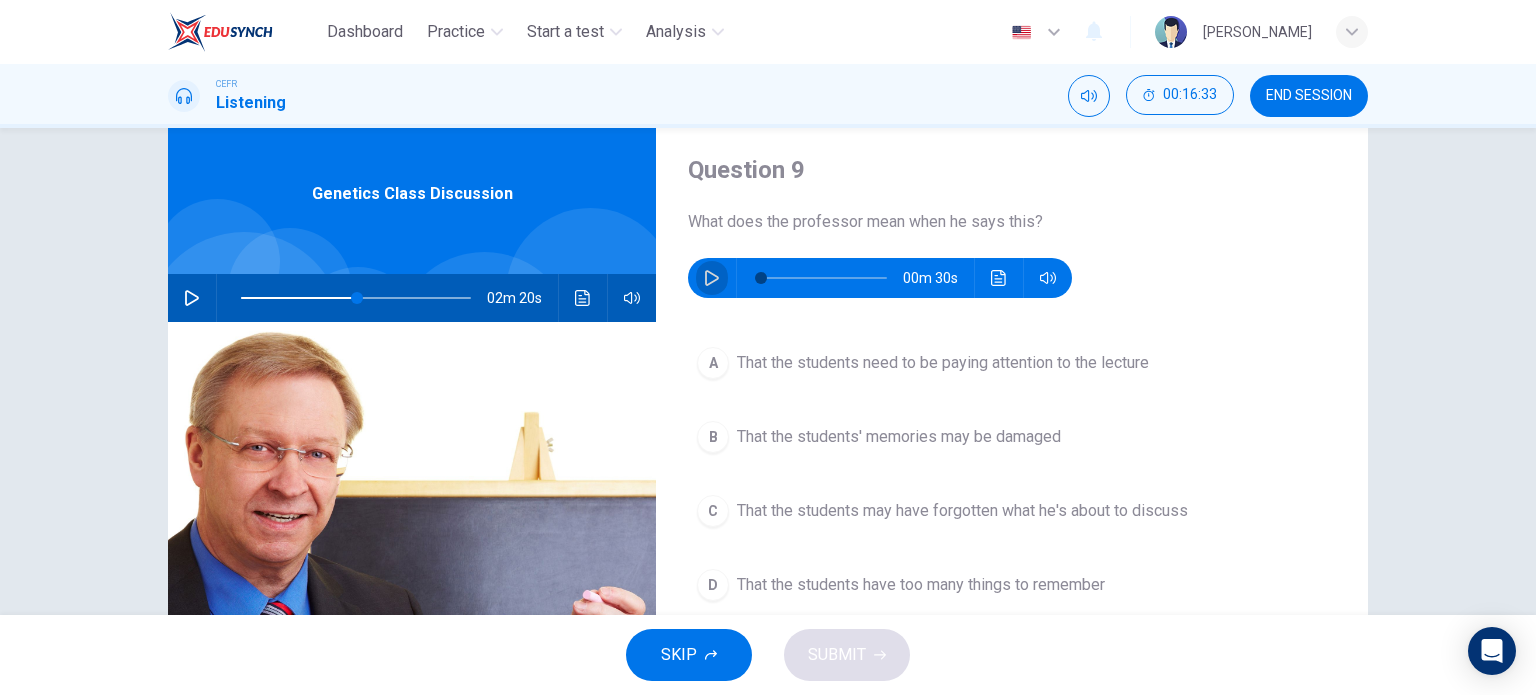click 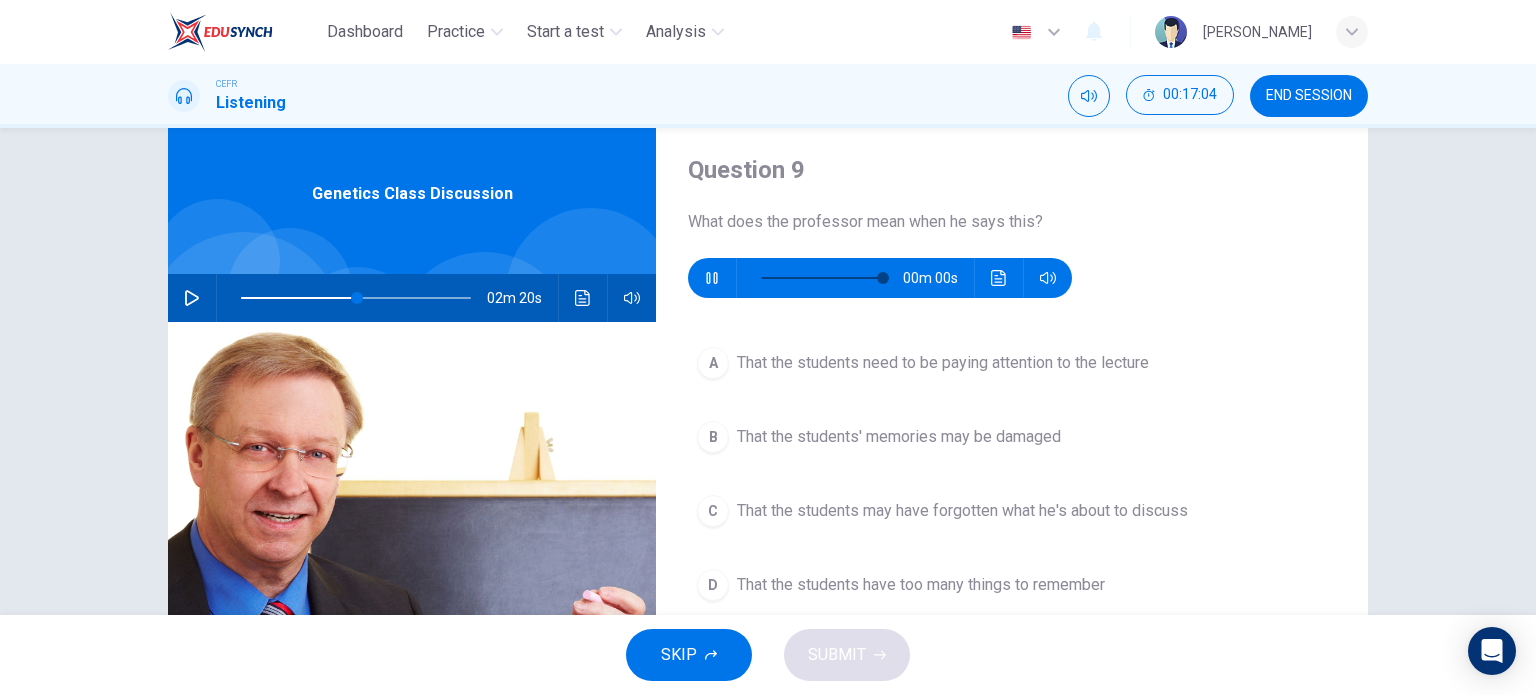 type on "0" 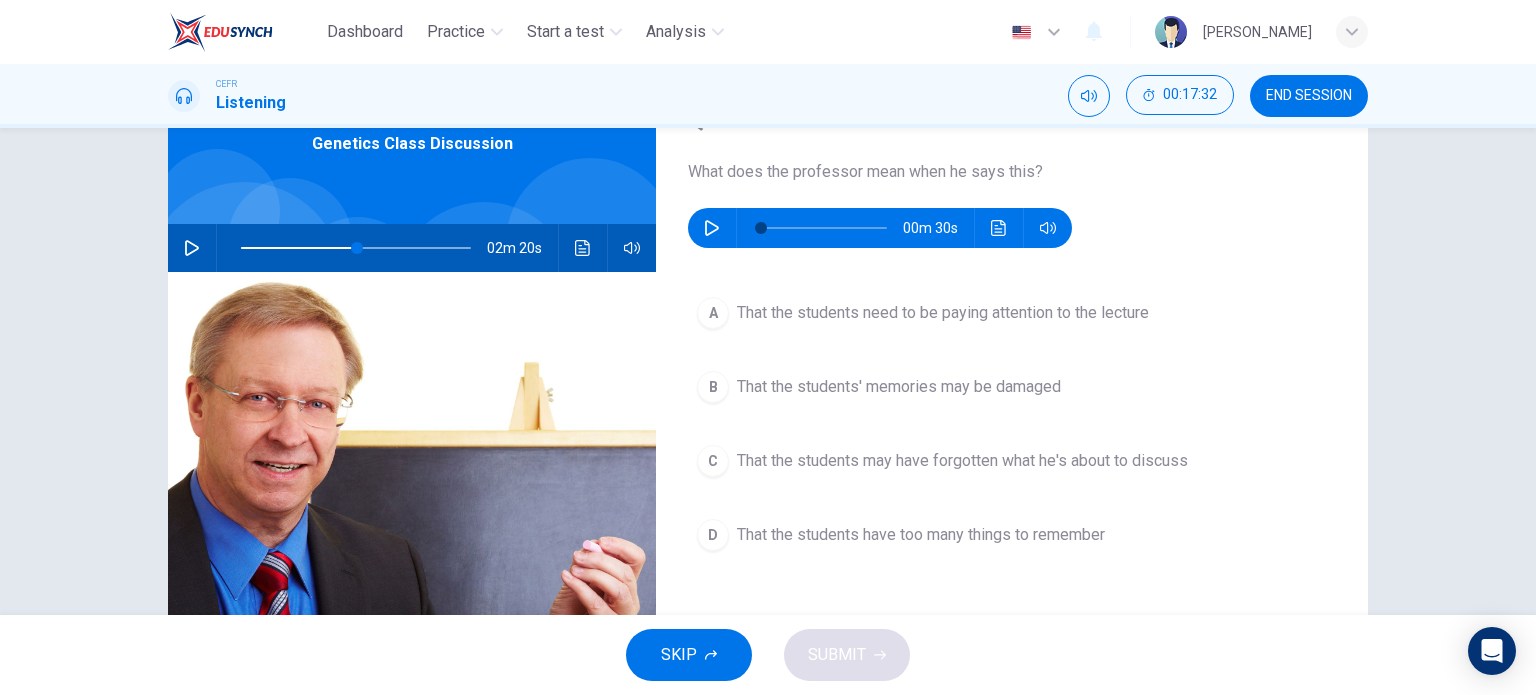 scroll, scrollTop: 121, scrollLeft: 0, axis: vertical 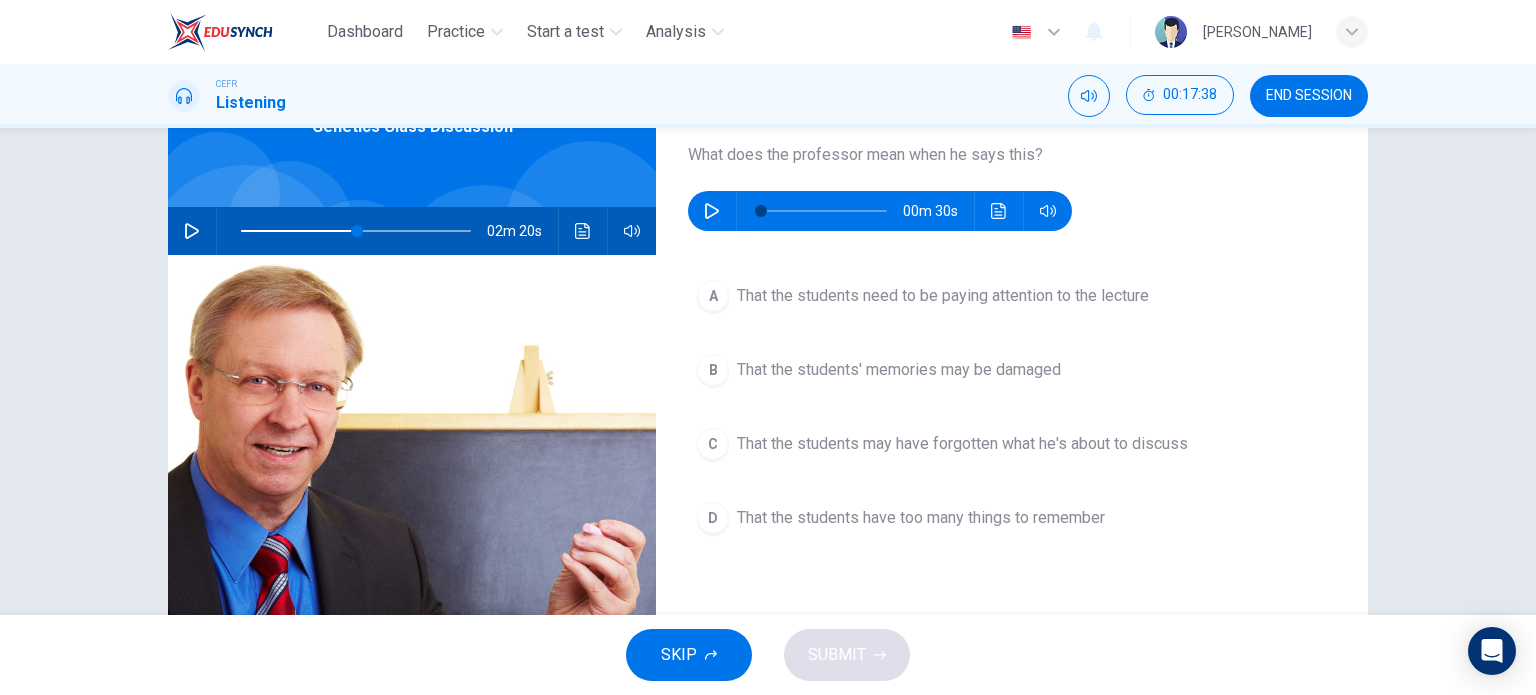 click on "That the students may have forgotten what he's about to discuss" at bounding box center (962, 444) 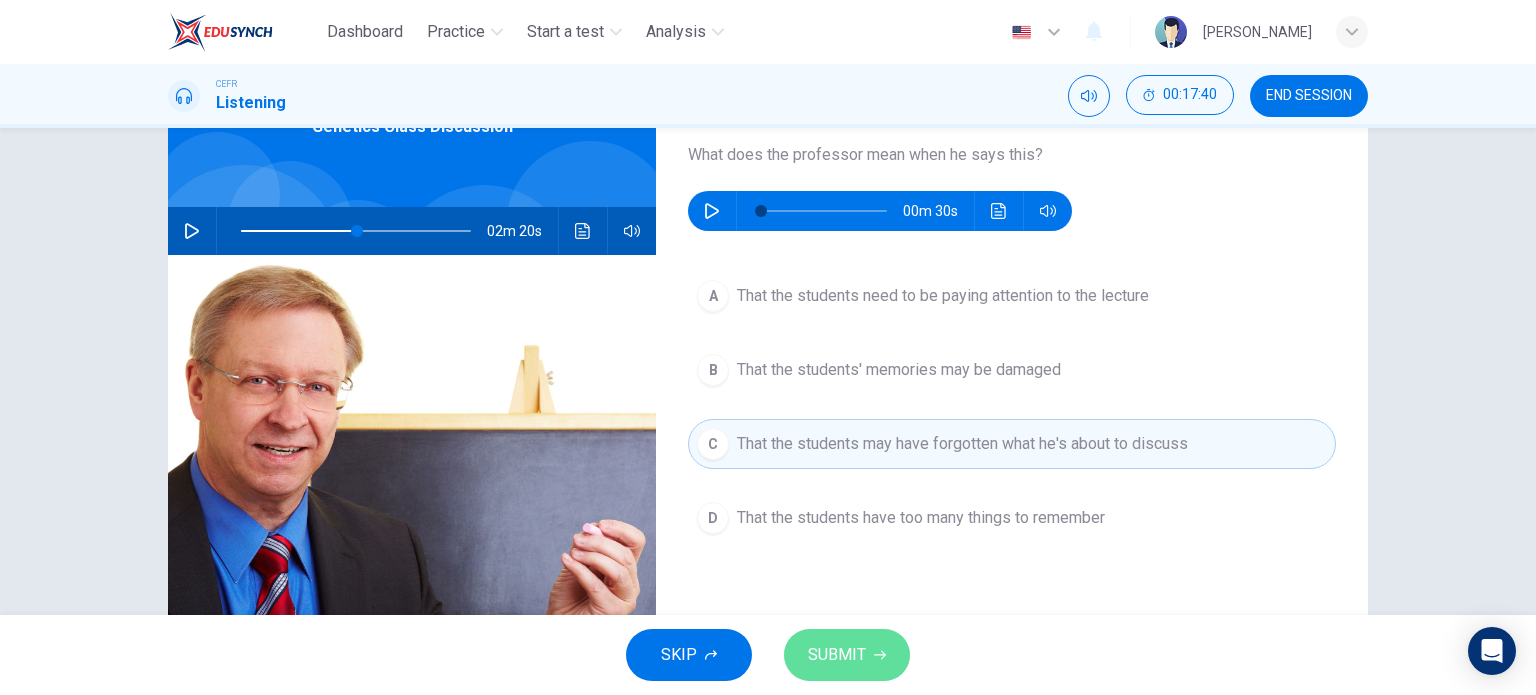 click on "SUBMIT" at bounding box center (847, 655) 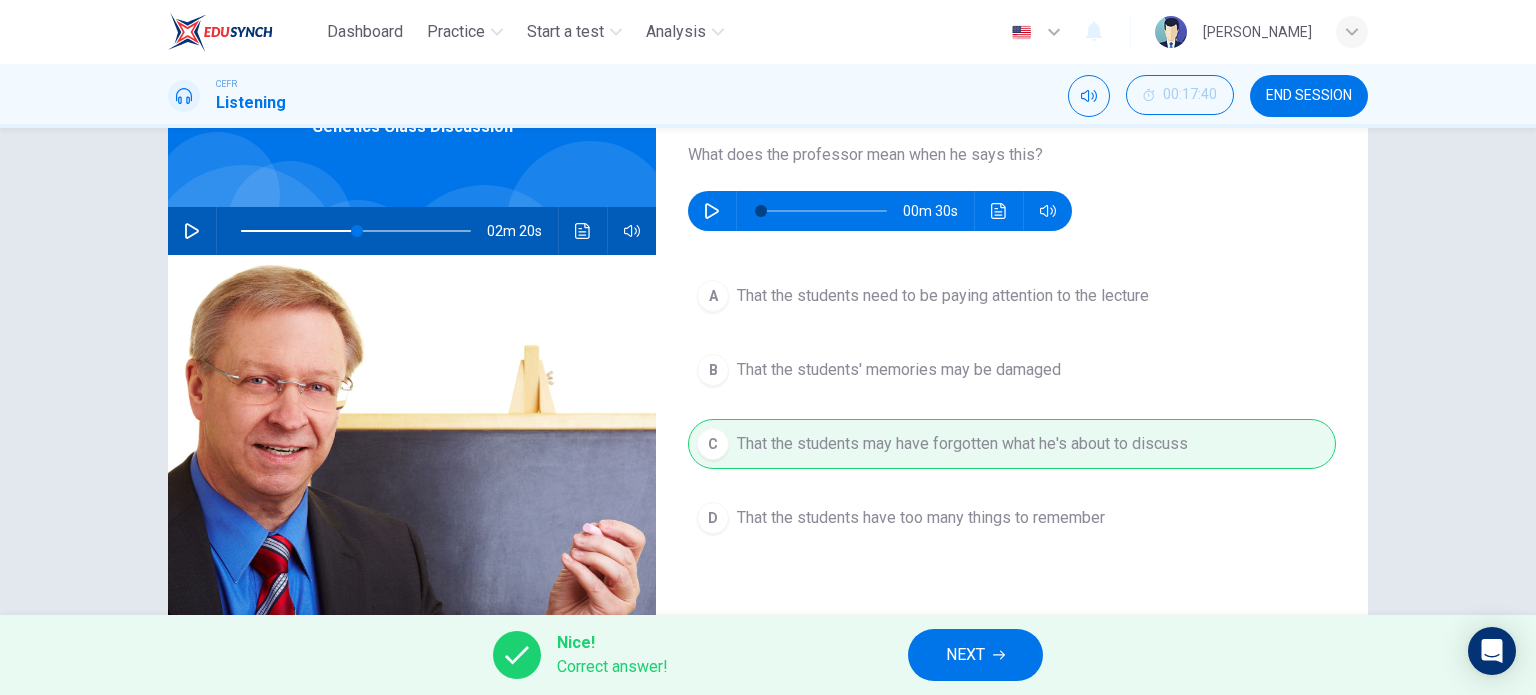 click on "NEXT" at bounding box center [965, 655] 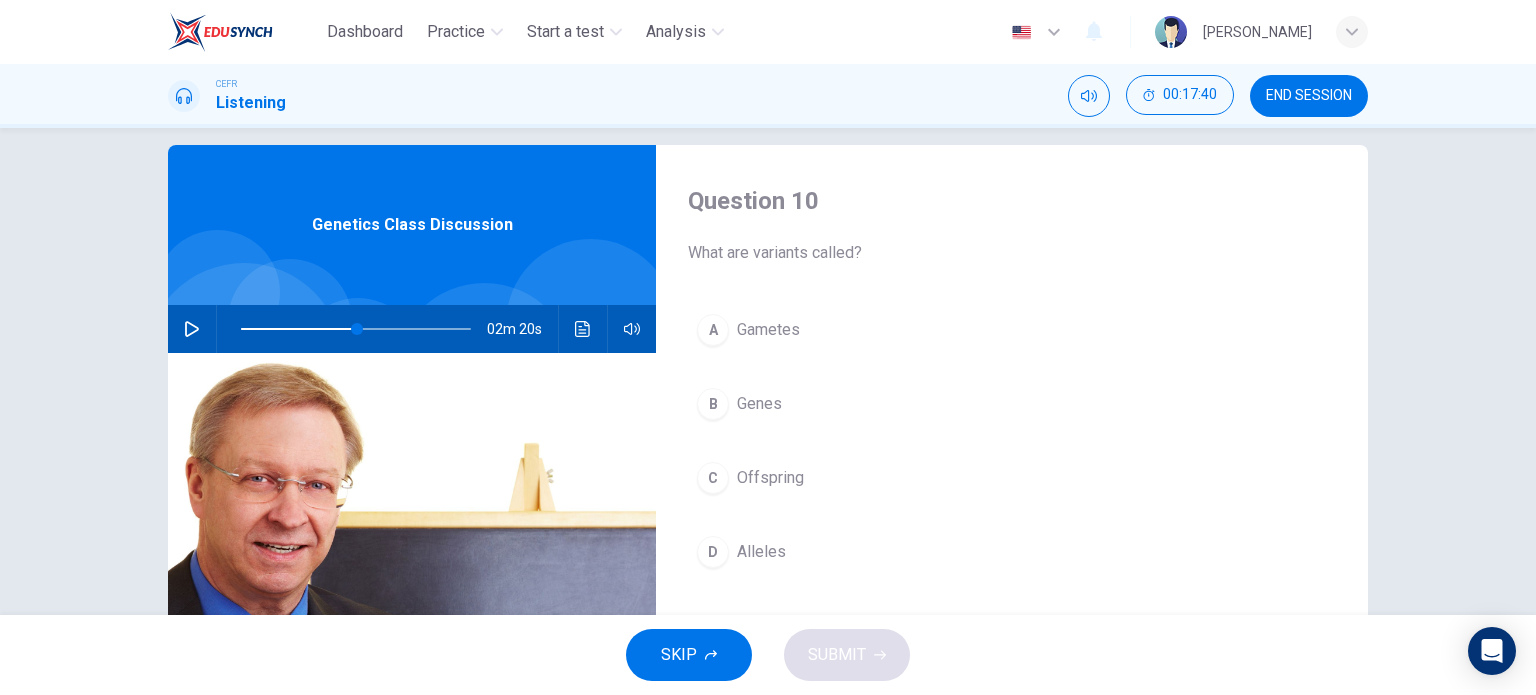 scroll, scrollTop: 21, scrollLeft: 0, axis: vertical 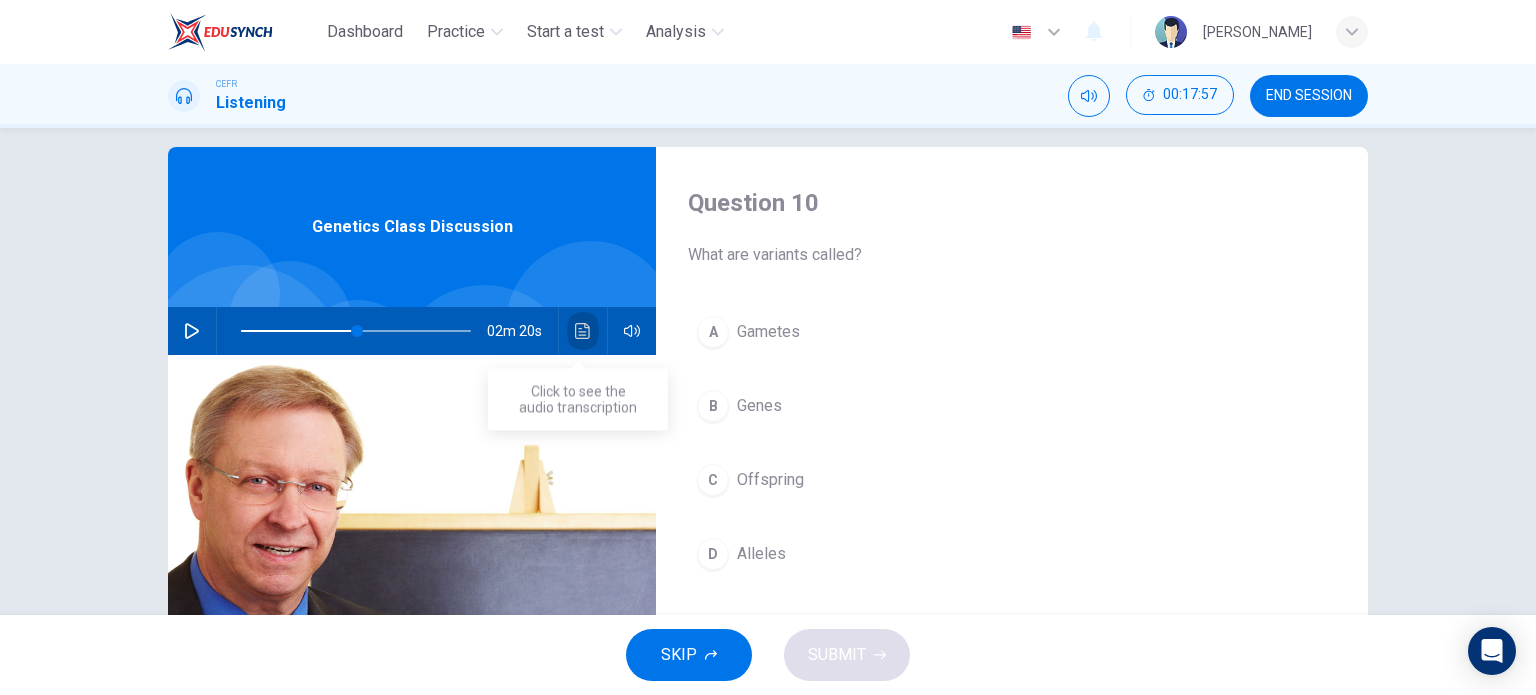 click 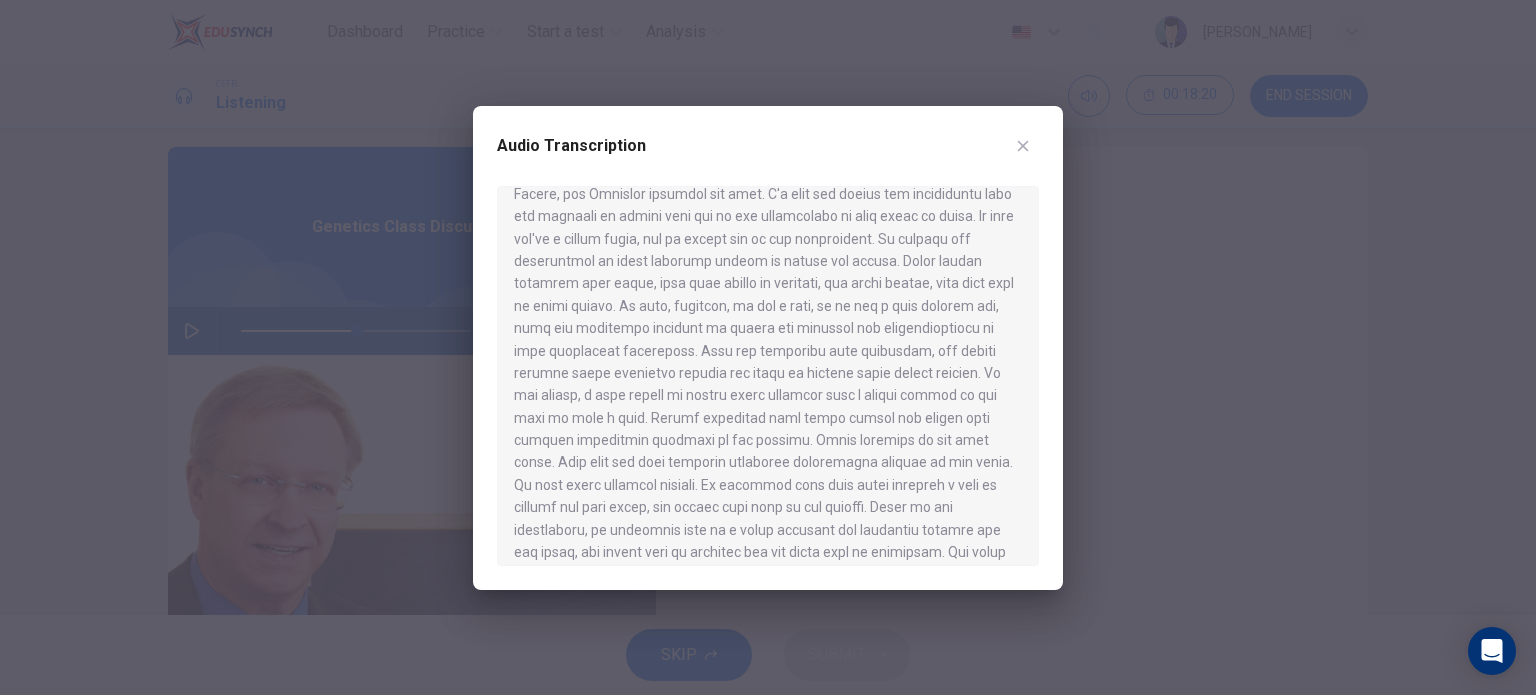 scroll, scrollTop: 300, scrollLeft: 0, axis: vertical 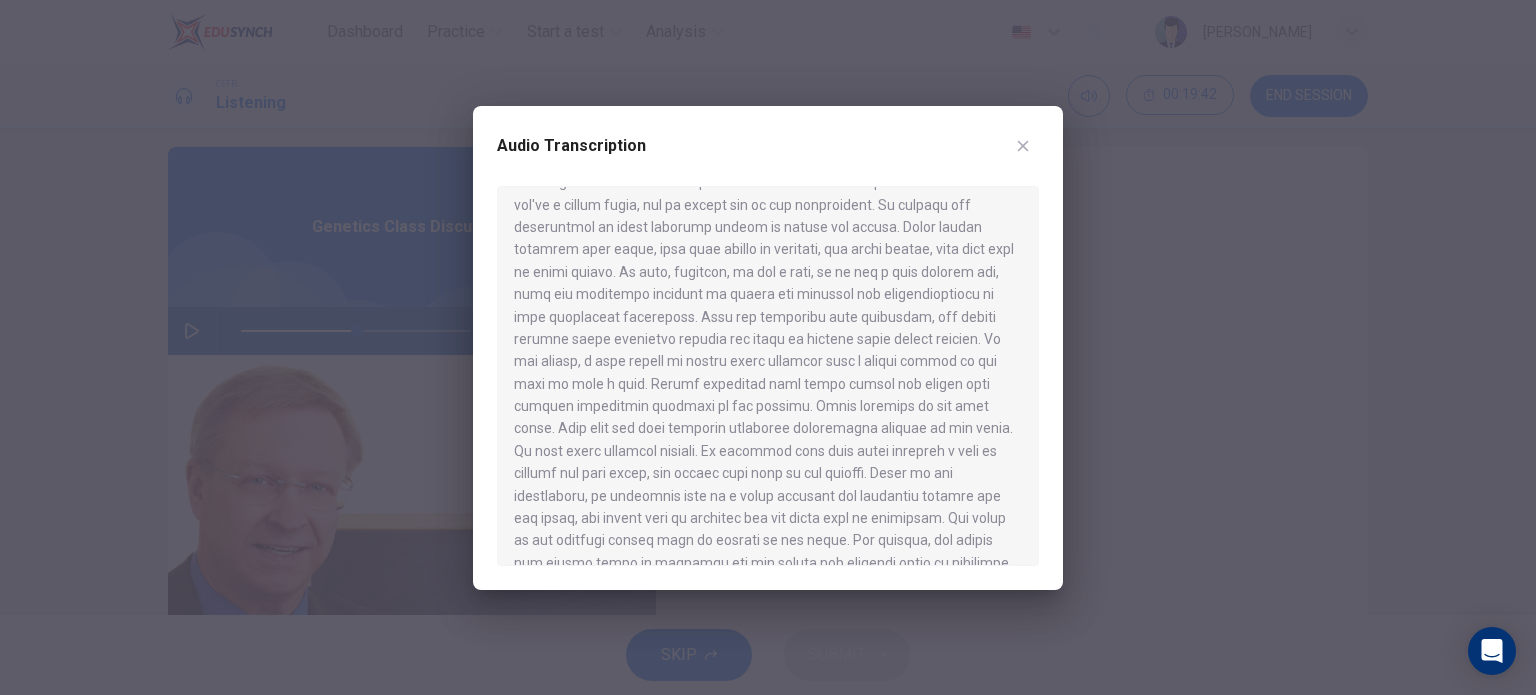 drag, startPoint x: 1401, startPoint y: 137, endPoint x: 1082, endPoint y: 227, distance: 331.45285 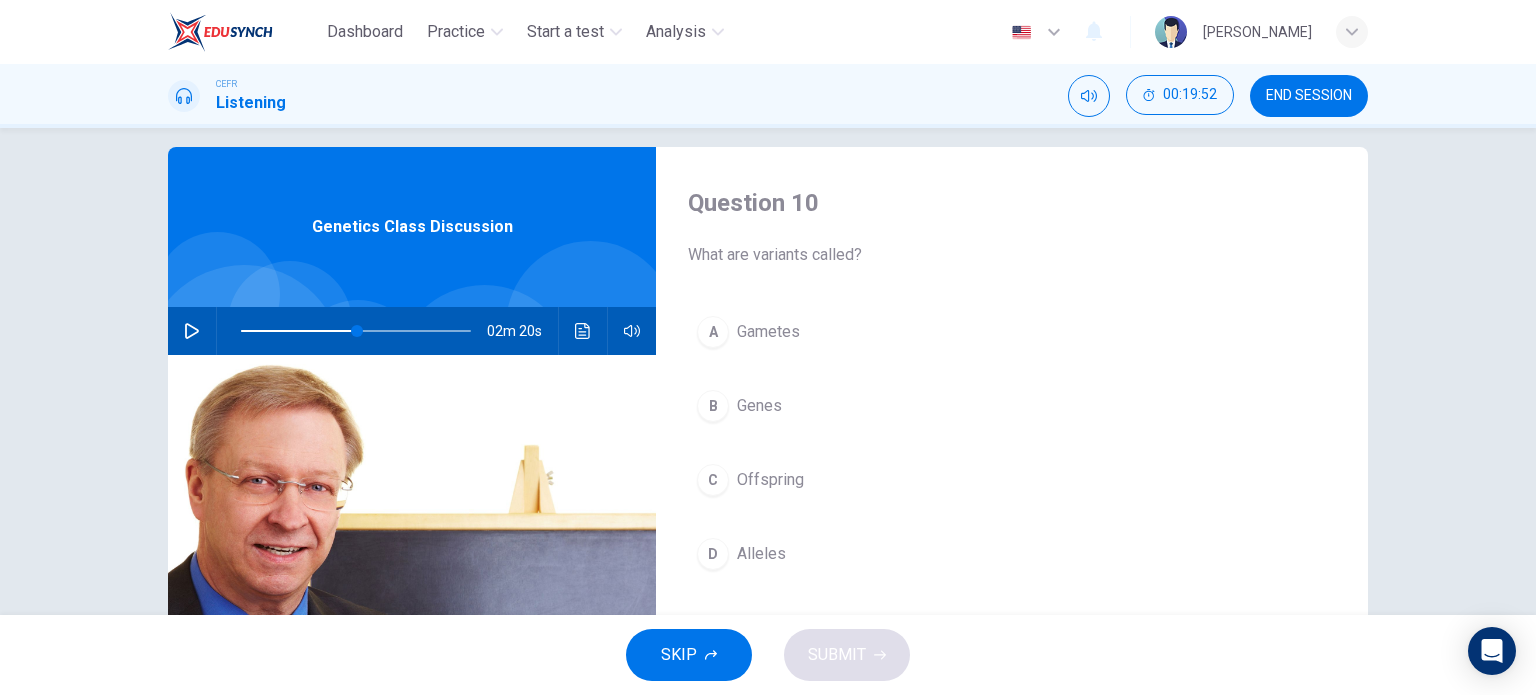 click on "Offspring" at bounding box center [770, 480] 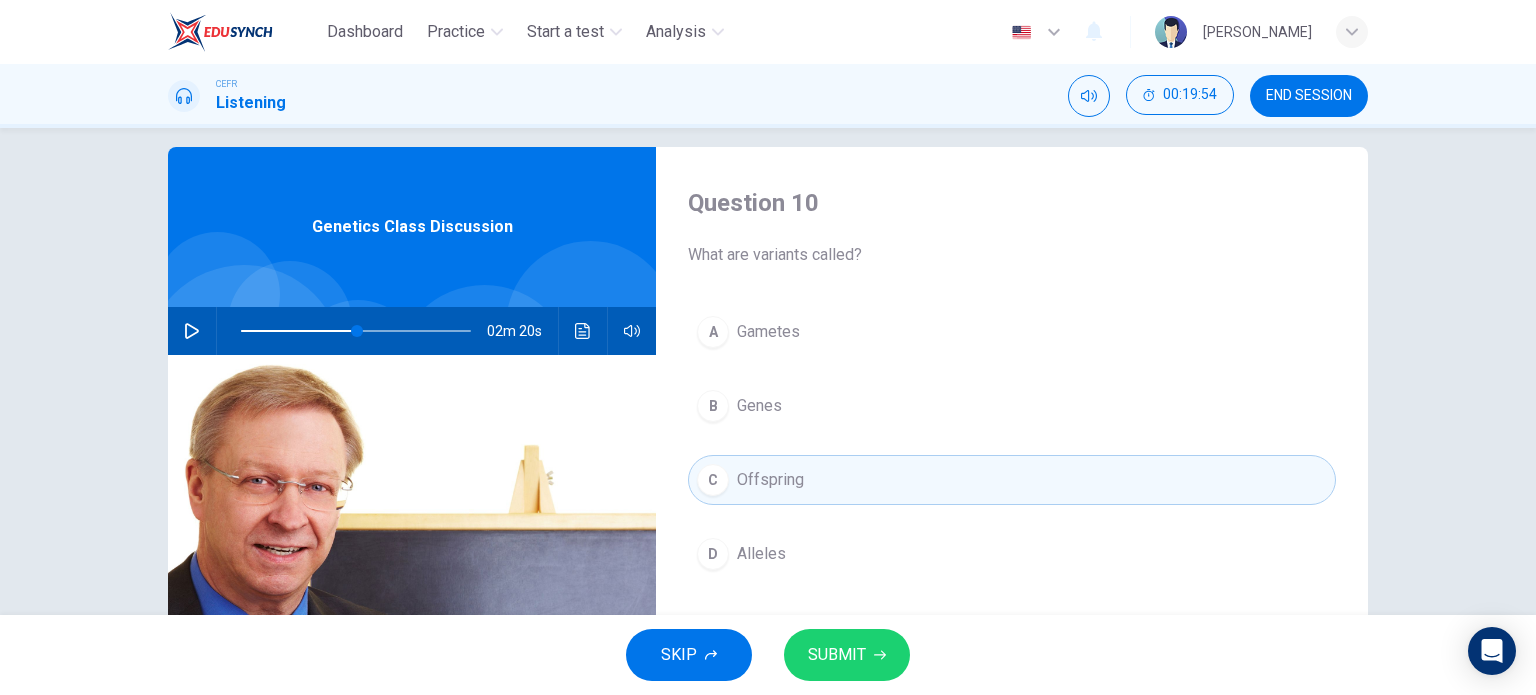click on "SUBMIT" at bounding box center [837, 655] 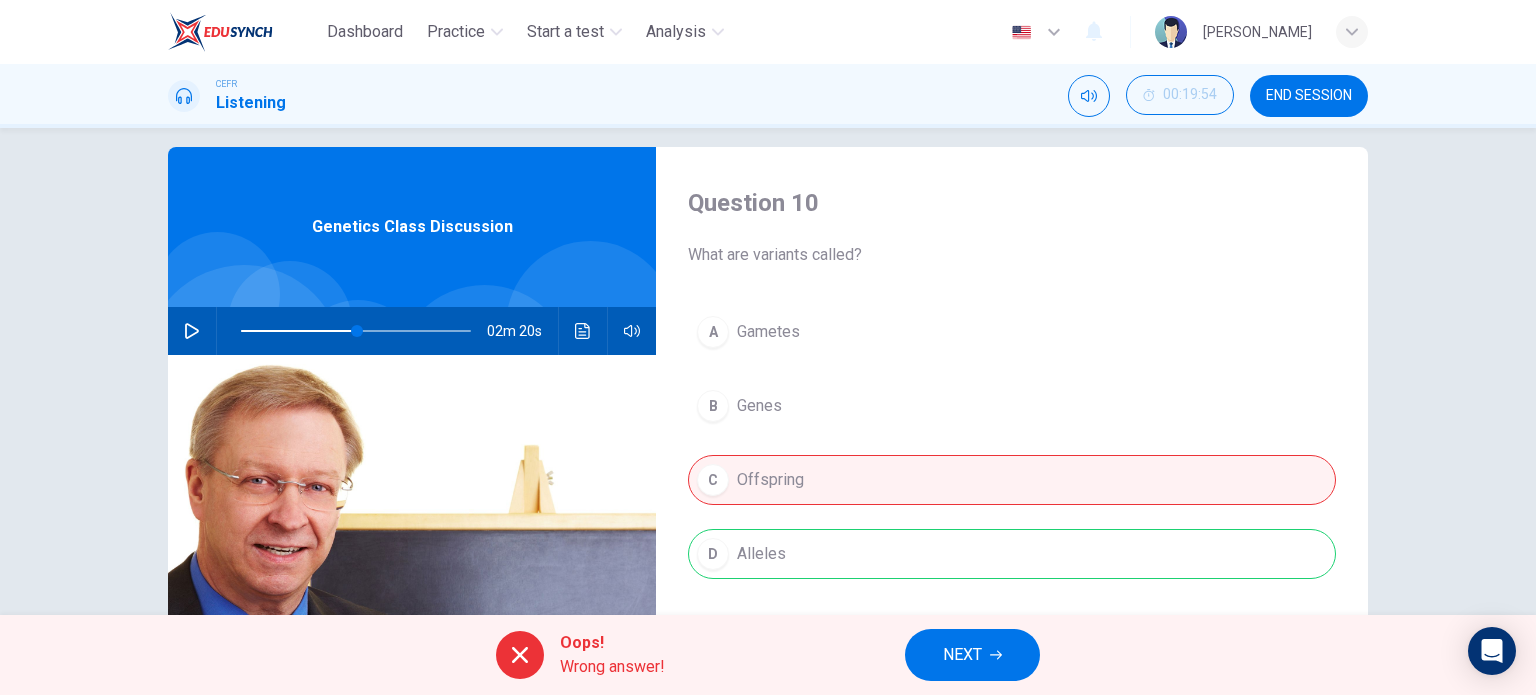 click on "NEXT" at bounding box center (962, 655) 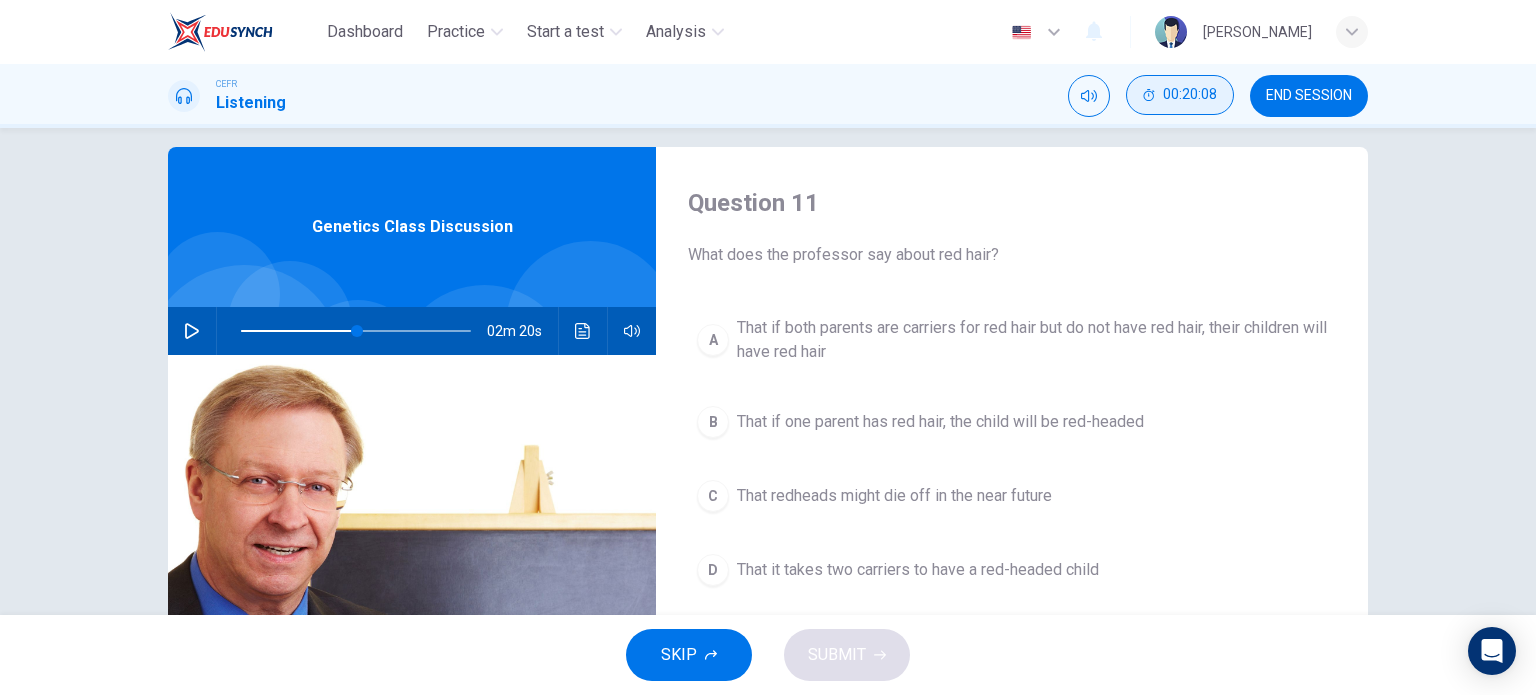 click on "00:20:08" at bounding box center (1190, 95) 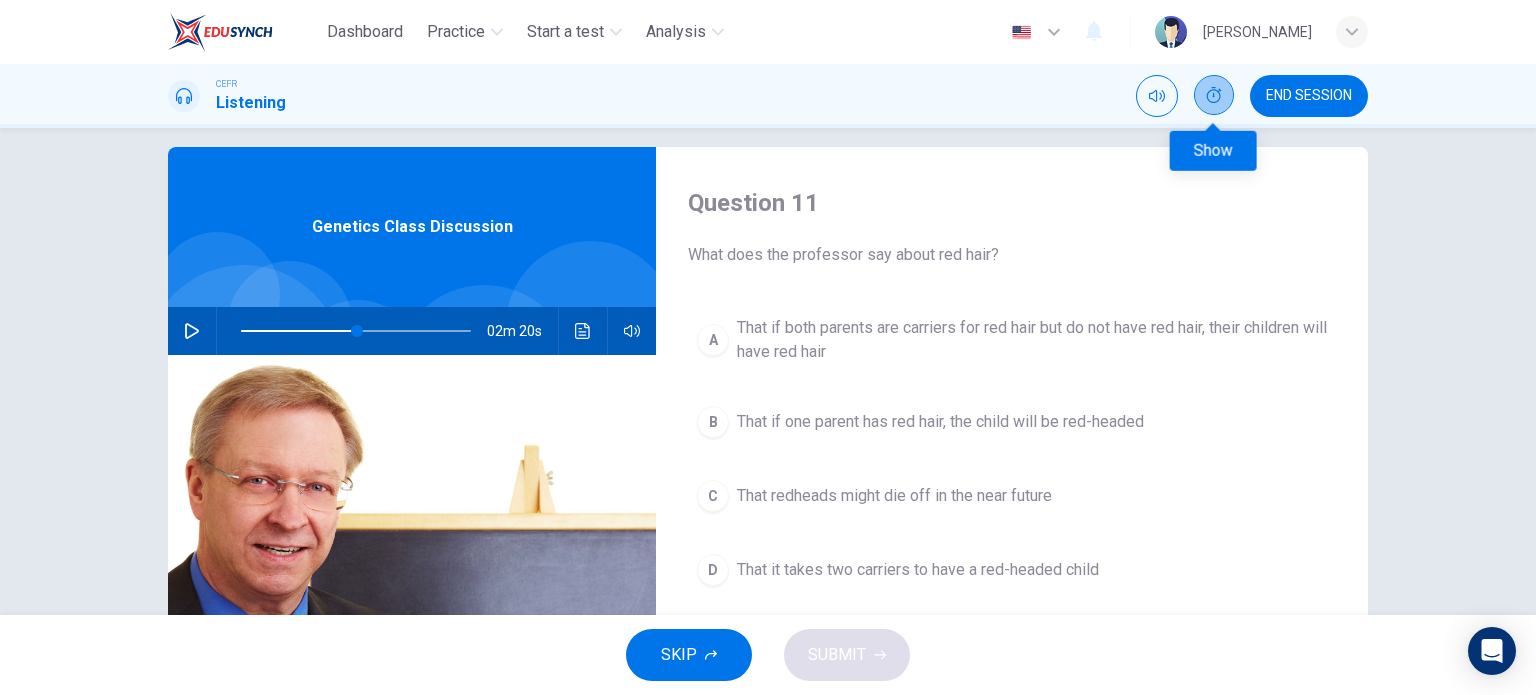 click 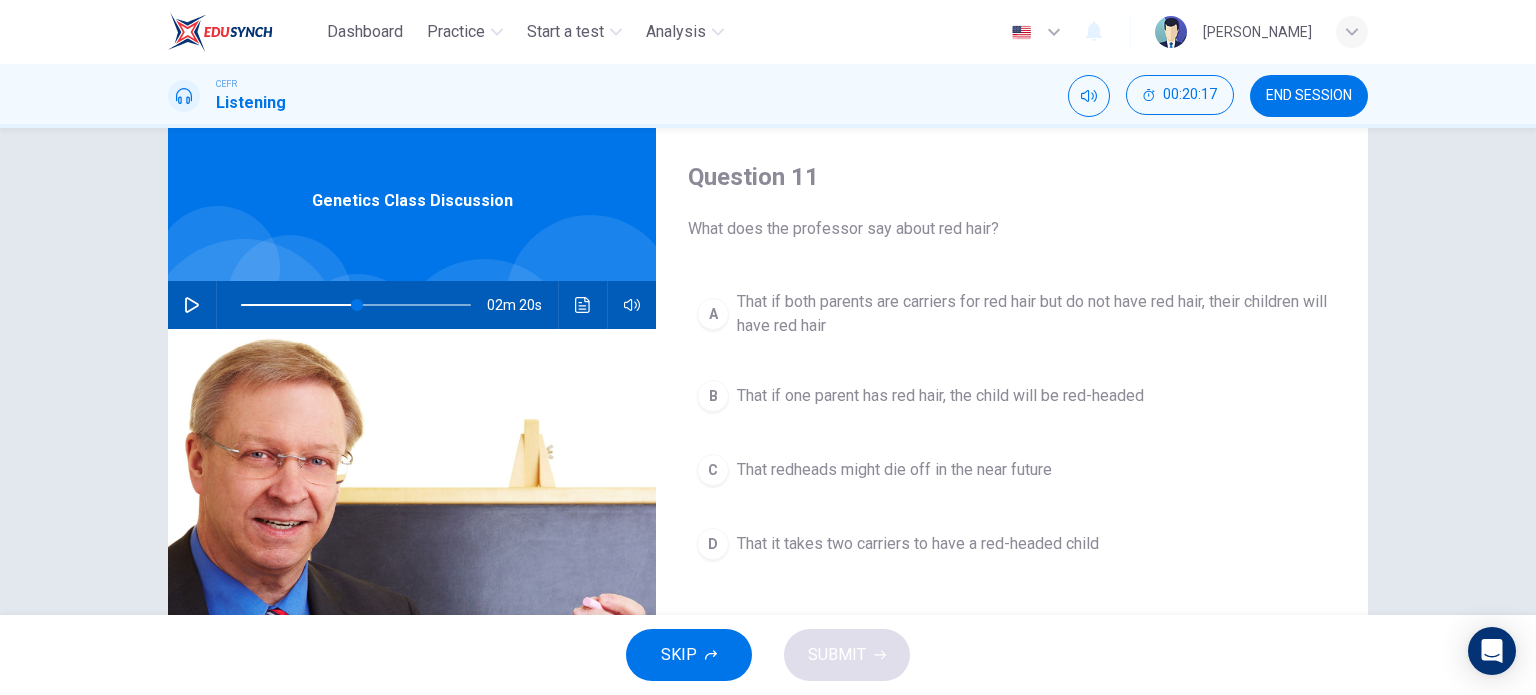 scroll, scrollTop: 54, scrollLeft: 0, axis: vertical 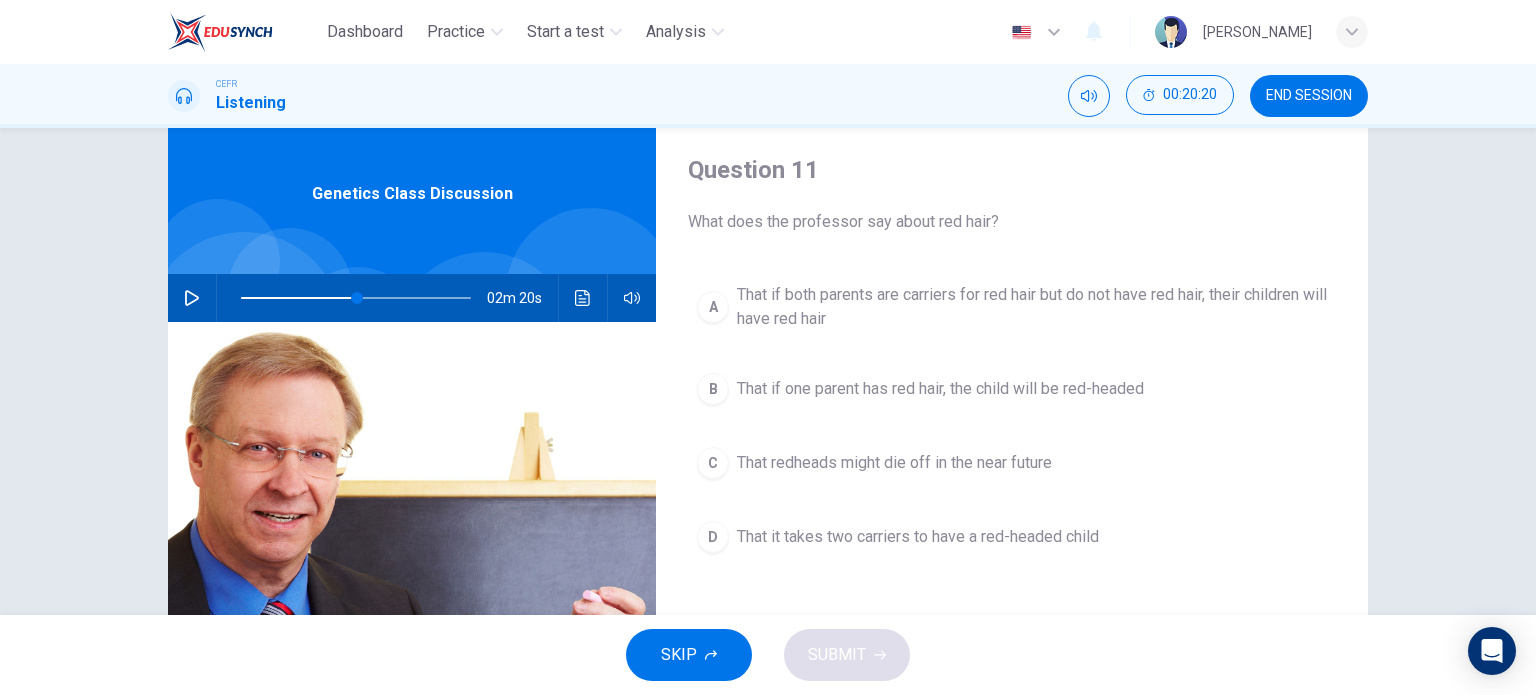 click 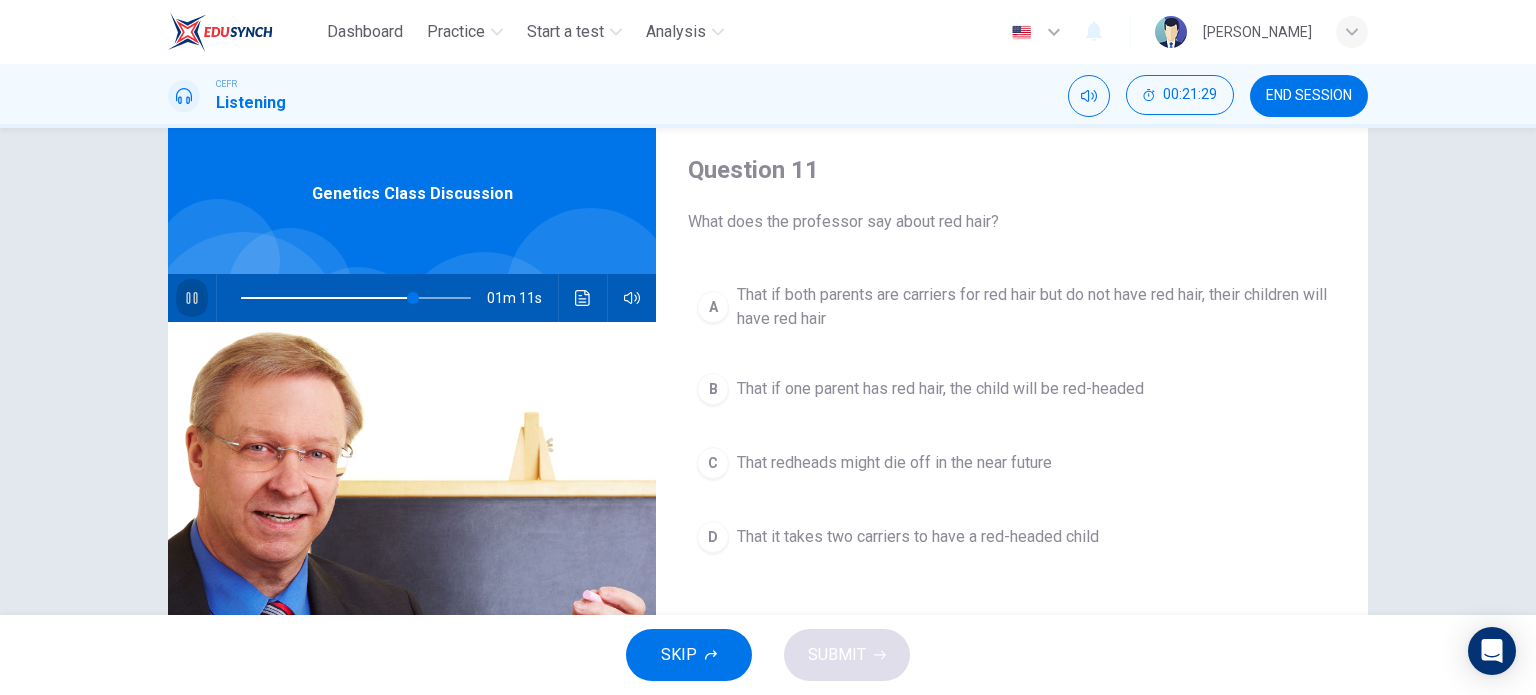 click 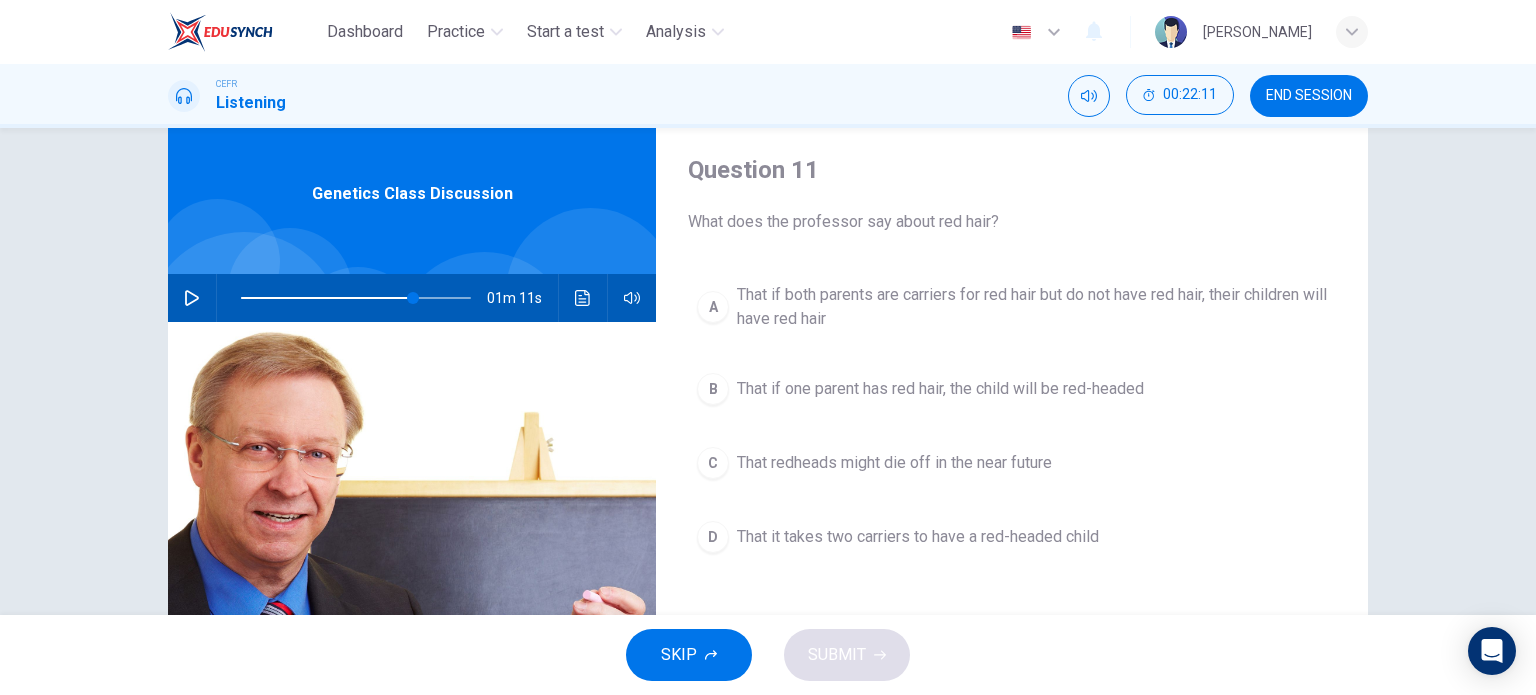 click at bounding box center (192, 298) 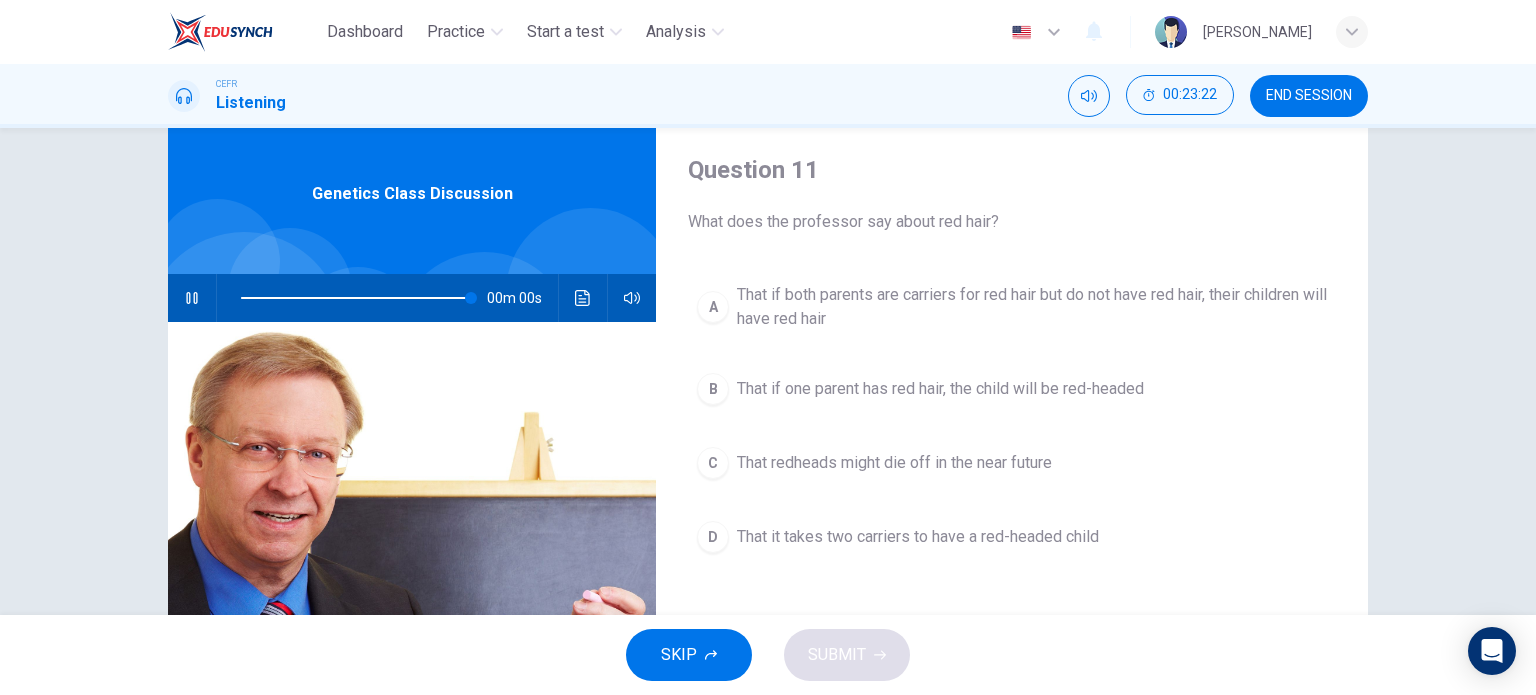 type on "0" 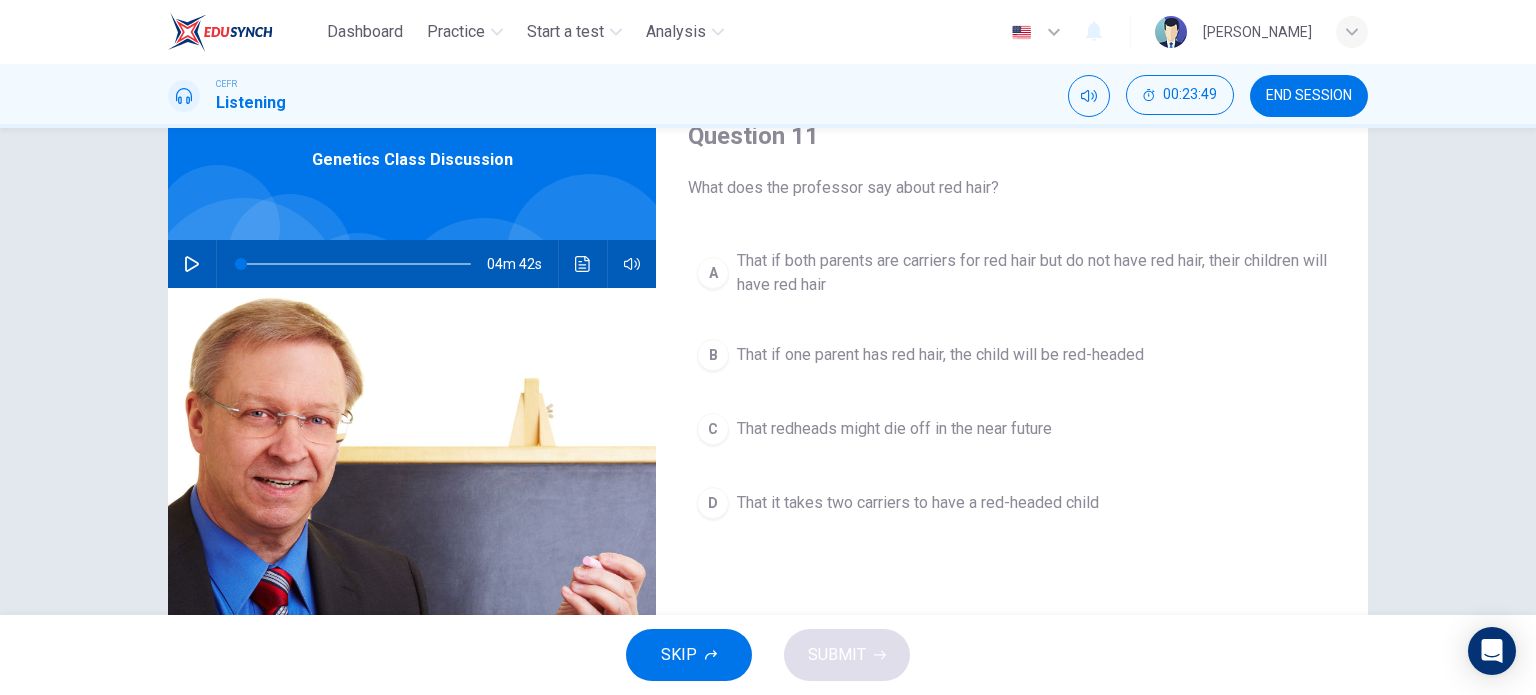 scroll, scrollTop: 54, scrollLeft: 0, axis: vertical 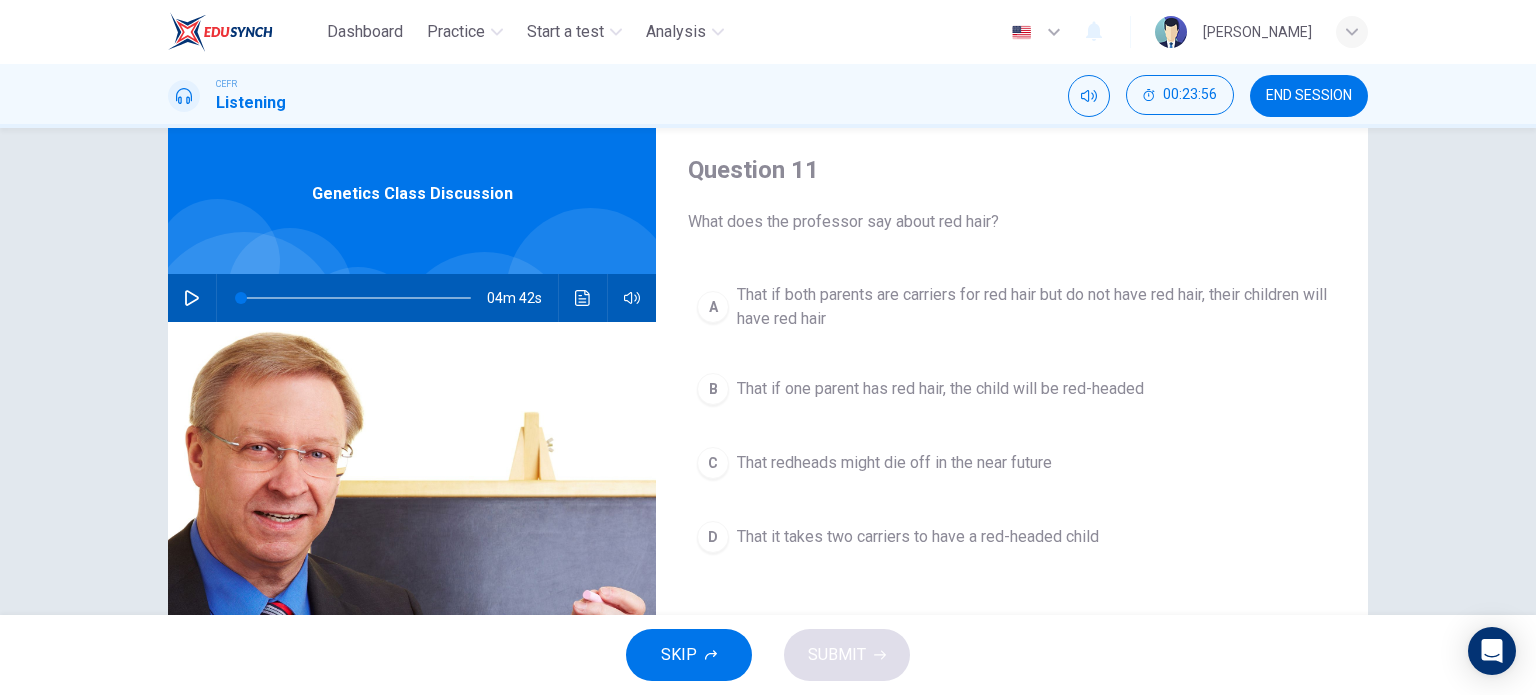 click on "That it takes two carriers to have a red-headed child" at bounding box center [918, 537] 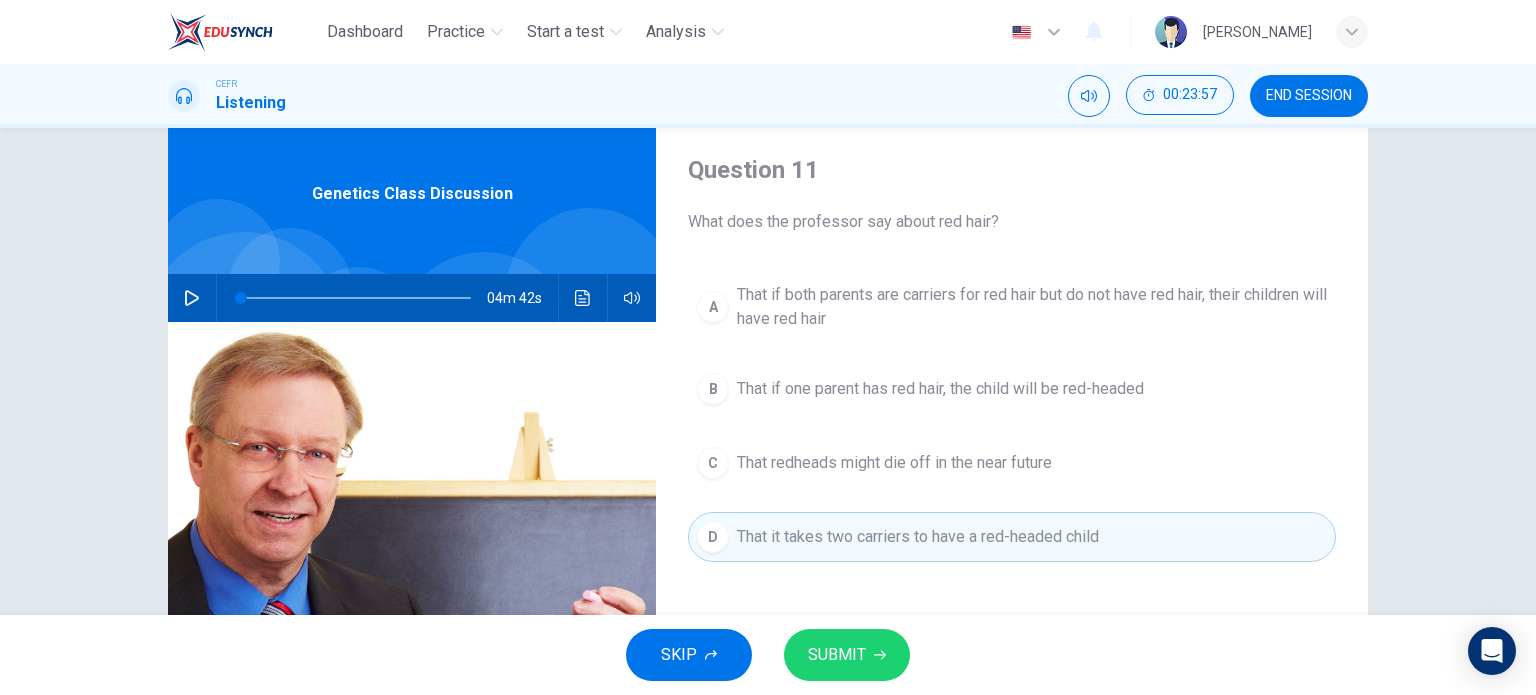 click on "SUBMIT" at bounding box center (837, 655) 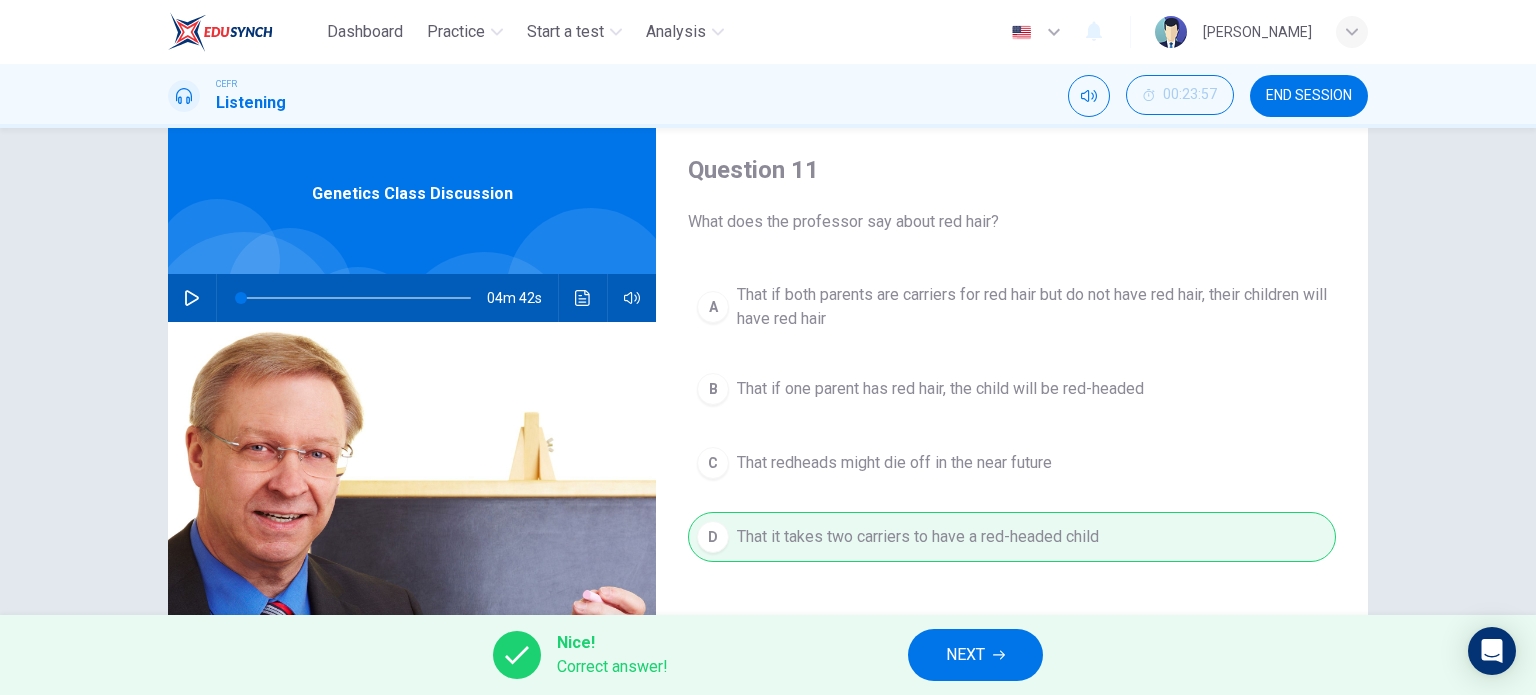 click on "NEXT" at bounding box center (975, 655) 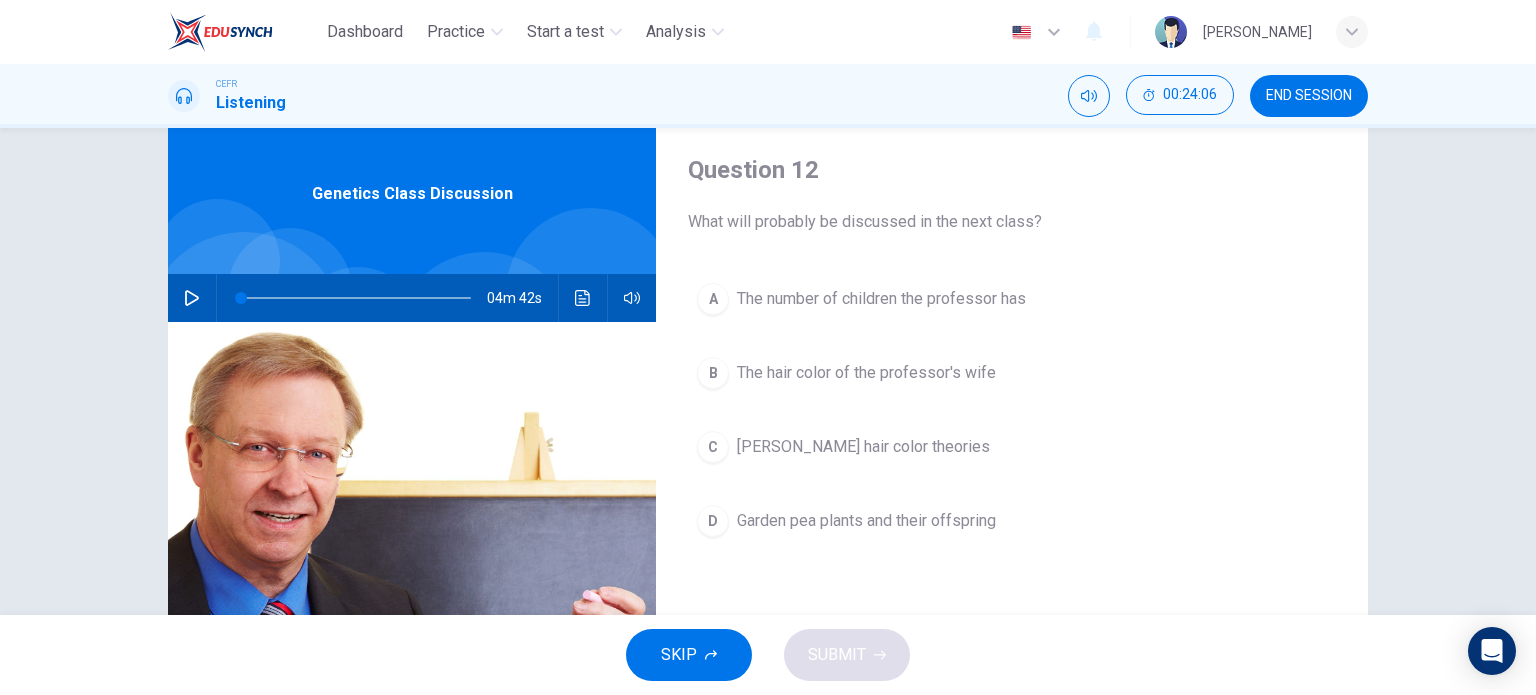 drag, startPoint x: 916, startPoint y: 371, endPoint x: 922, endPoint y: 381, distance: 11.661903 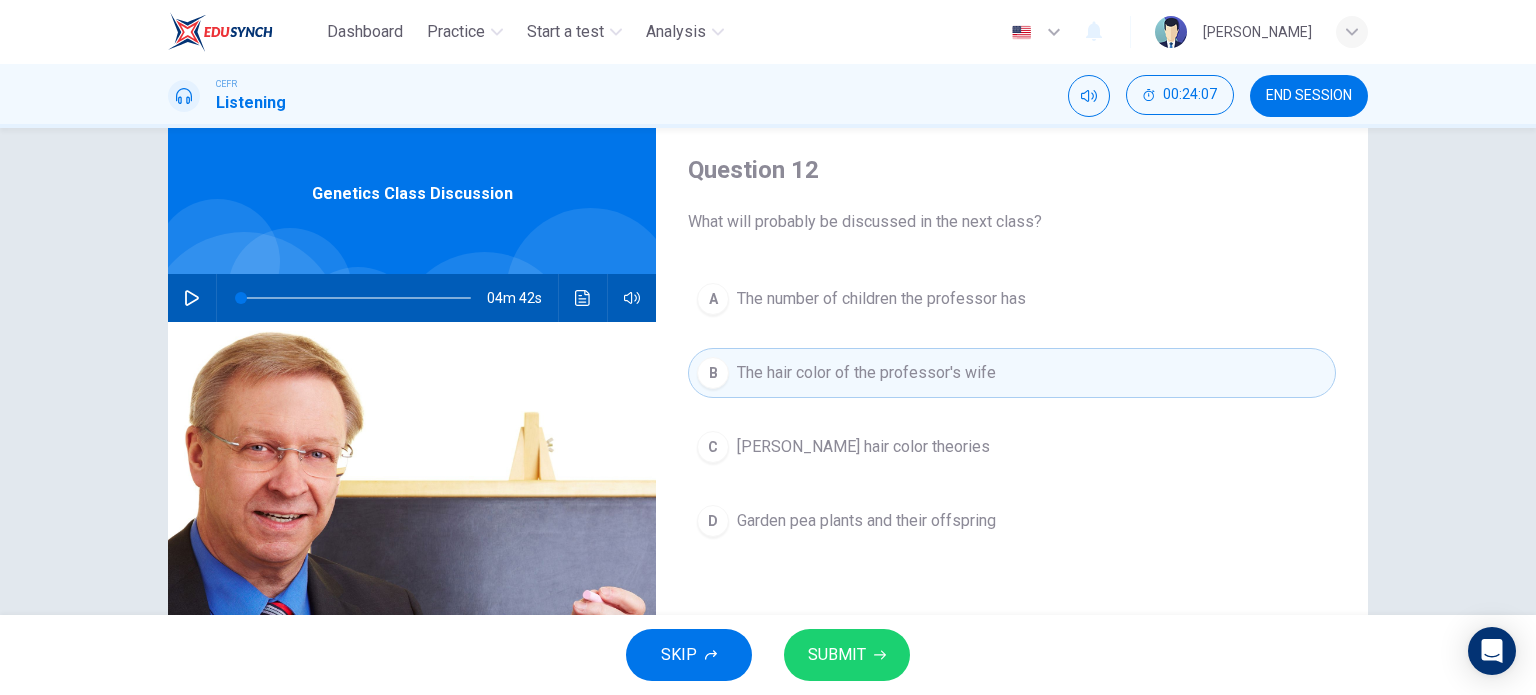 click on "SUBMIT" at bounding box center (837, 655) 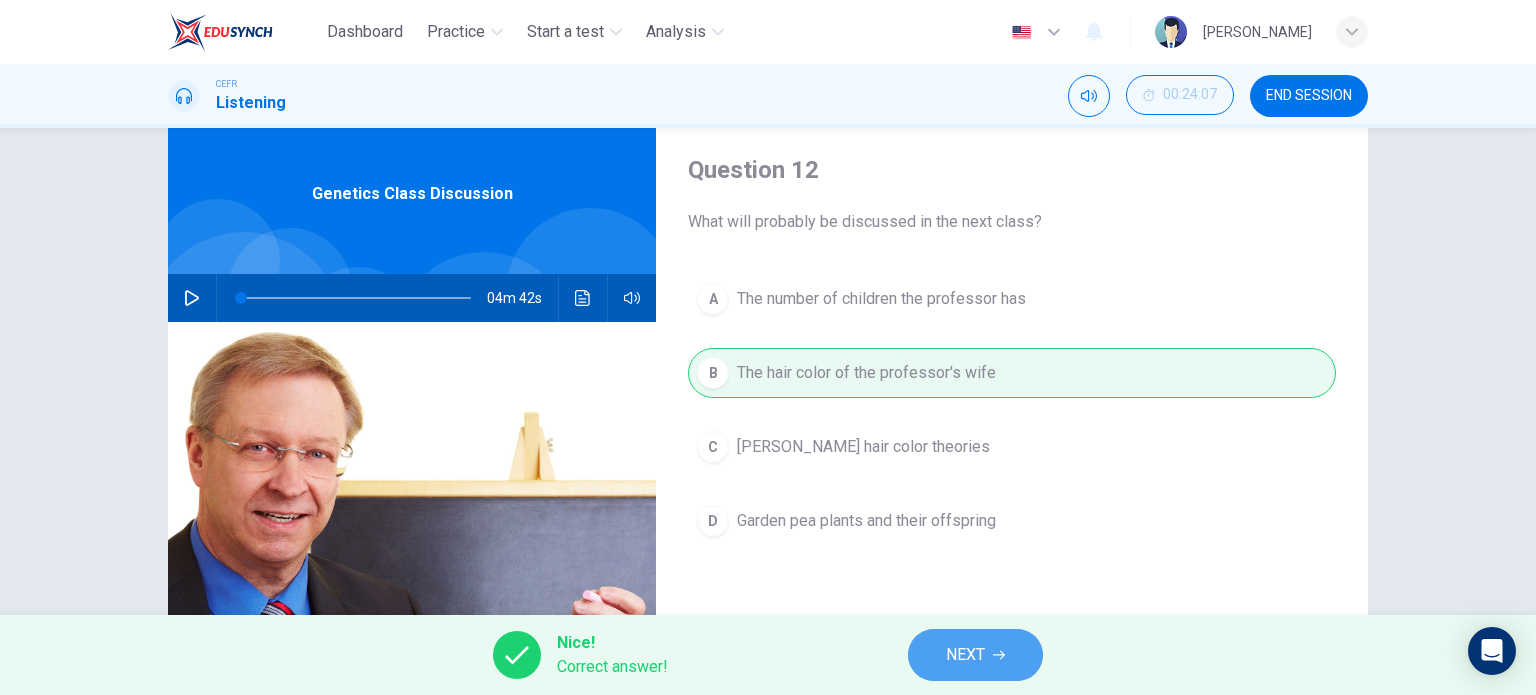 click on "NEXT" at bounding box center (975, 655) 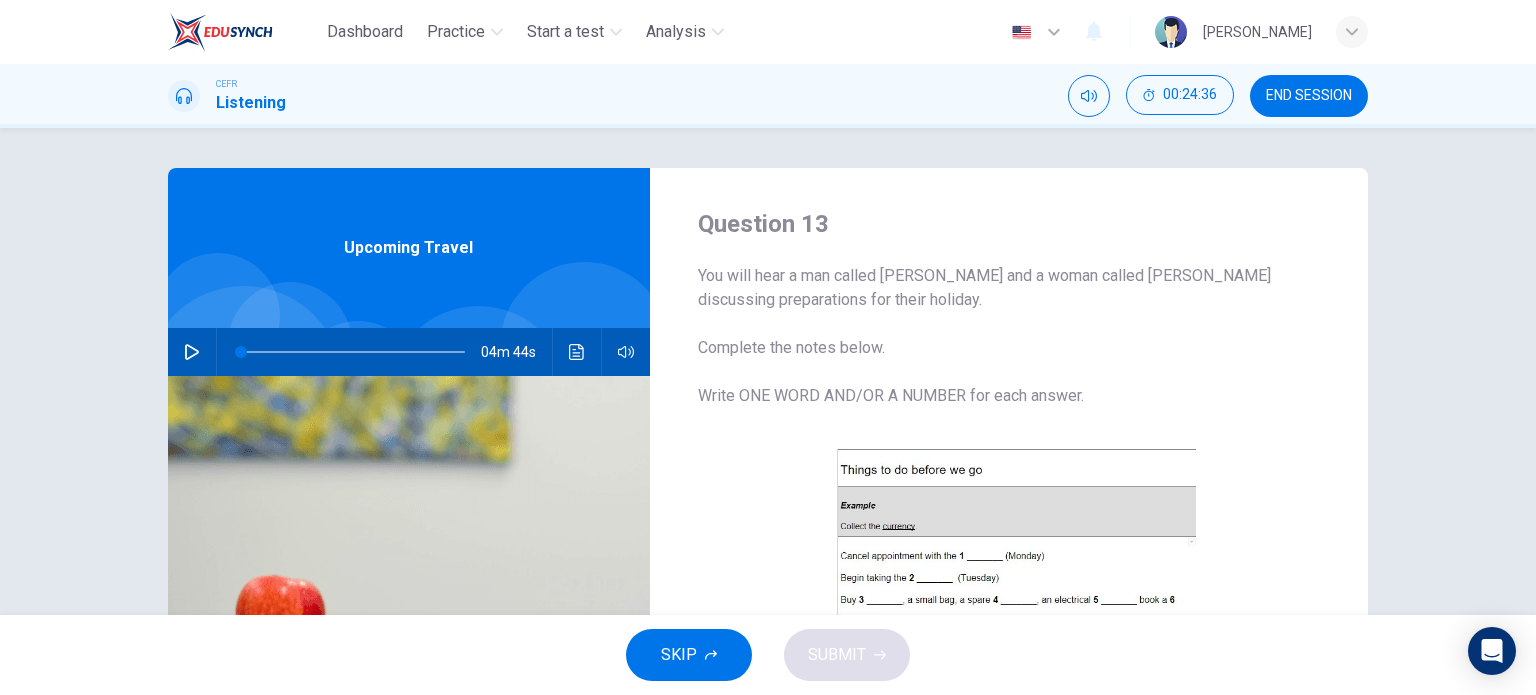 drag, startPoint x: 784, startPoint y: 287, endPoint x: 568, endPoint y: 574, distance: 359.2005 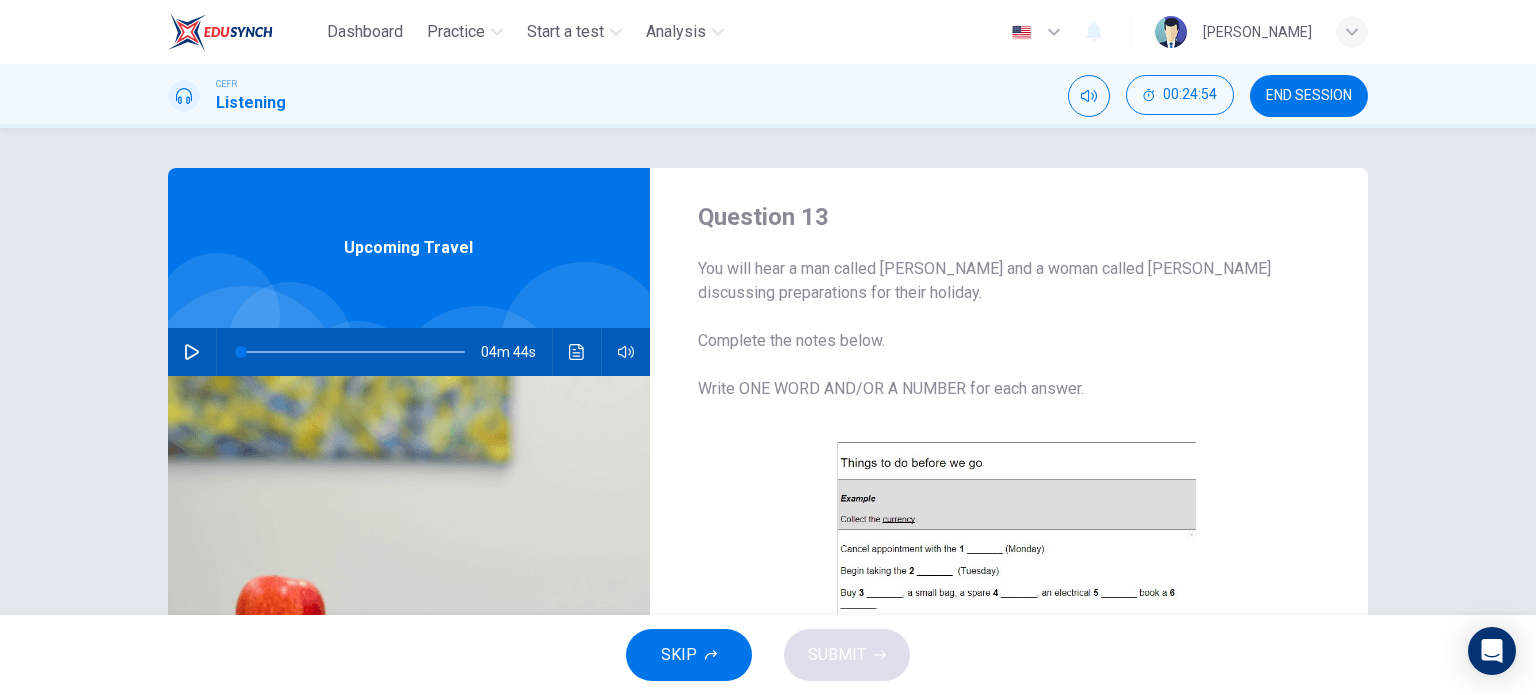 scroll, scrollTop: 0, scrollLeft: 0, axis: both 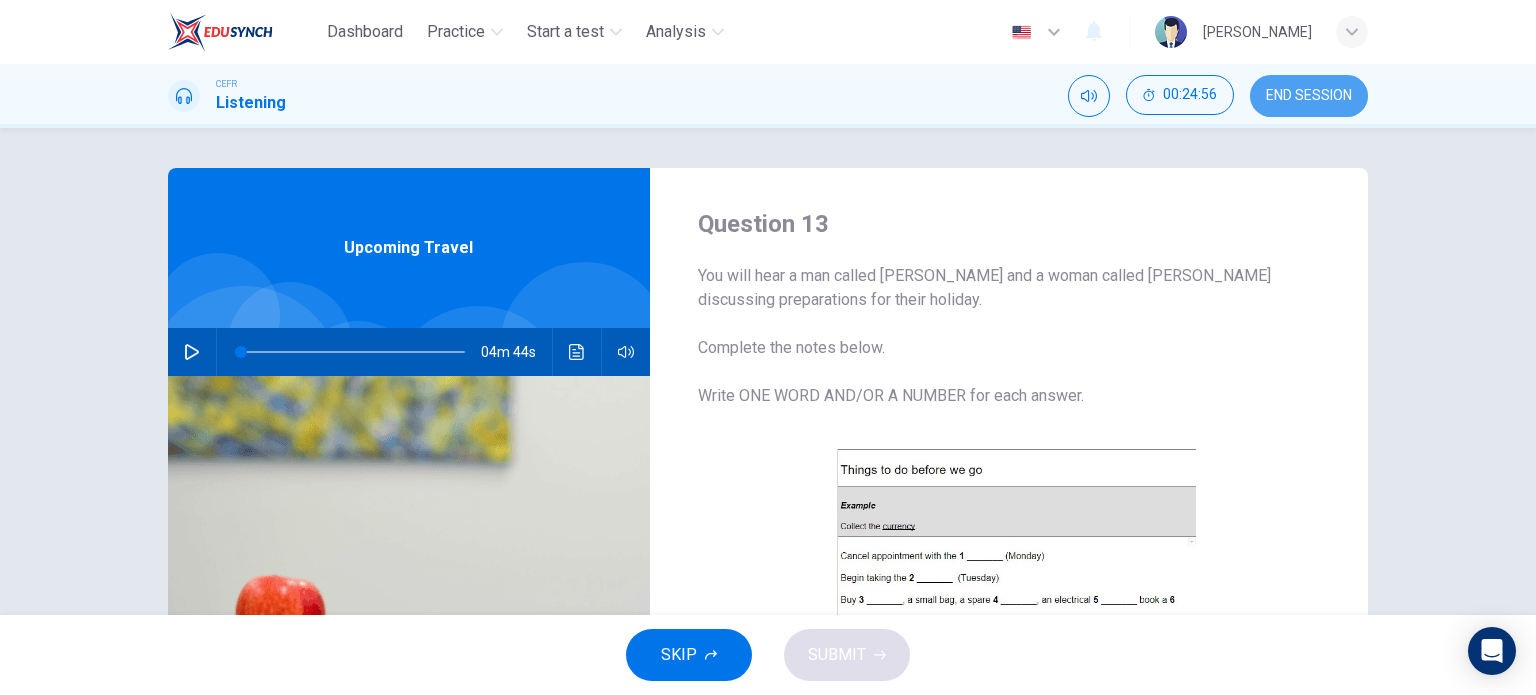 drag, startPoint x: 1312, startPoint y: 95, endPoint x: 843, endPoint y: 87, distance: 469.06824 